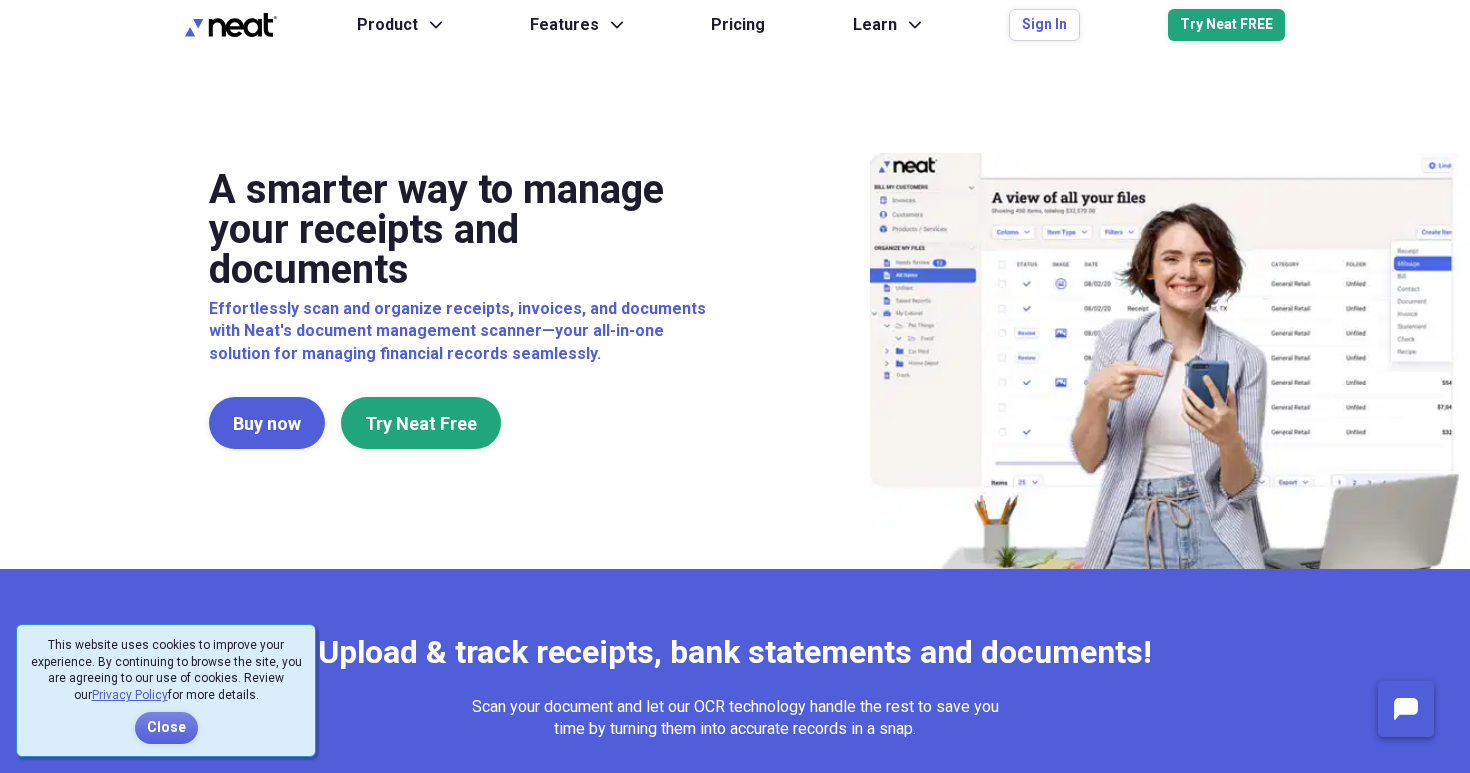 scroll, scrollTop: 0, scrollLeft: 0, axis: both 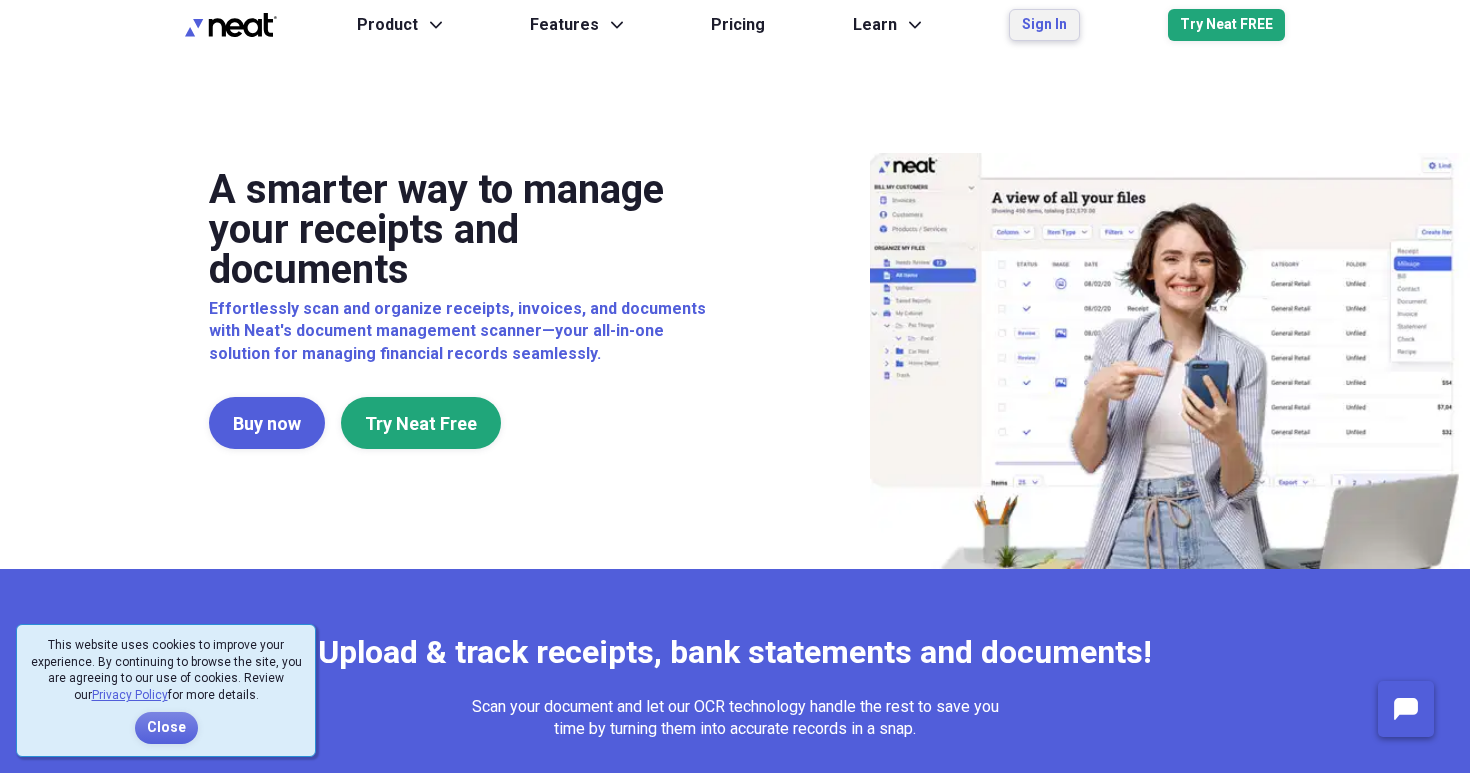 click on "Sign In" at bounding box center [1044, 25] 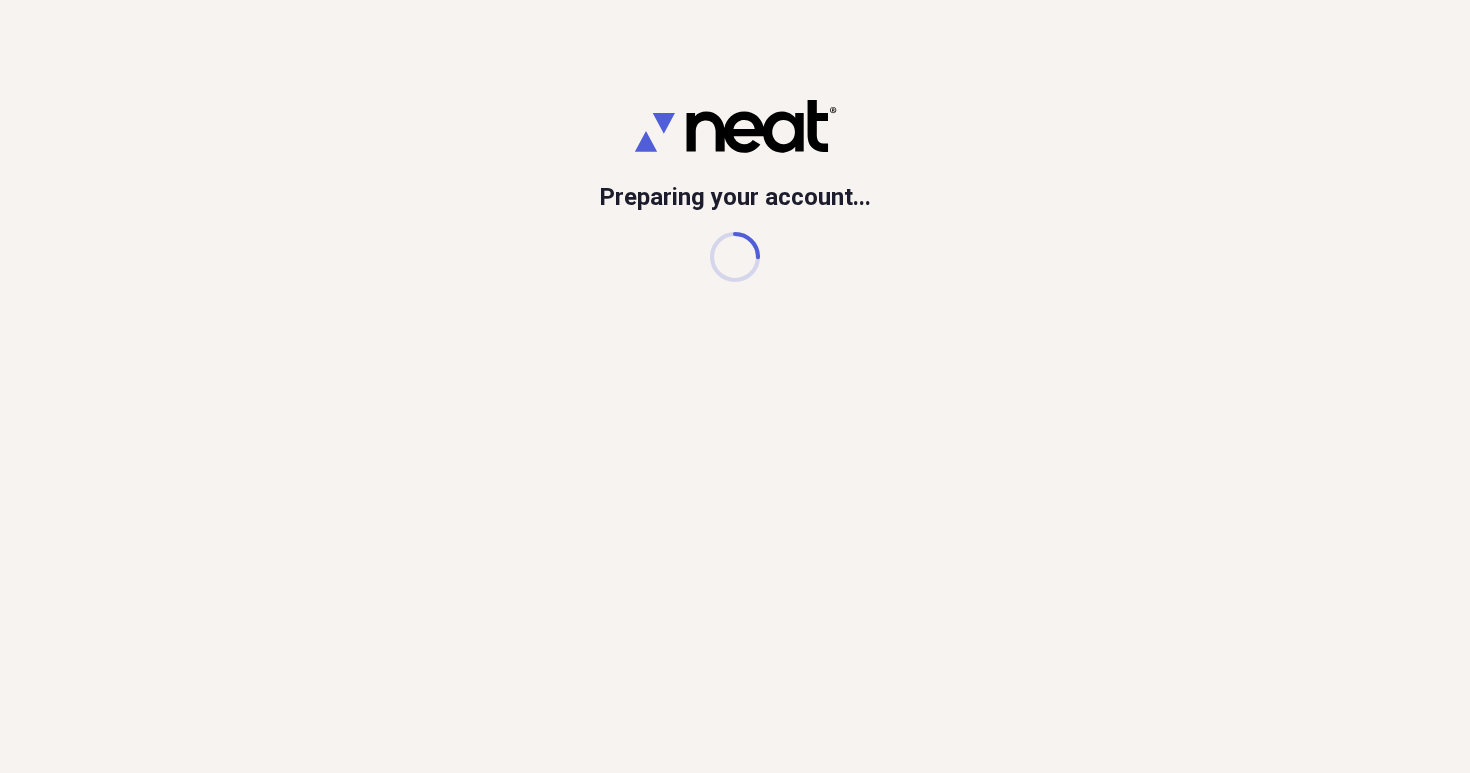scroll, scrollTop: 0, scrollLeft: 0, axis: both 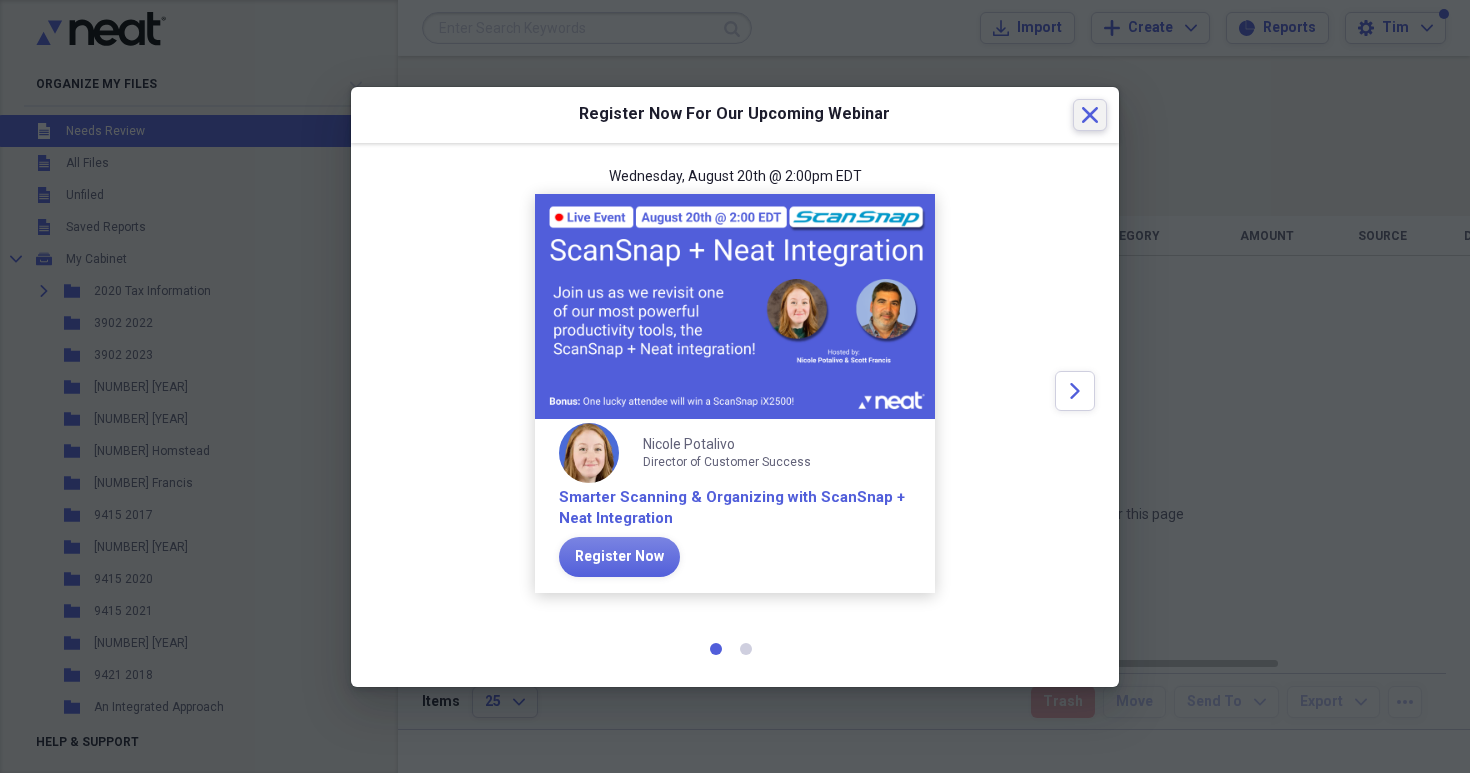 click 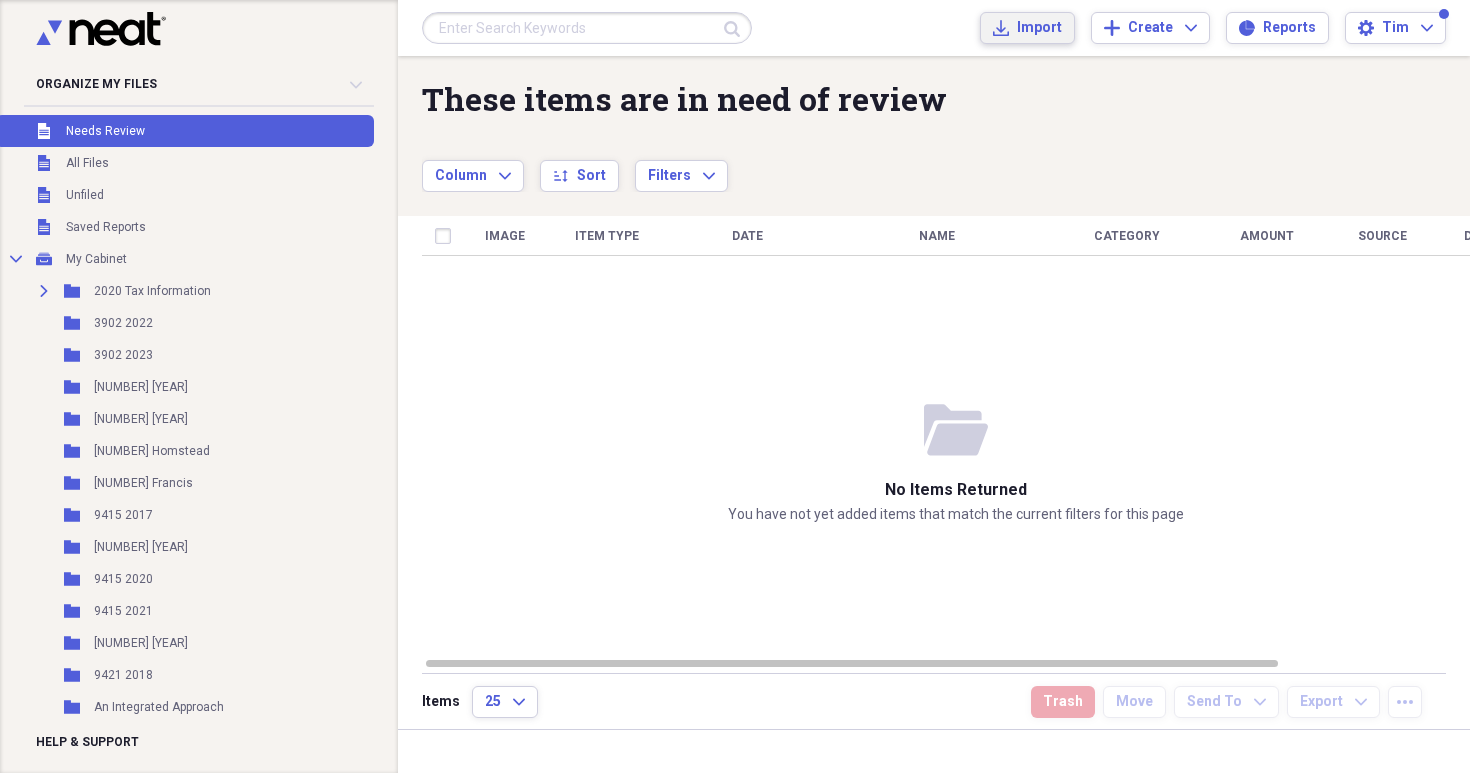 click on "Import Import" at bounding box center (1027, 28) 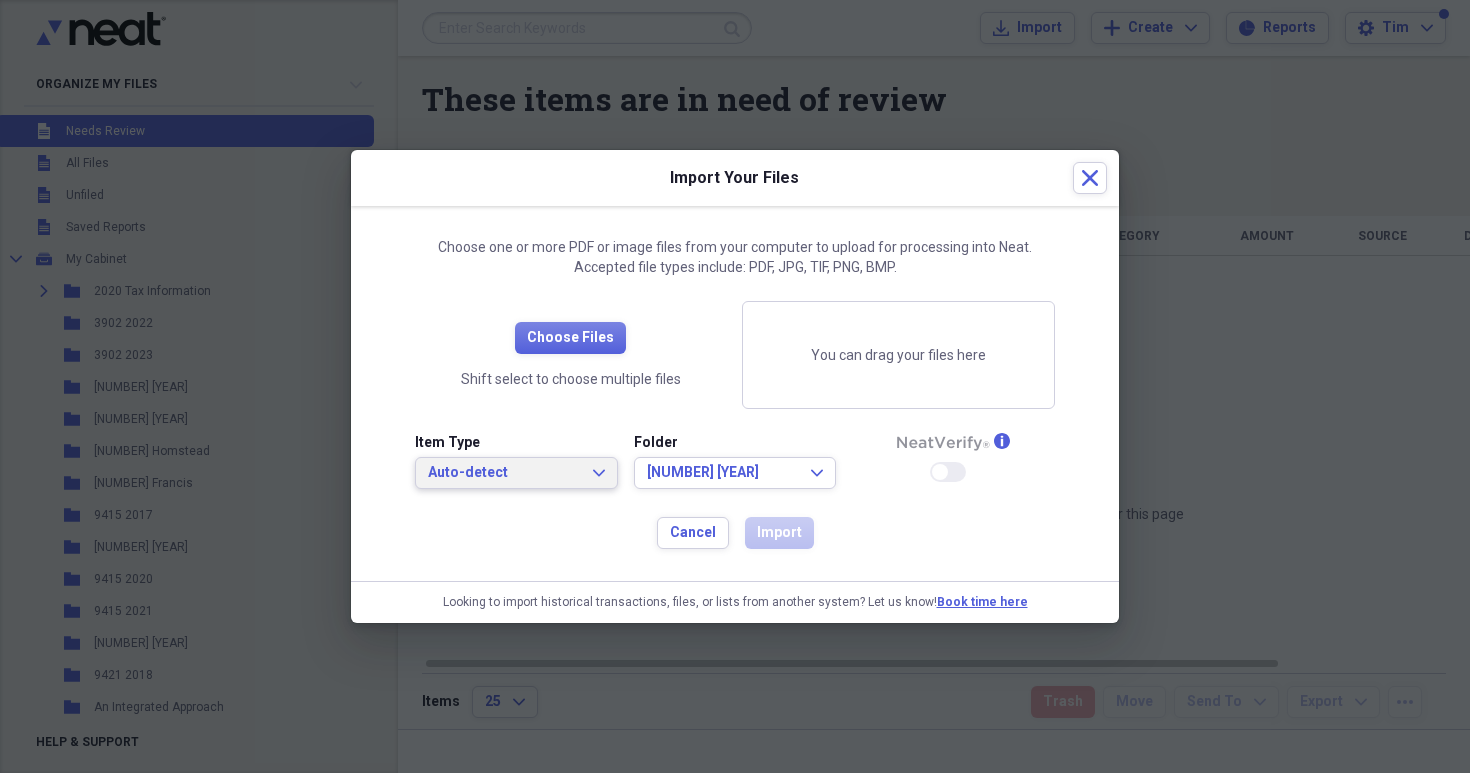 click on "Auto-detect Expand" at bounding box center [516, 473] 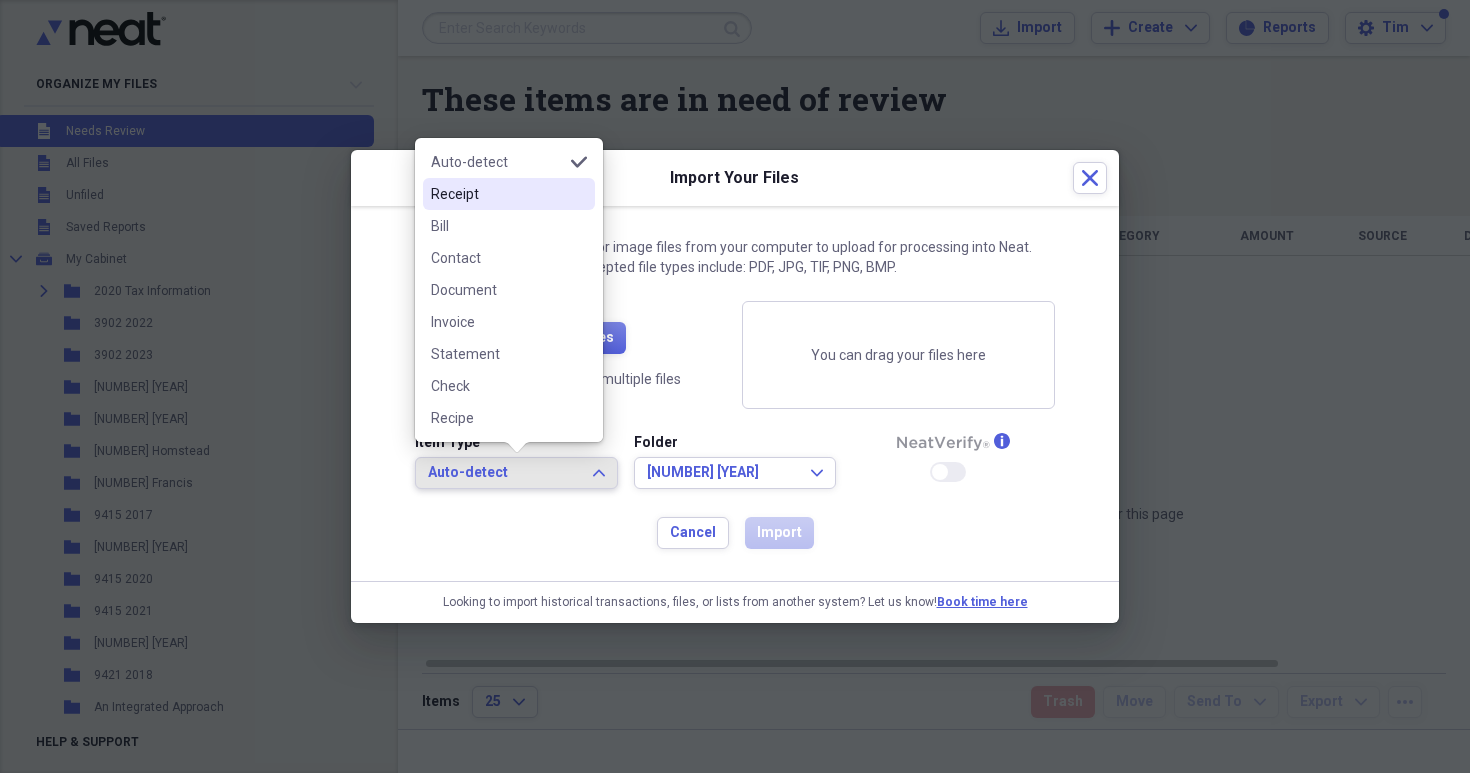 click on "Receipt" at bounding box center [497, 194] 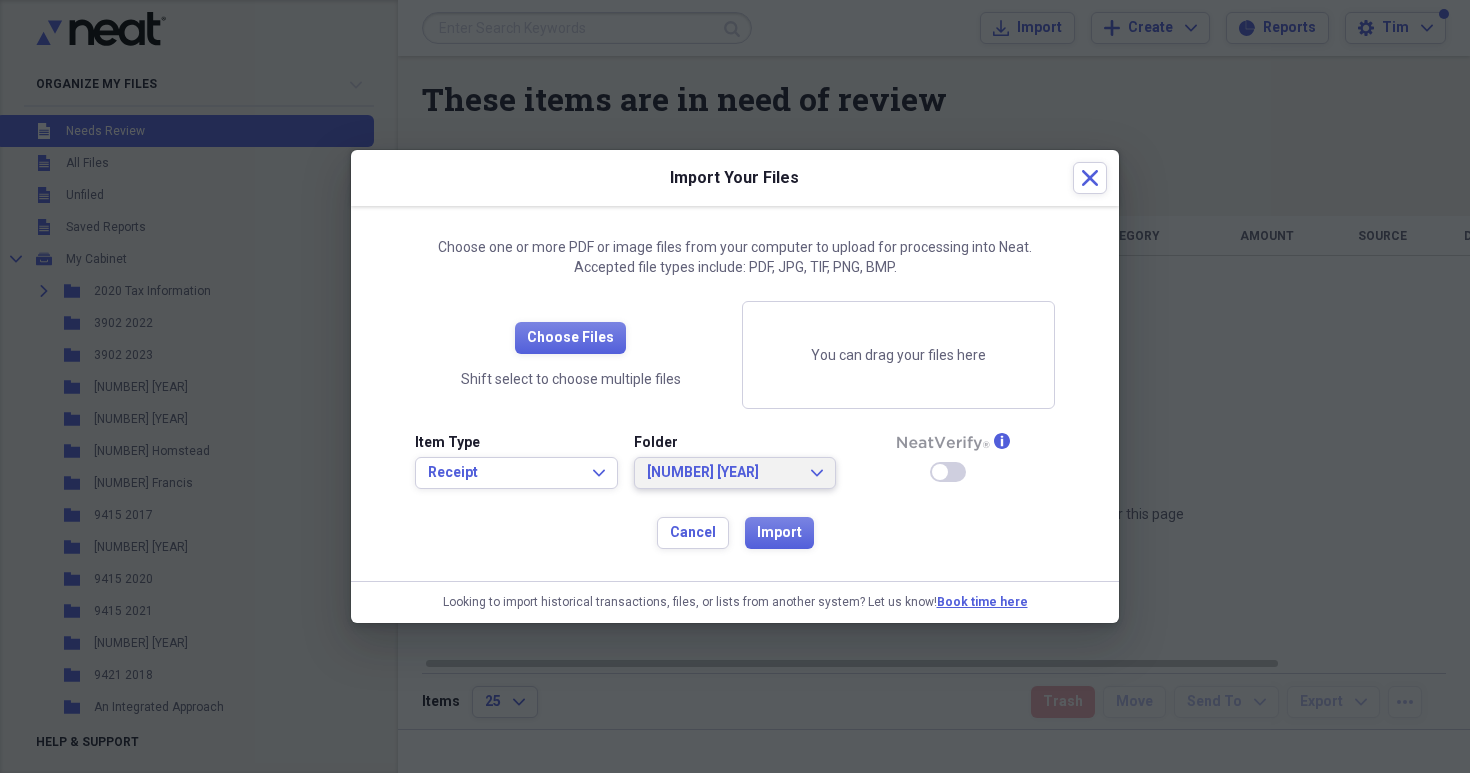 click on "[NUMBER] [YEAR]" at bounding box center (723, 473) 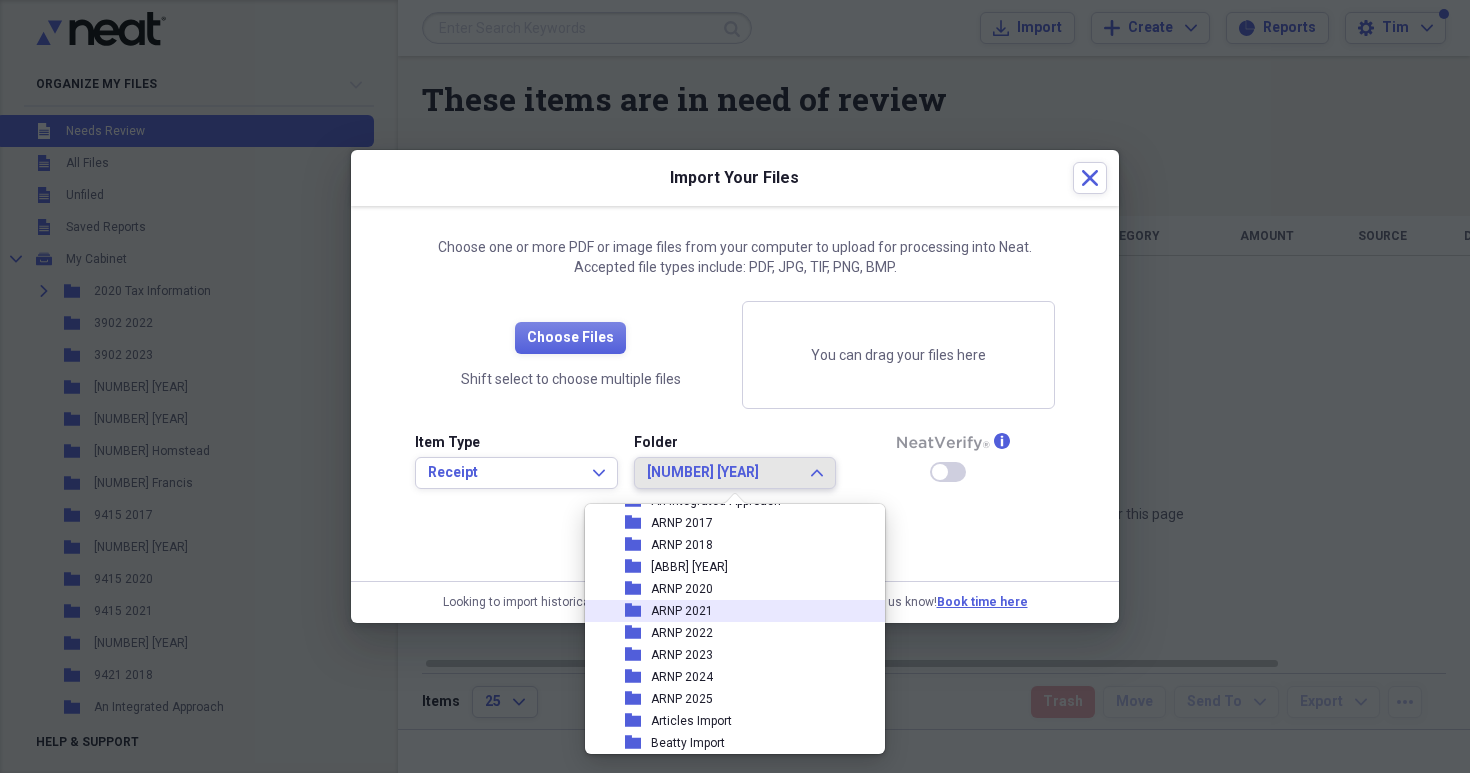 scroll, scrollTop: 362, scrollLeft: 0, axis: vertical 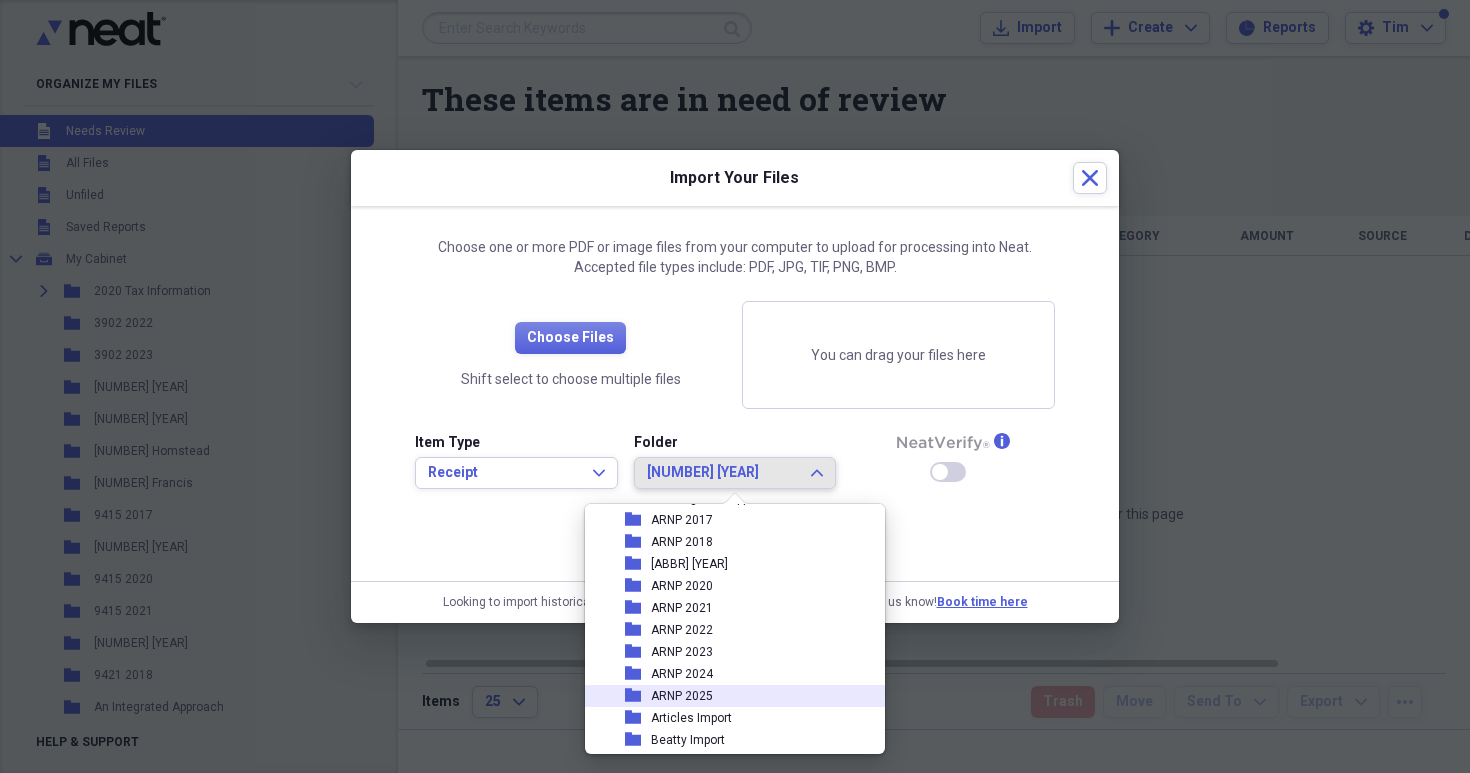 click on "ARNP 2025" at bounding box center (682, 696) 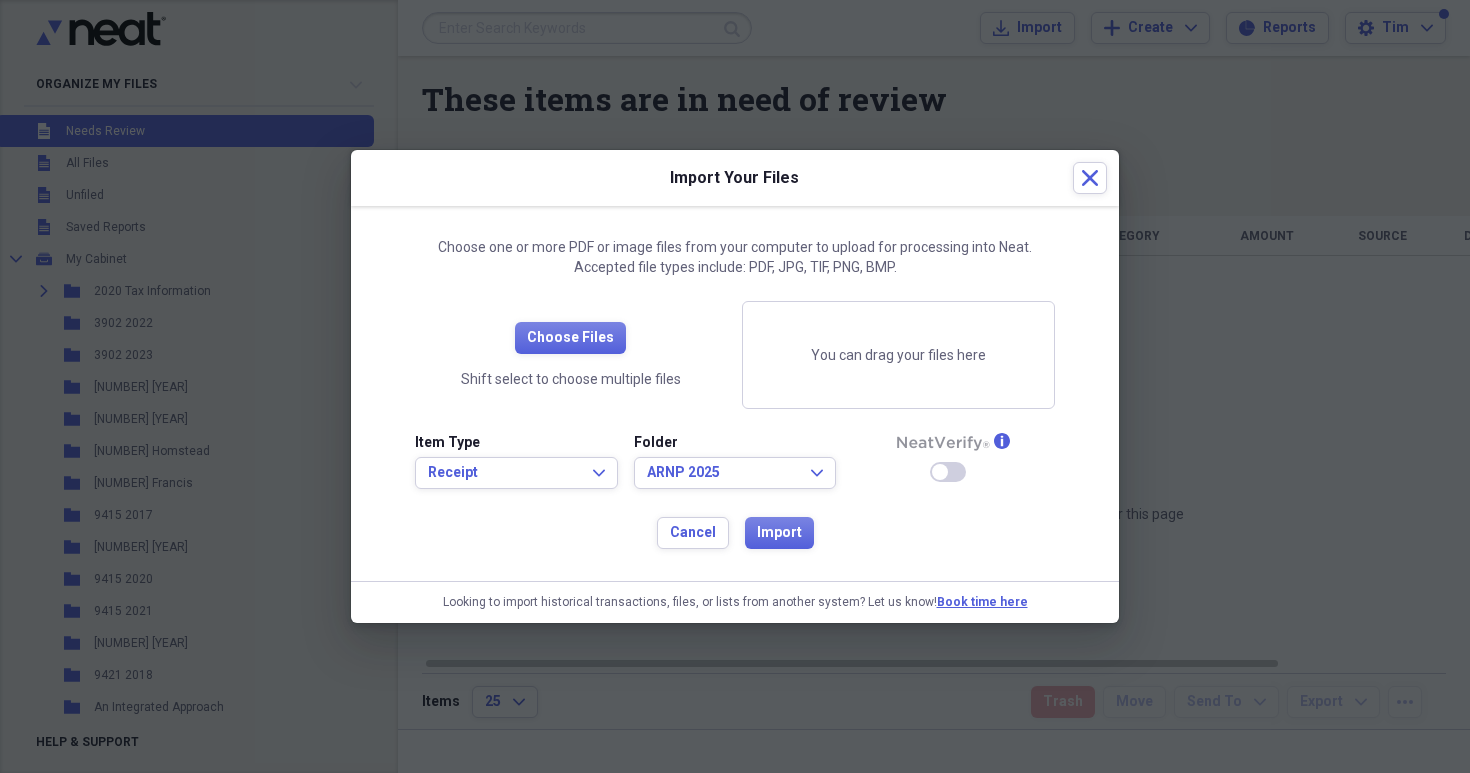 click on "You can drag your files here" at bounding box center (898, 355) 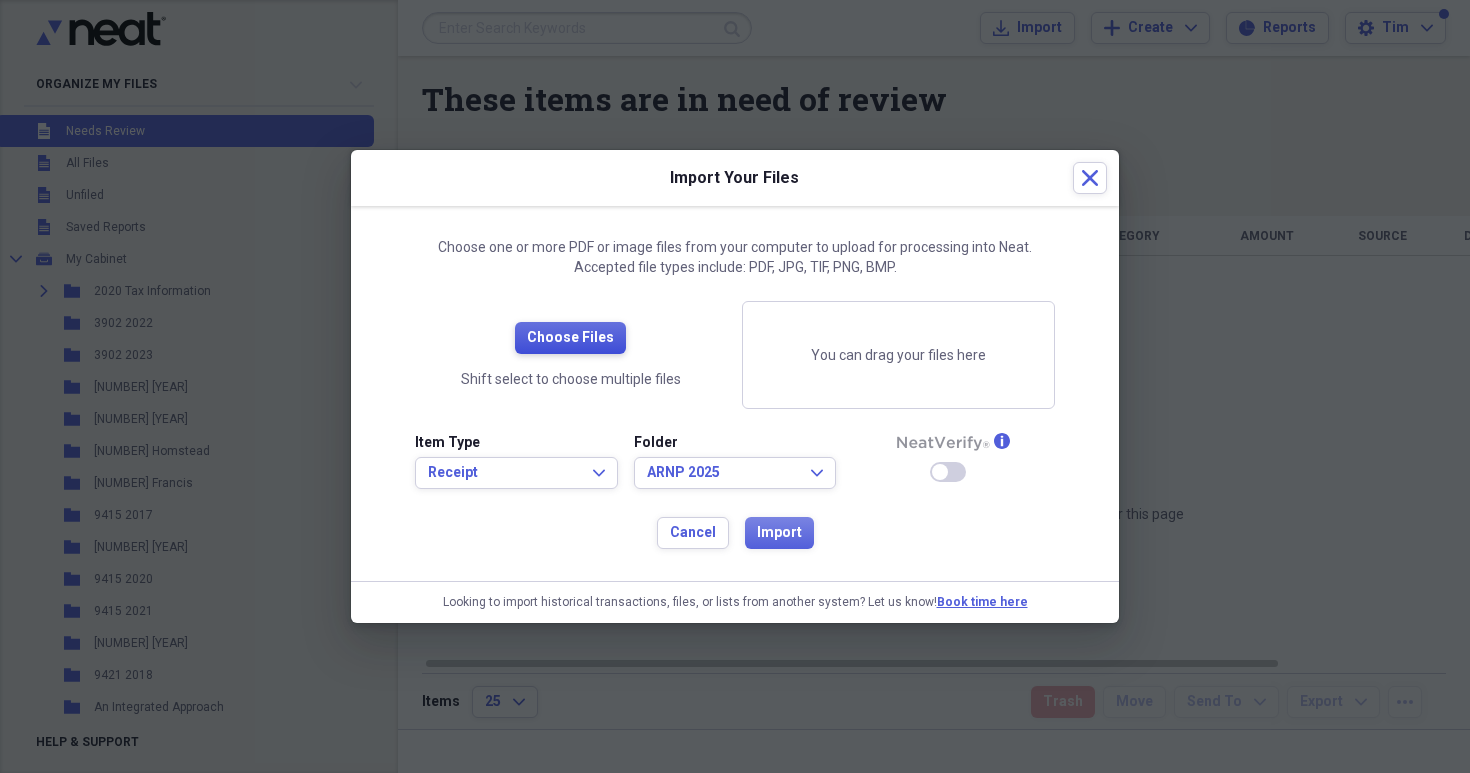 click on "Choose Files" at bounding box center (570, 338) 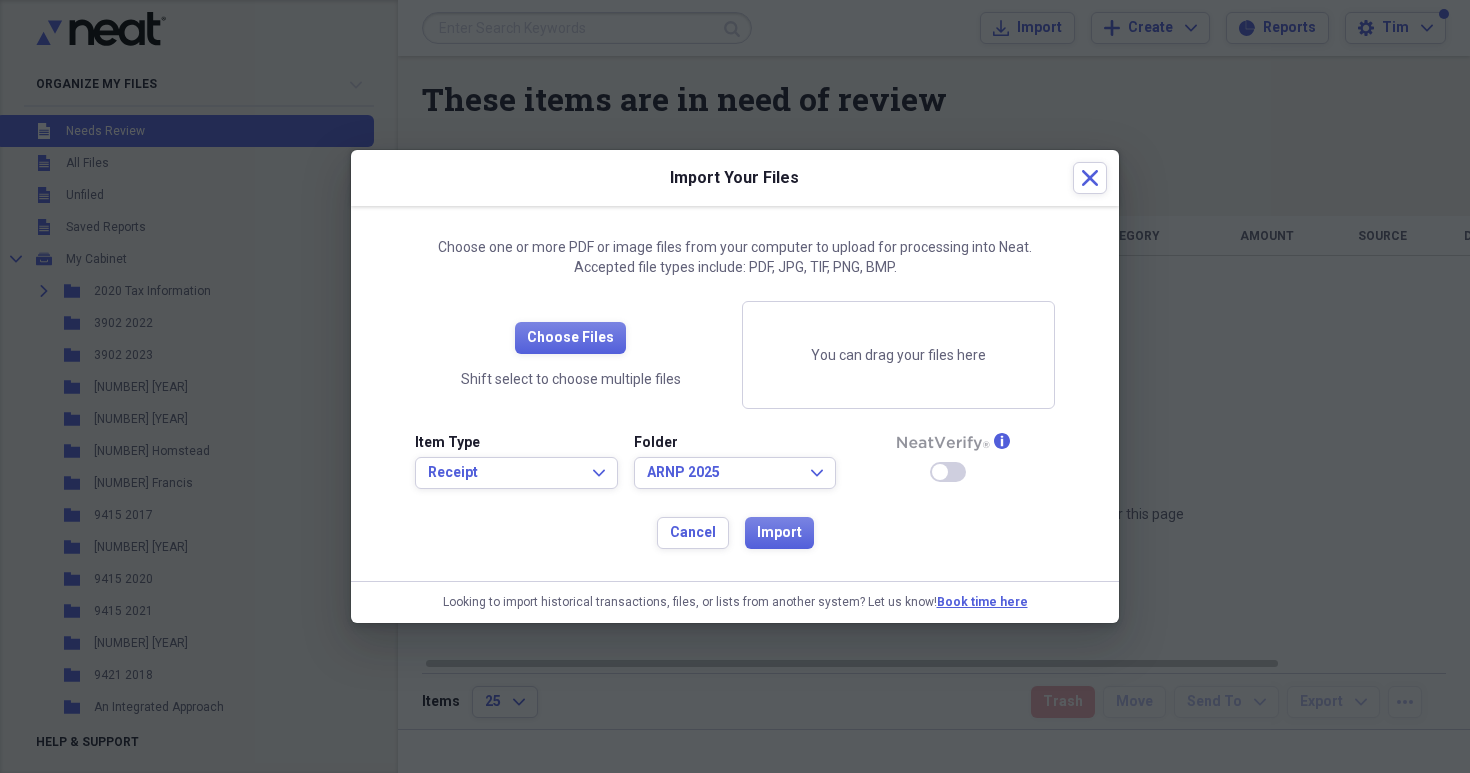 click on "You can drag your files here" at bounding box center [898, 355] 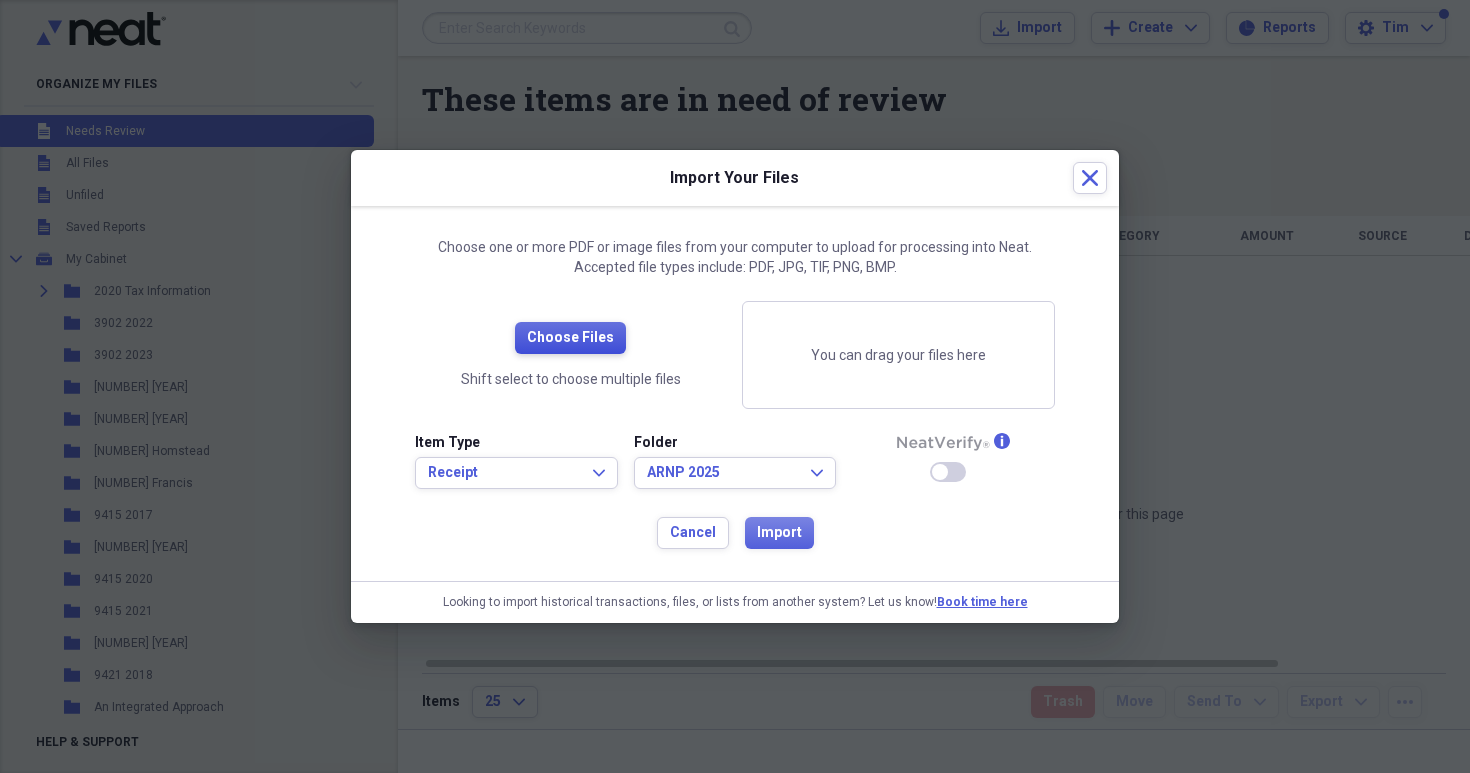 click on "Choose Files" at bounding box center (570, 338) 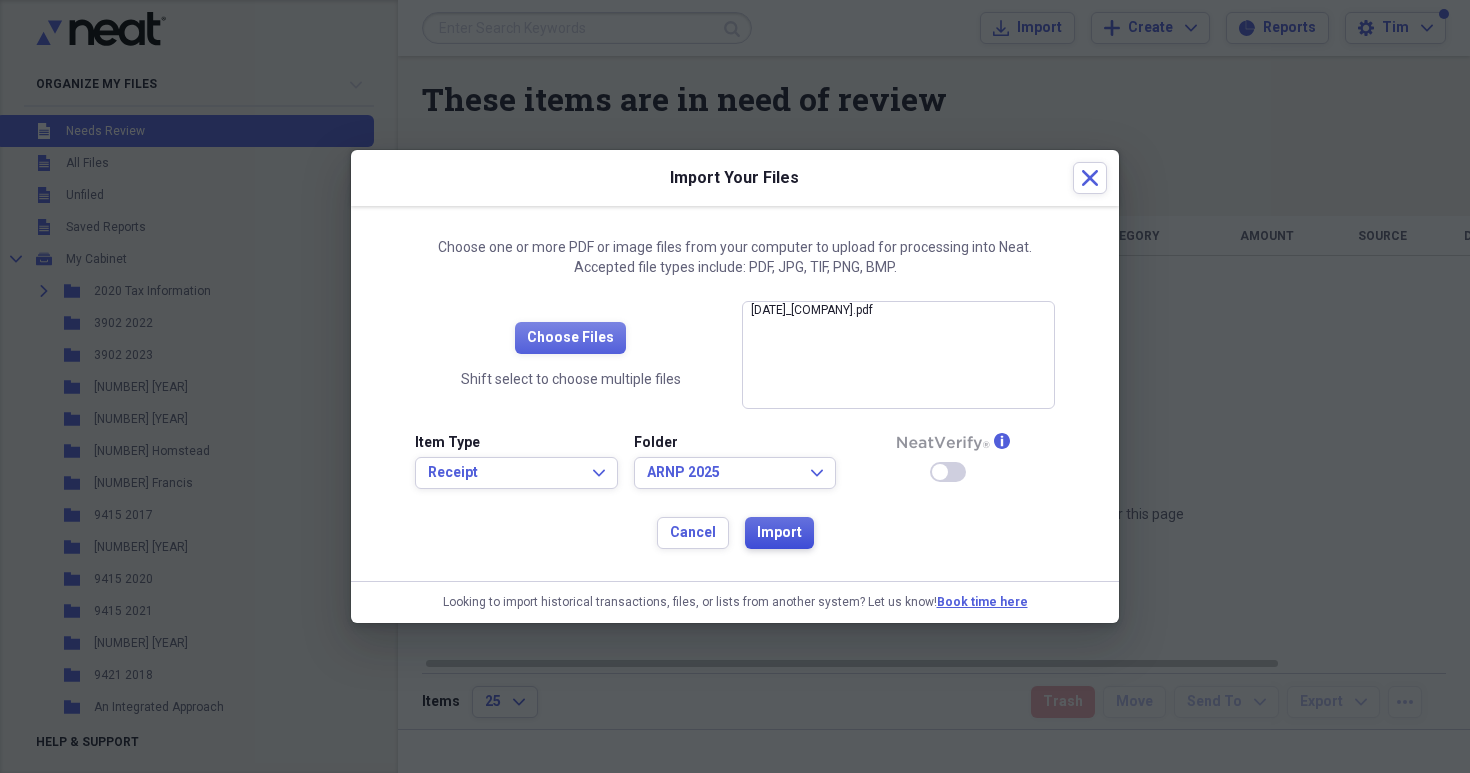 click on "Import" at bounding box center [779, 533] 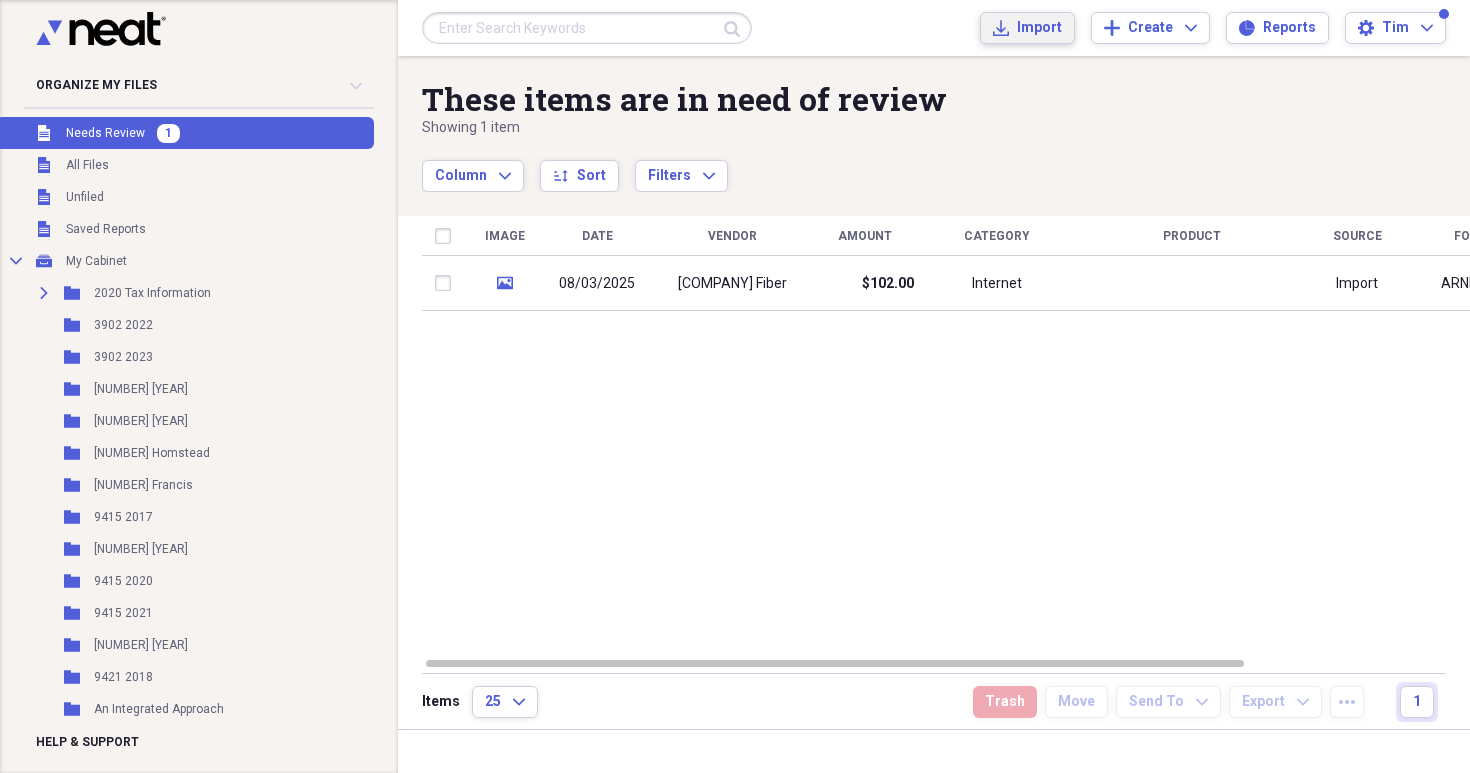 click on "Import" 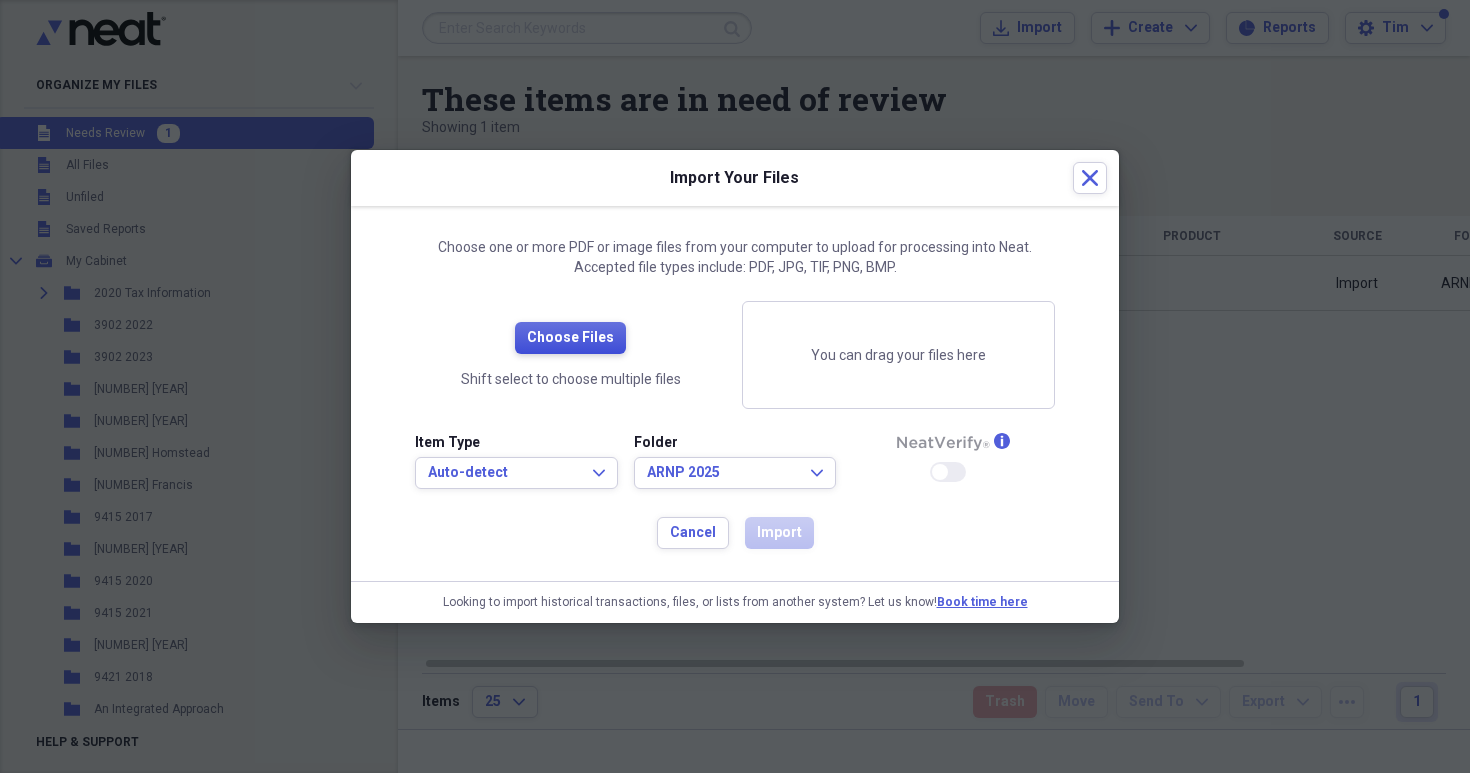 click on "Choose Files" at bounding box center [570, 338] 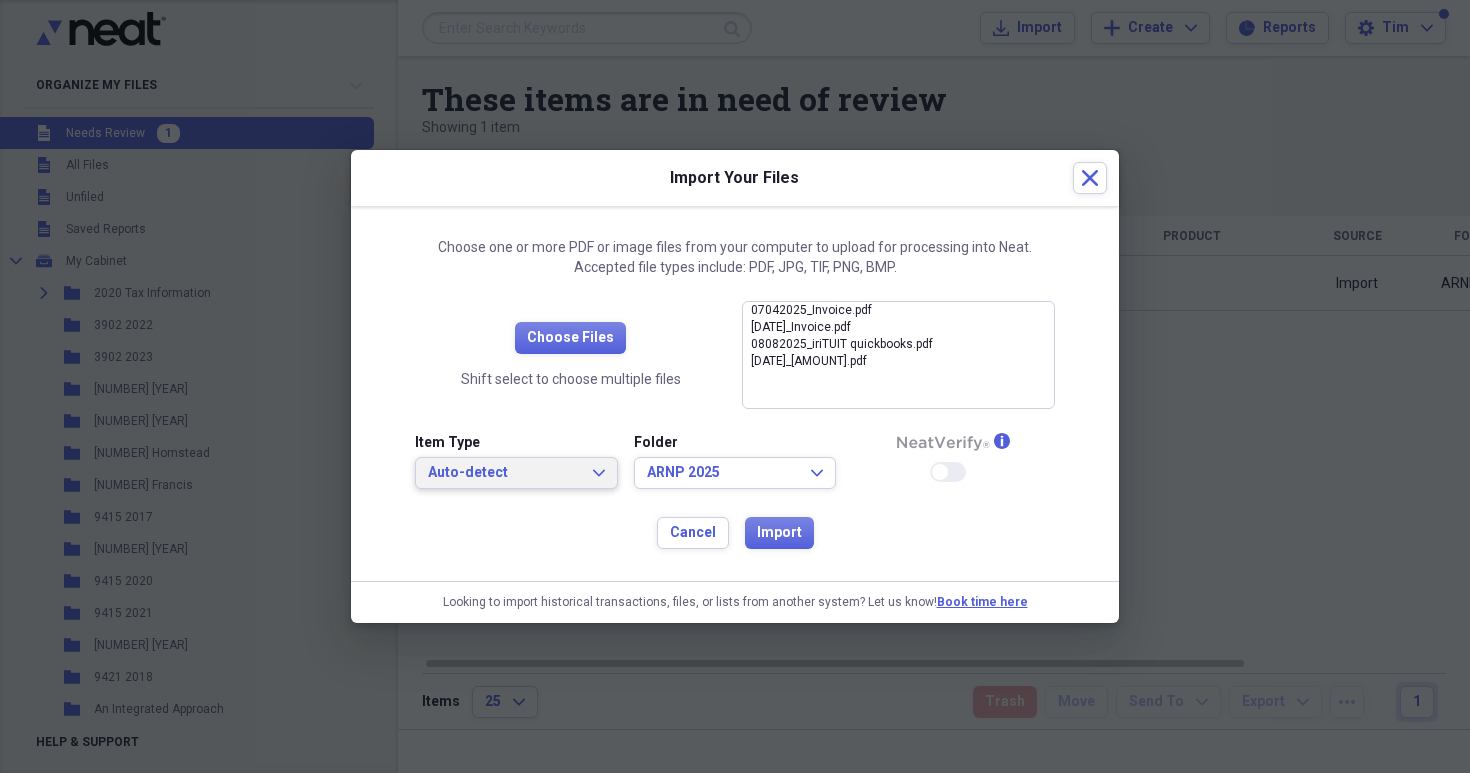 click on "Expand" 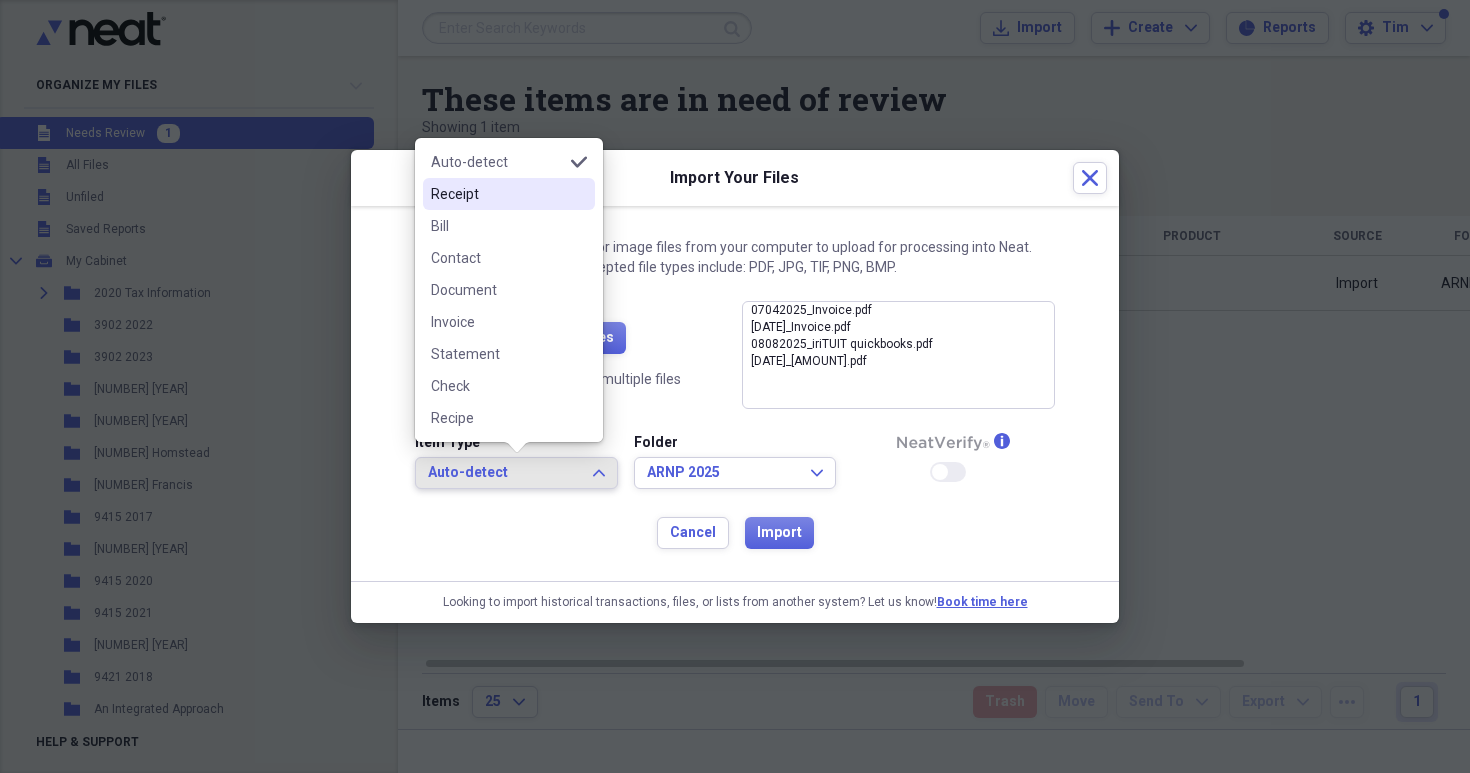 click on "Receipt" at bounding box center (497, 194) 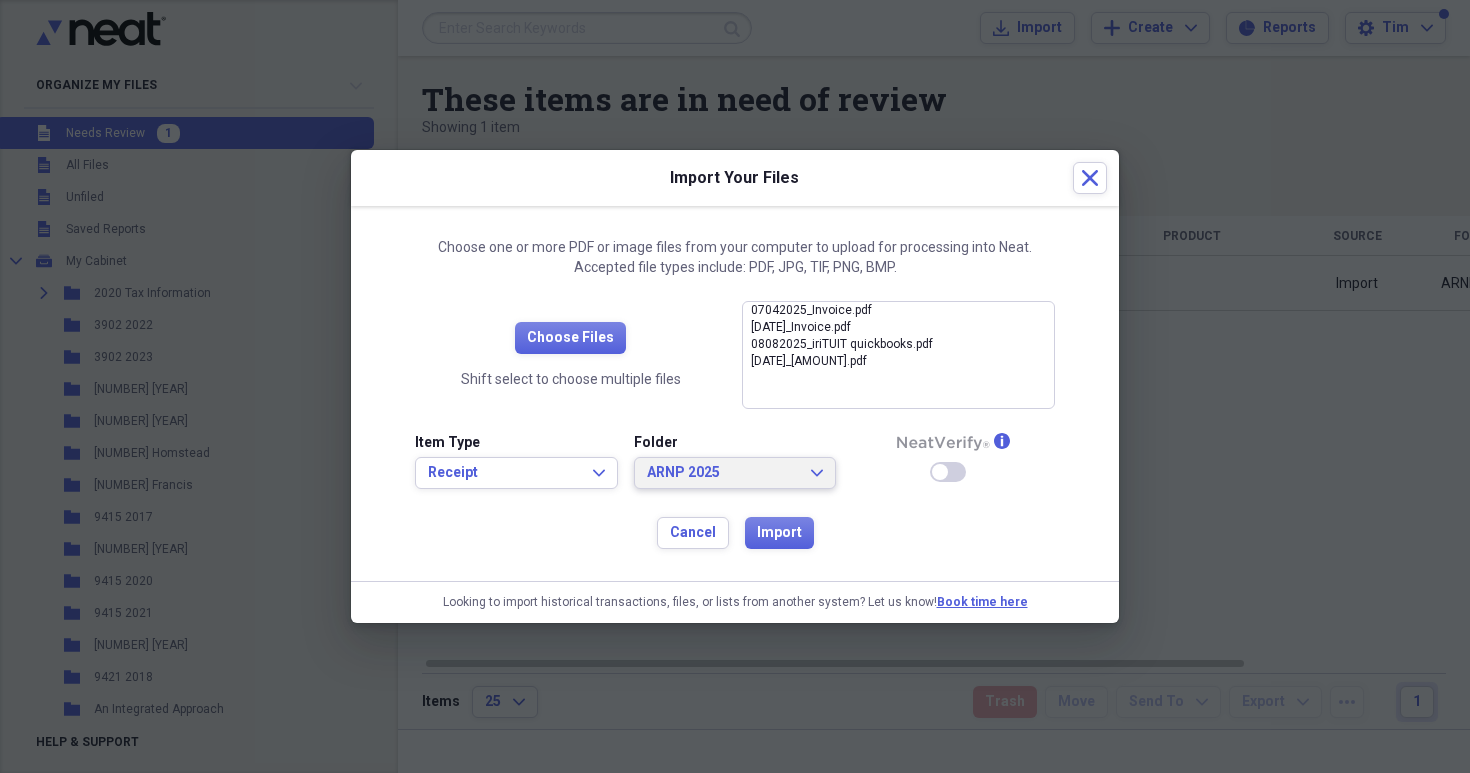 click on "ARNP 2025" at bounding box center [723, 473] 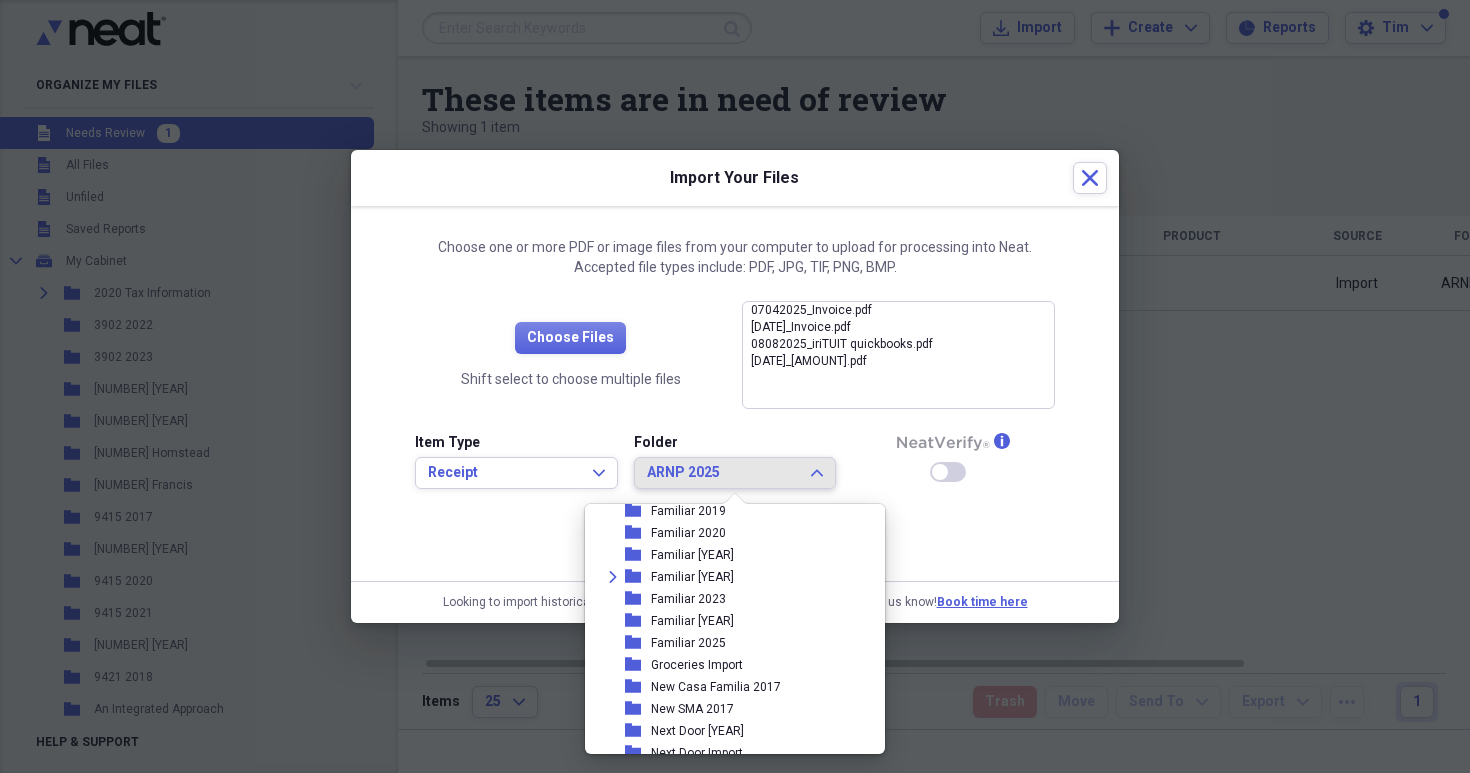 scroll, scrollTop: 815, scrollLeft: 0, axis: vertical 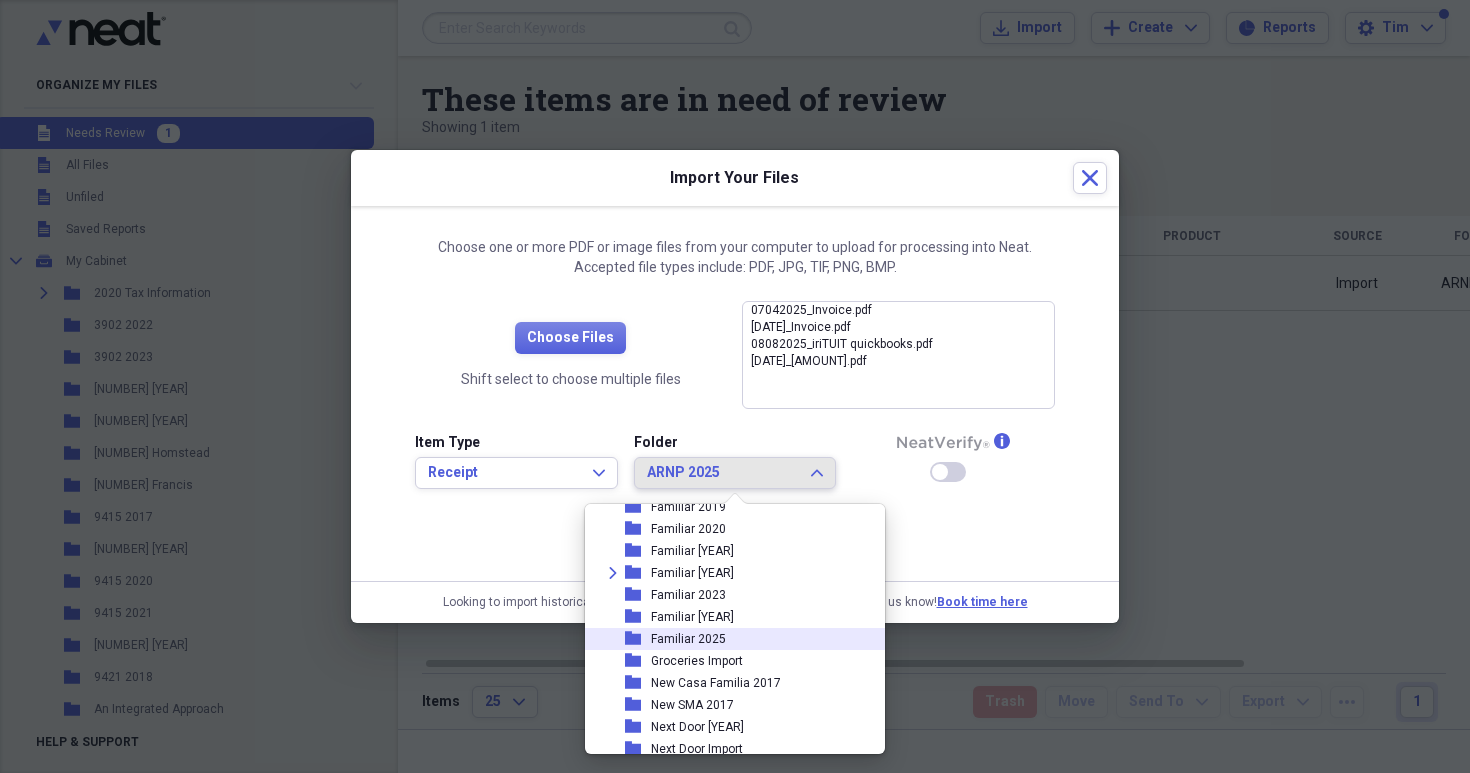 click on "Familiar 2025" at bounding box center [688, 639] 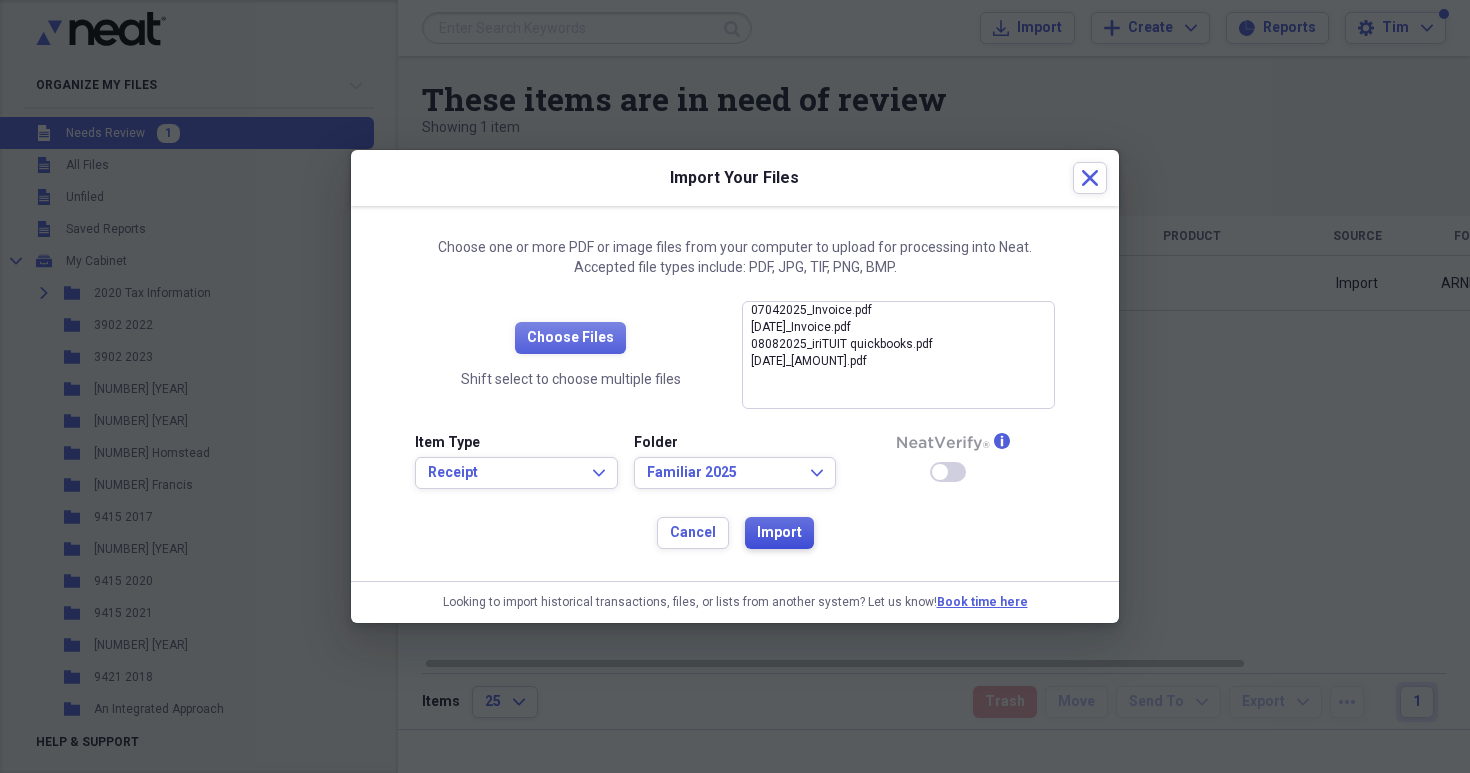 click on "Import" at bounding box center [779, 533] 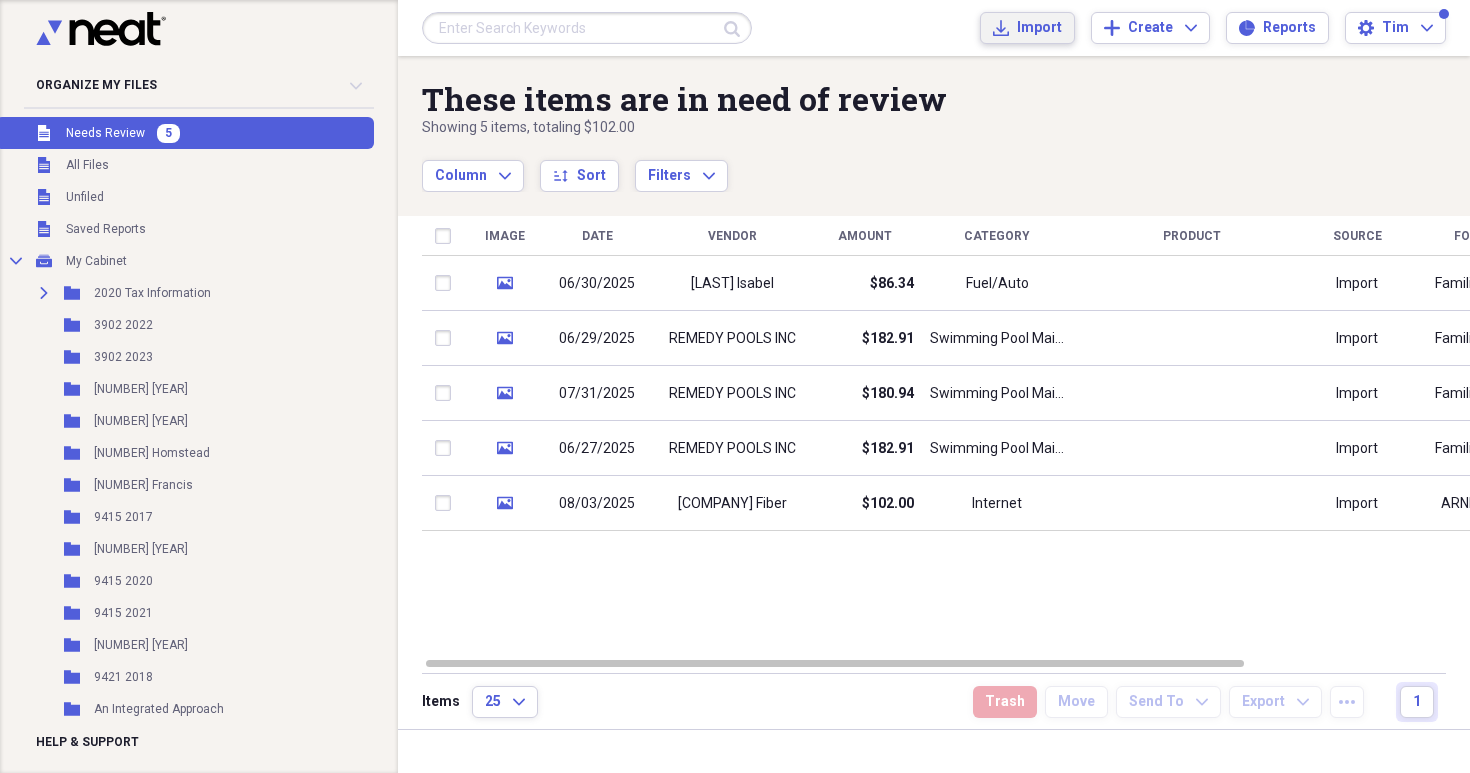 click on "Import Import" at bounding box center (1027, 28) 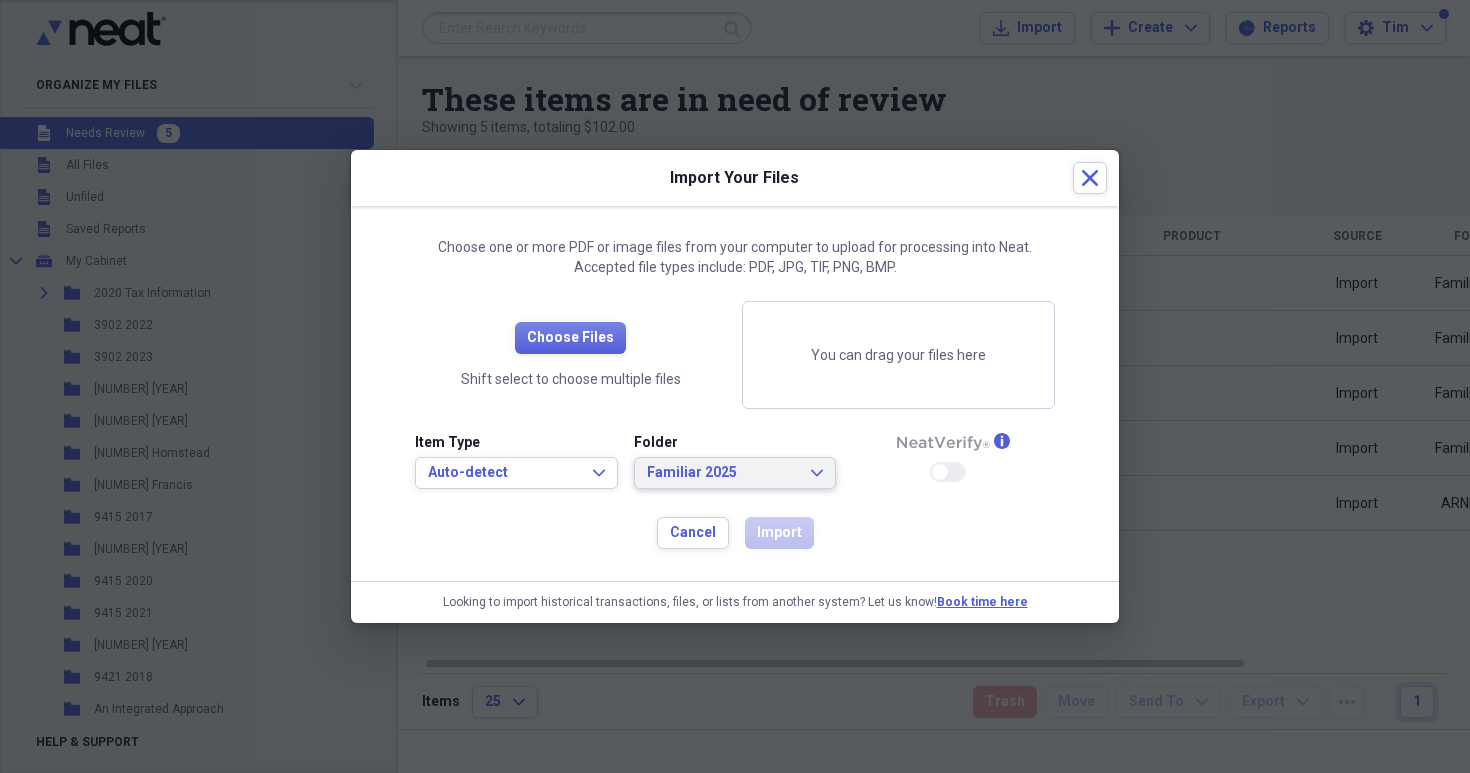 click on "Expand" 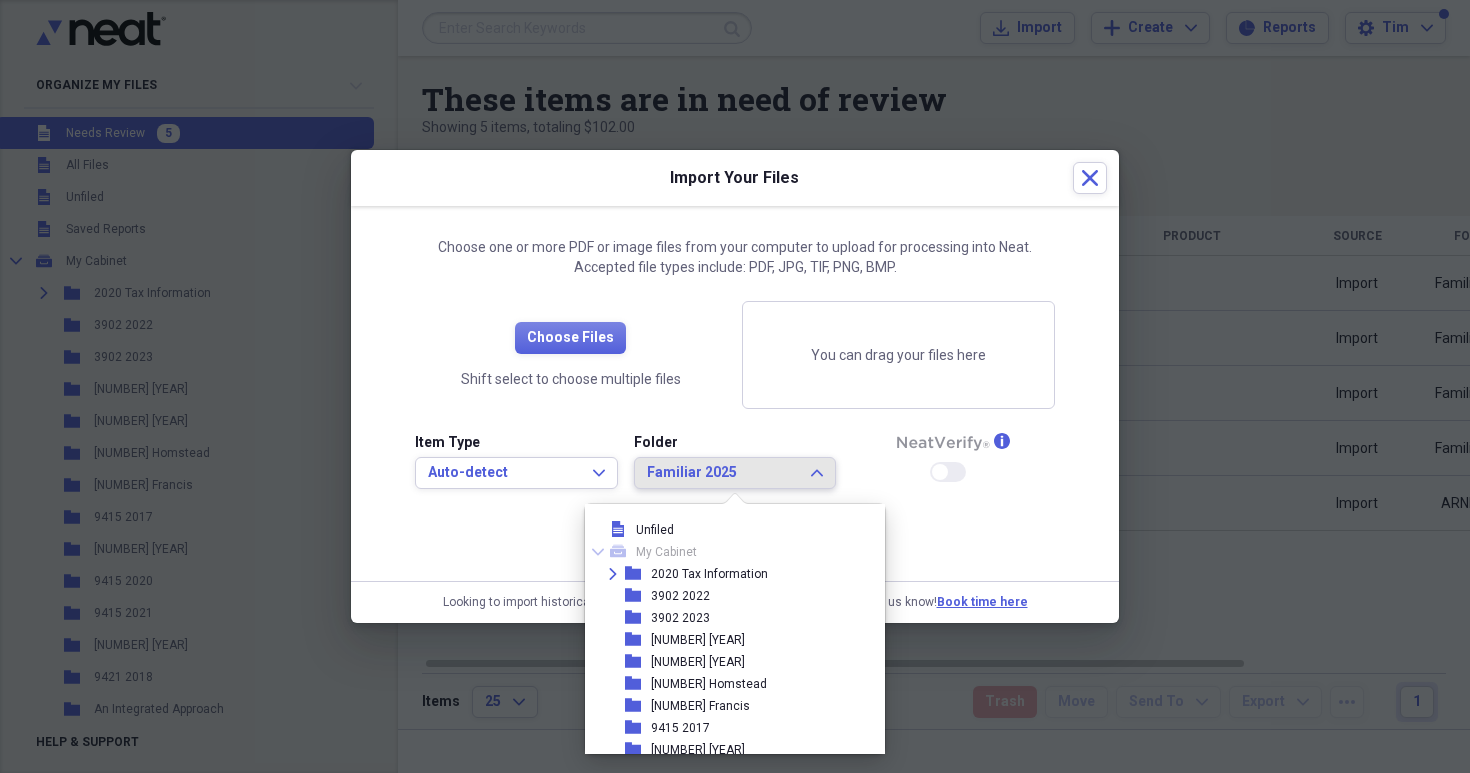 scroll, scrollTop: 825, scrollLeft: 0, axis: vertical 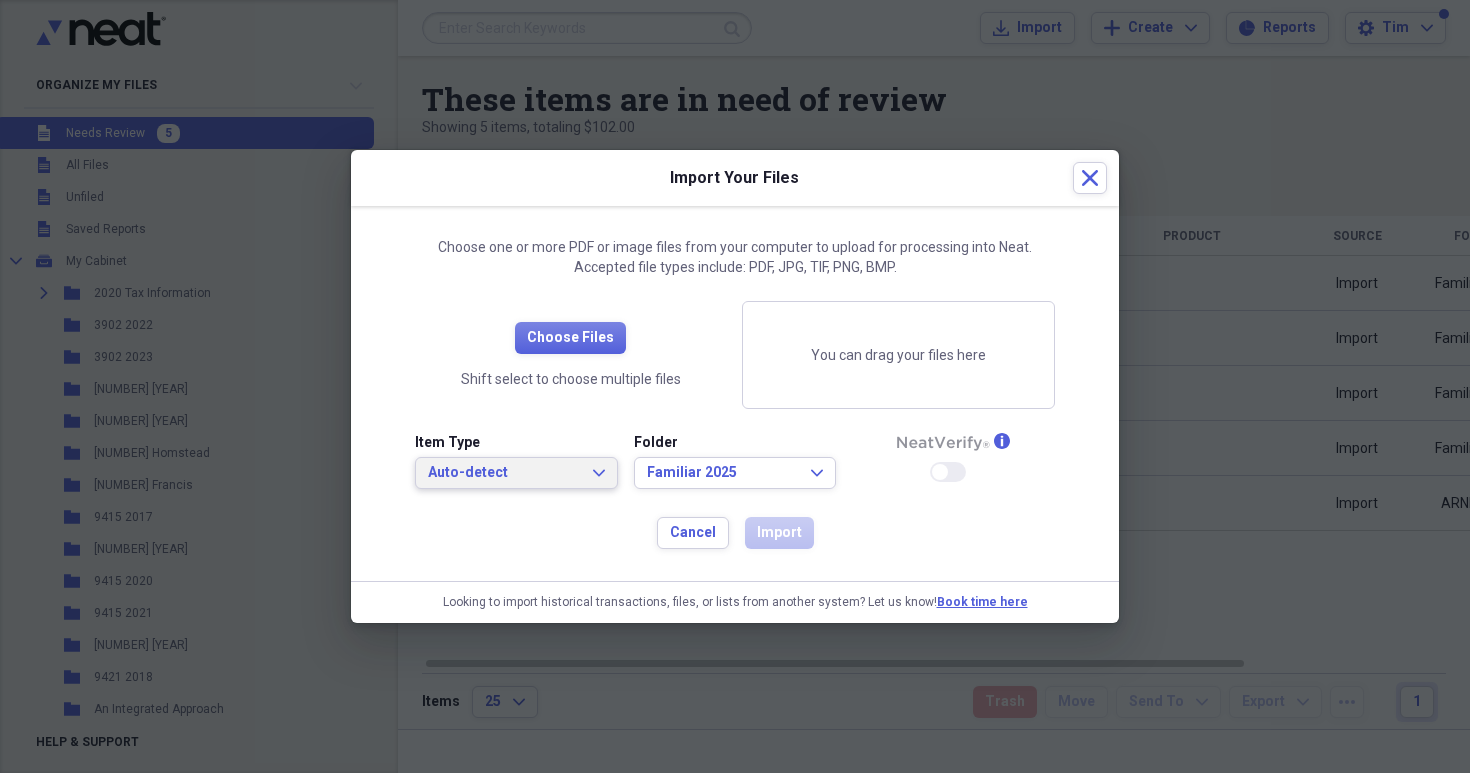 click on "Auto-detect" at bounding box center [504, 473] 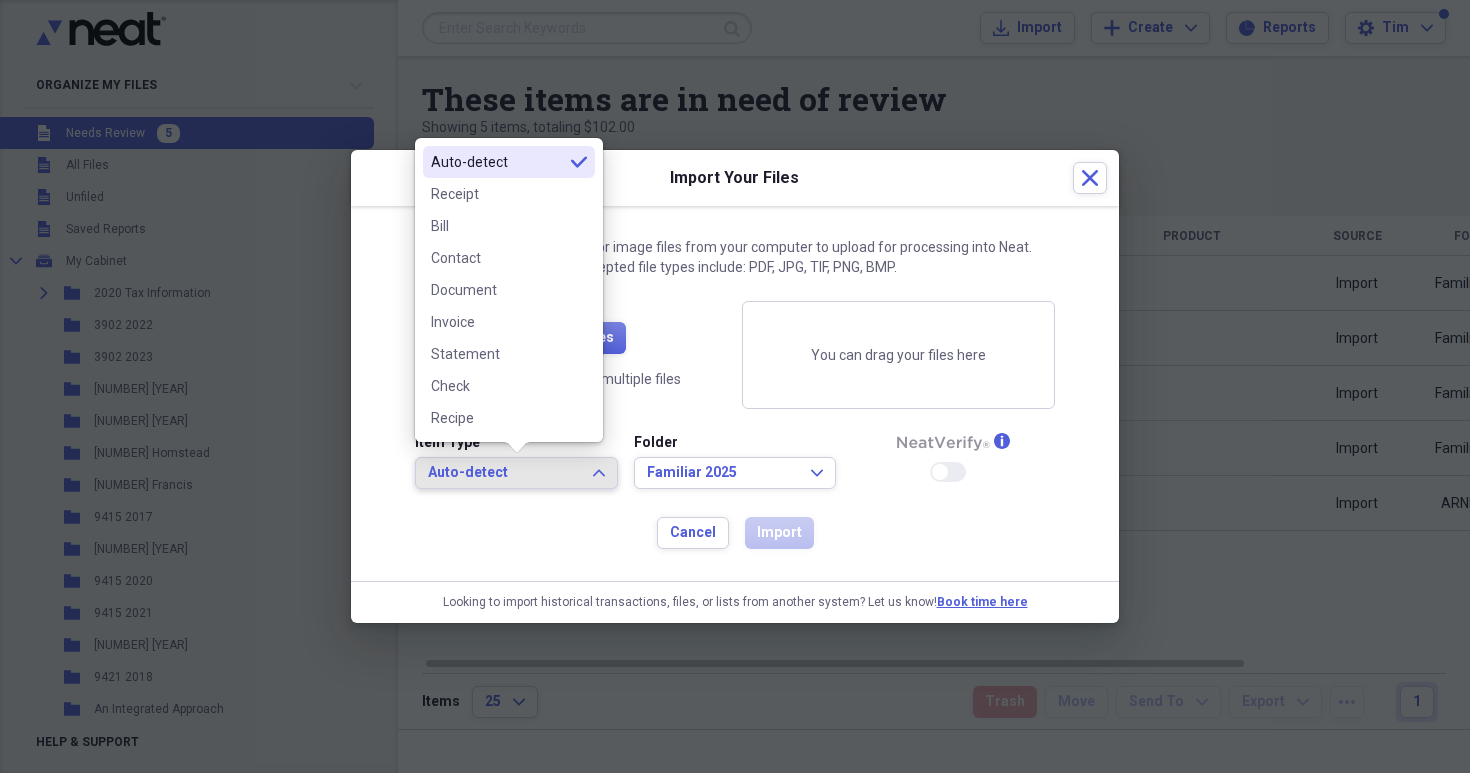 click on "Auto-detect" at bounding box center (504, 473) 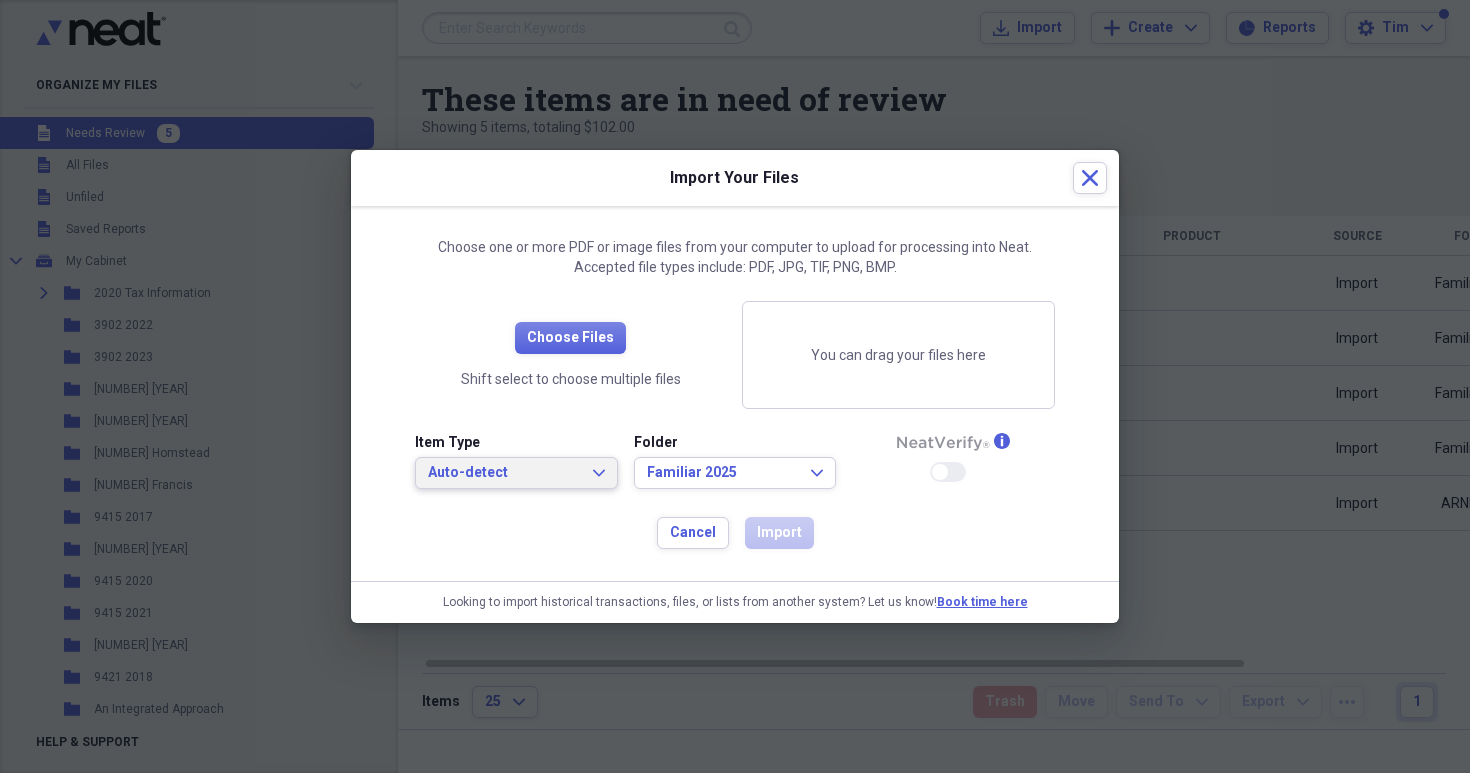 click on "Auto-detect" at bounding box center [504, 473] 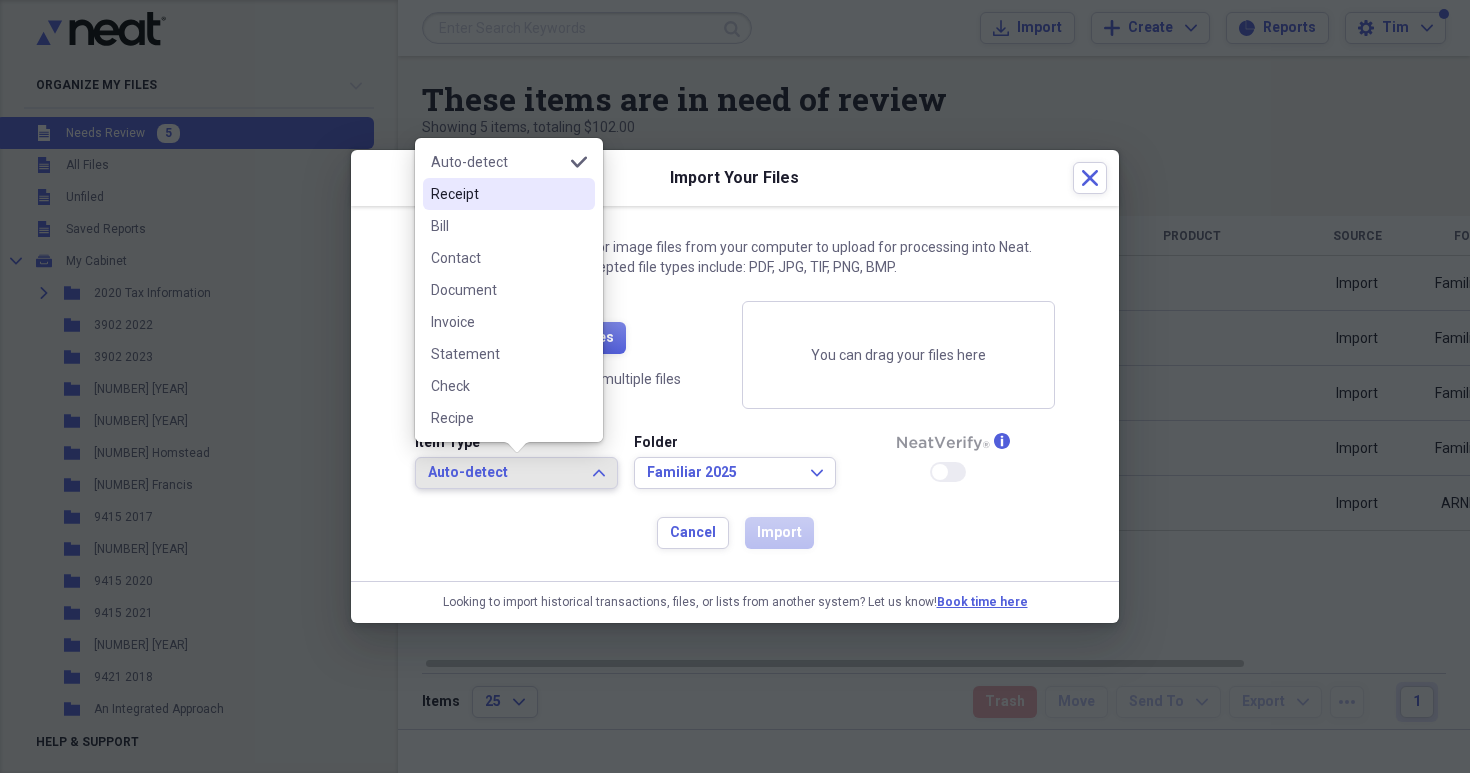 click on "Receipt" at bounding box center [497, 194] 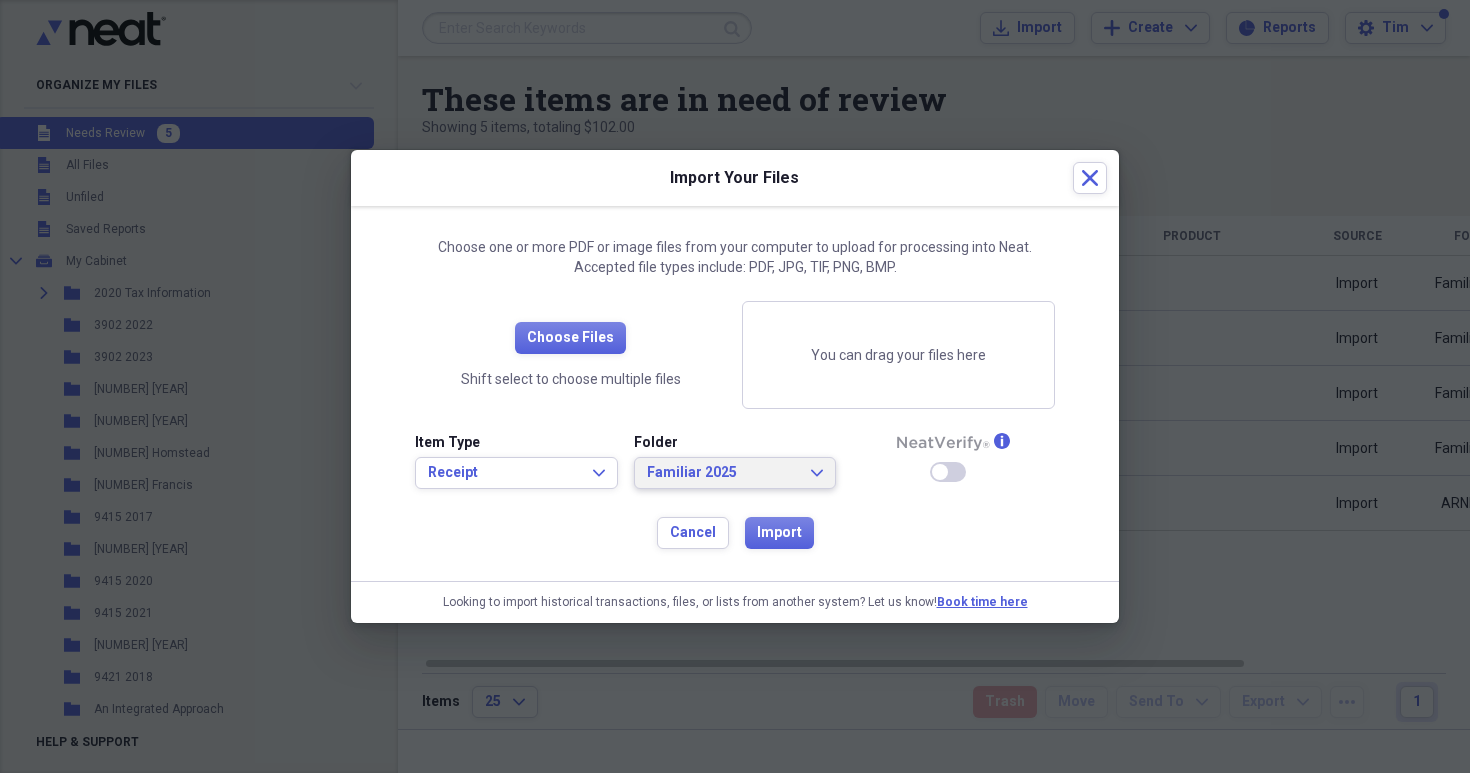 click on "Familiar 2025" at bounding box center [723, 473] 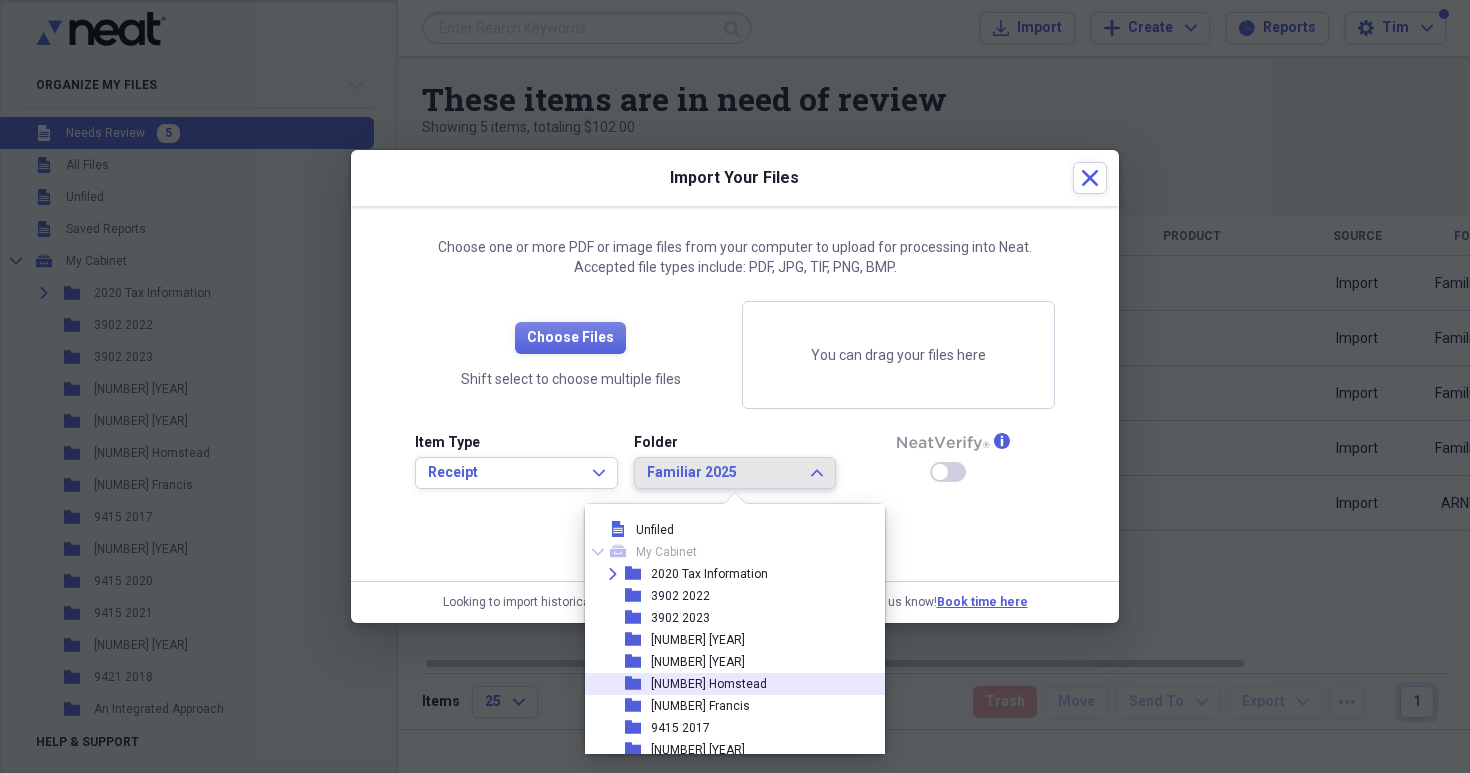 scroll, scrollTop: 2, scrollLeft: 0, axis: vertical 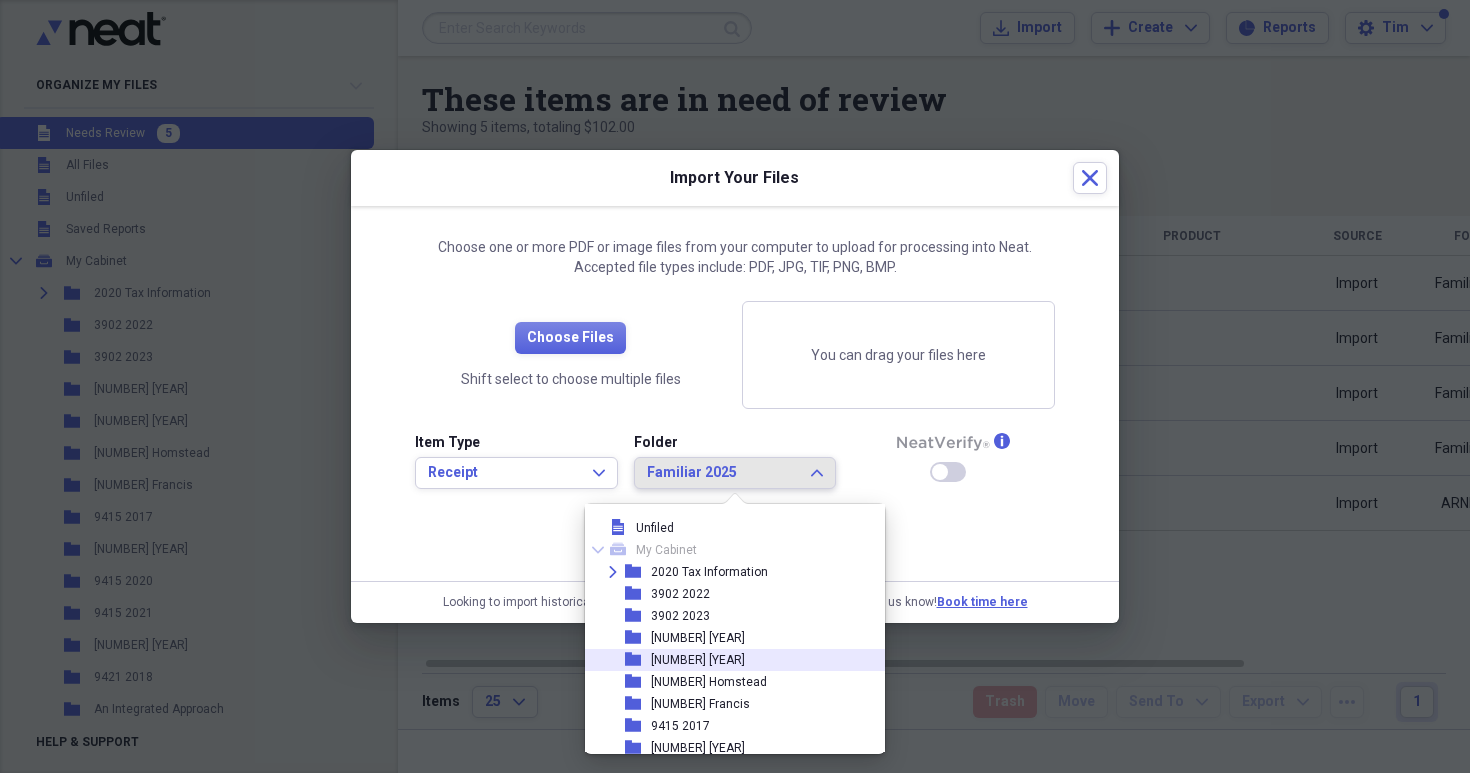 click on "[NUMBER] [YEAR]" at bounding box center [698, 660] 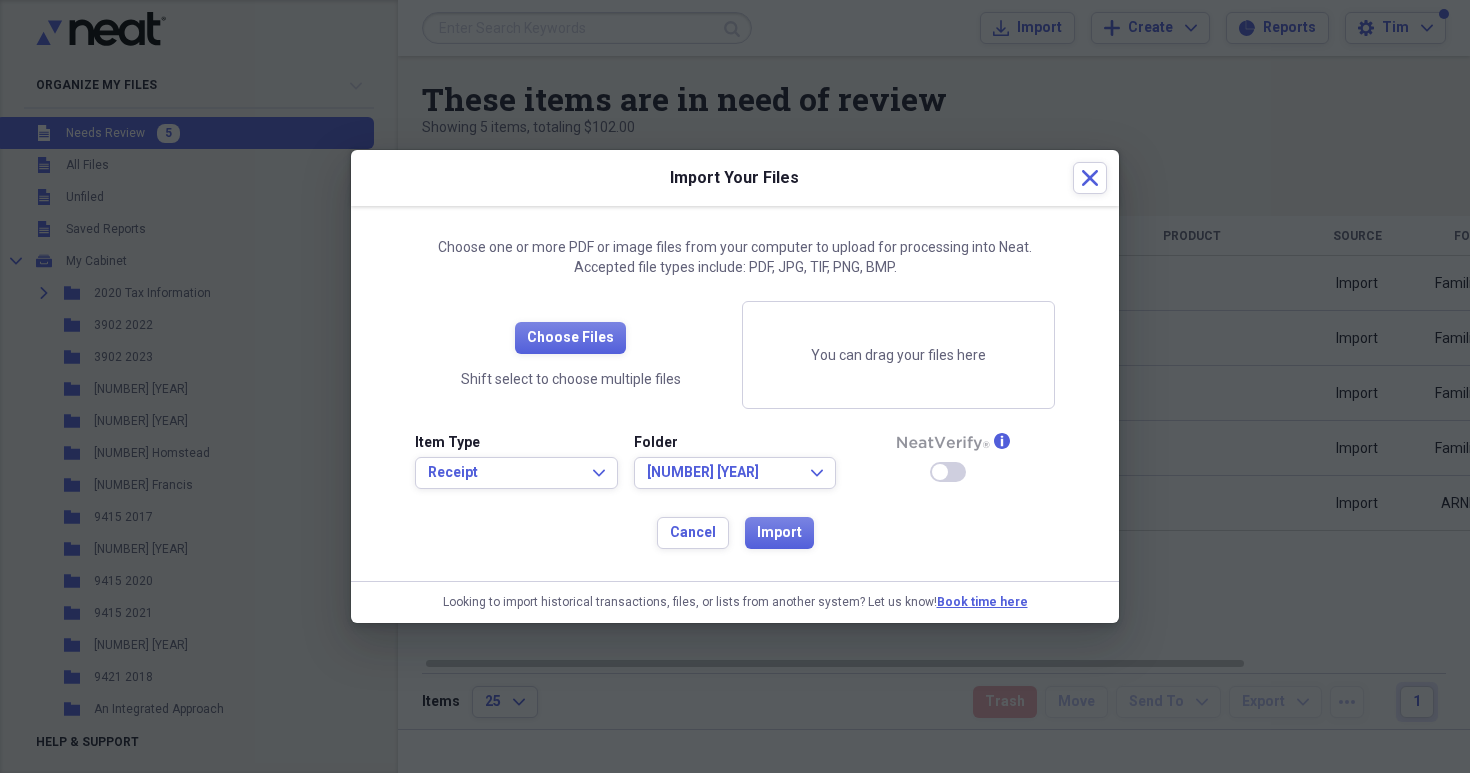 click on "You can drag your files here" at bounding box center [898, 355] 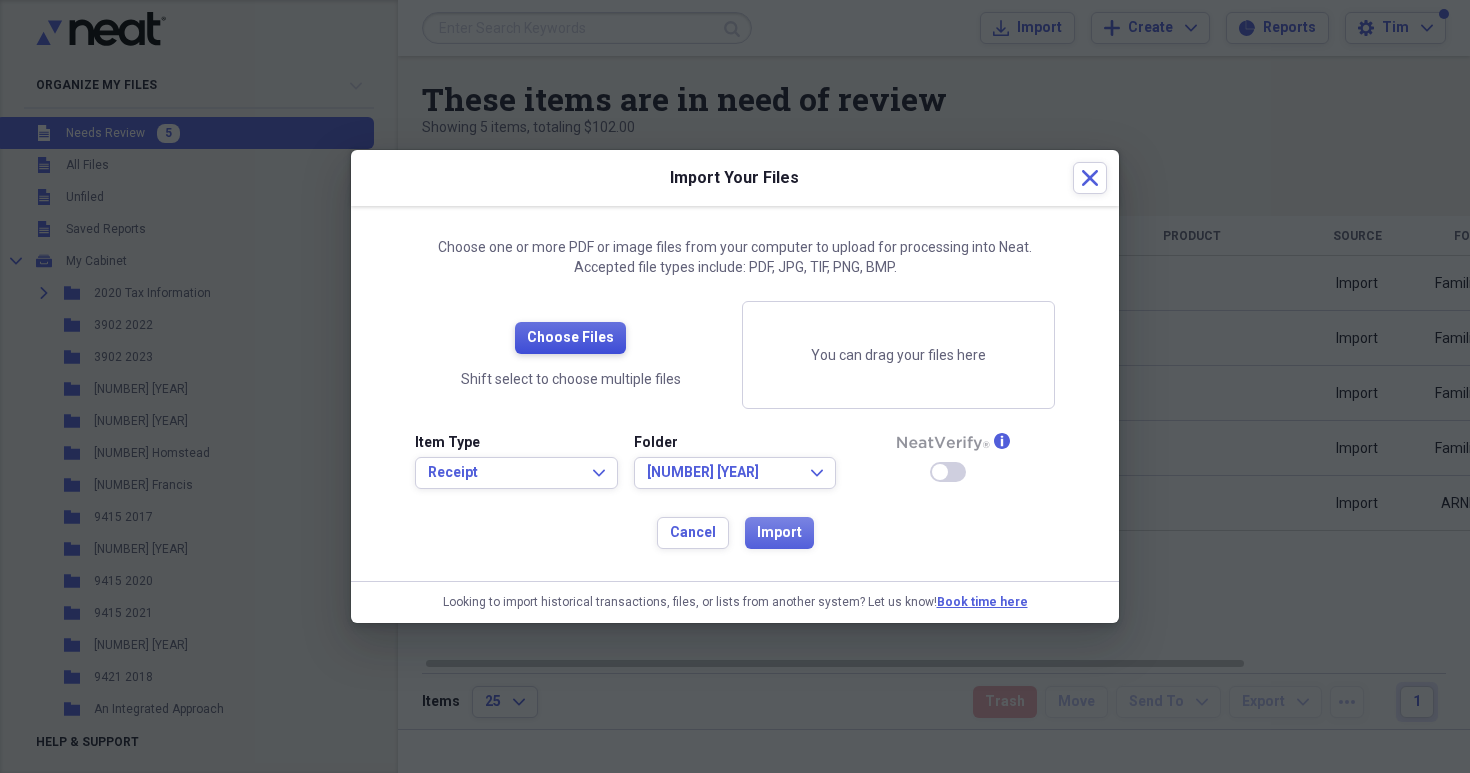 click on "Choose Files" at bounding box center (570, 338) 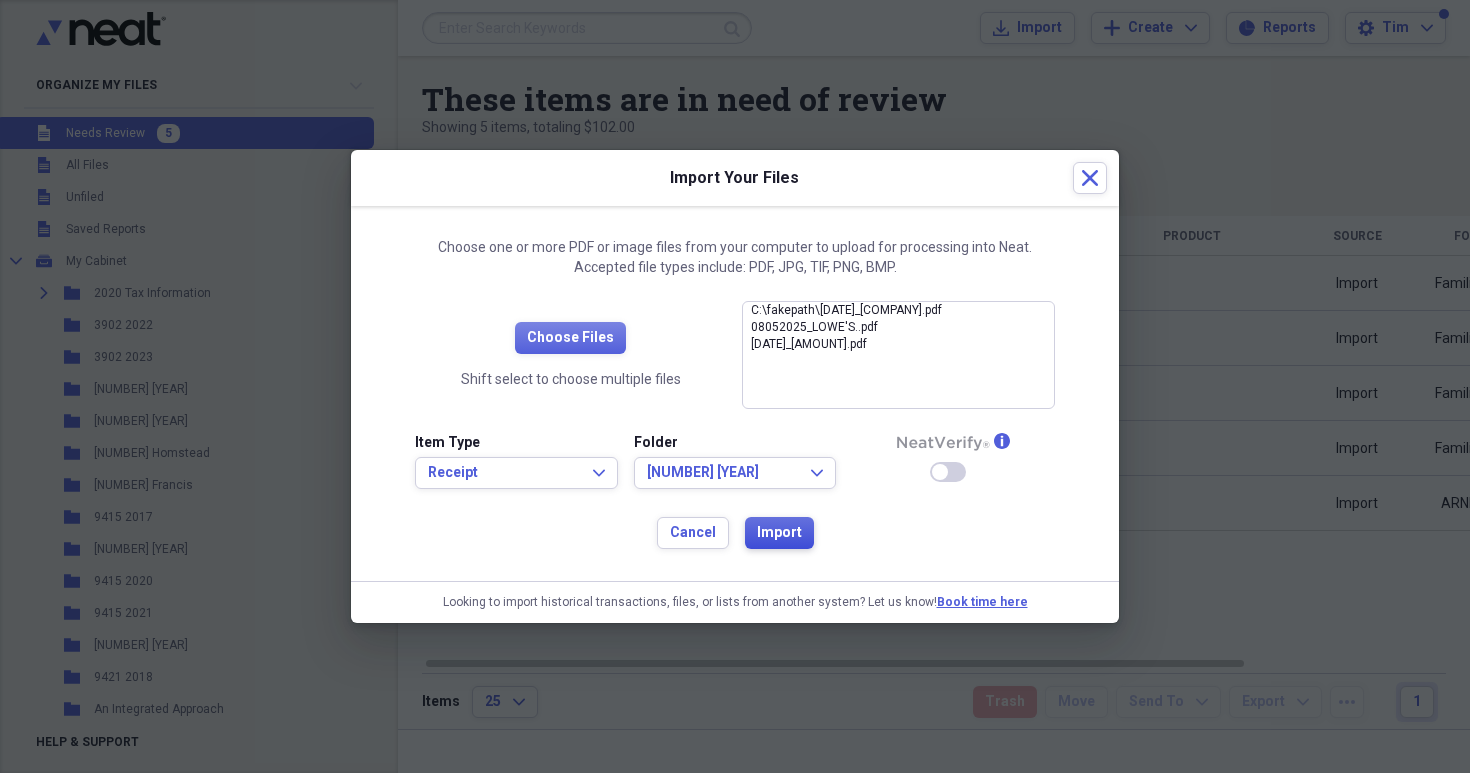 click on "Import" at bounding box center (779, 533) 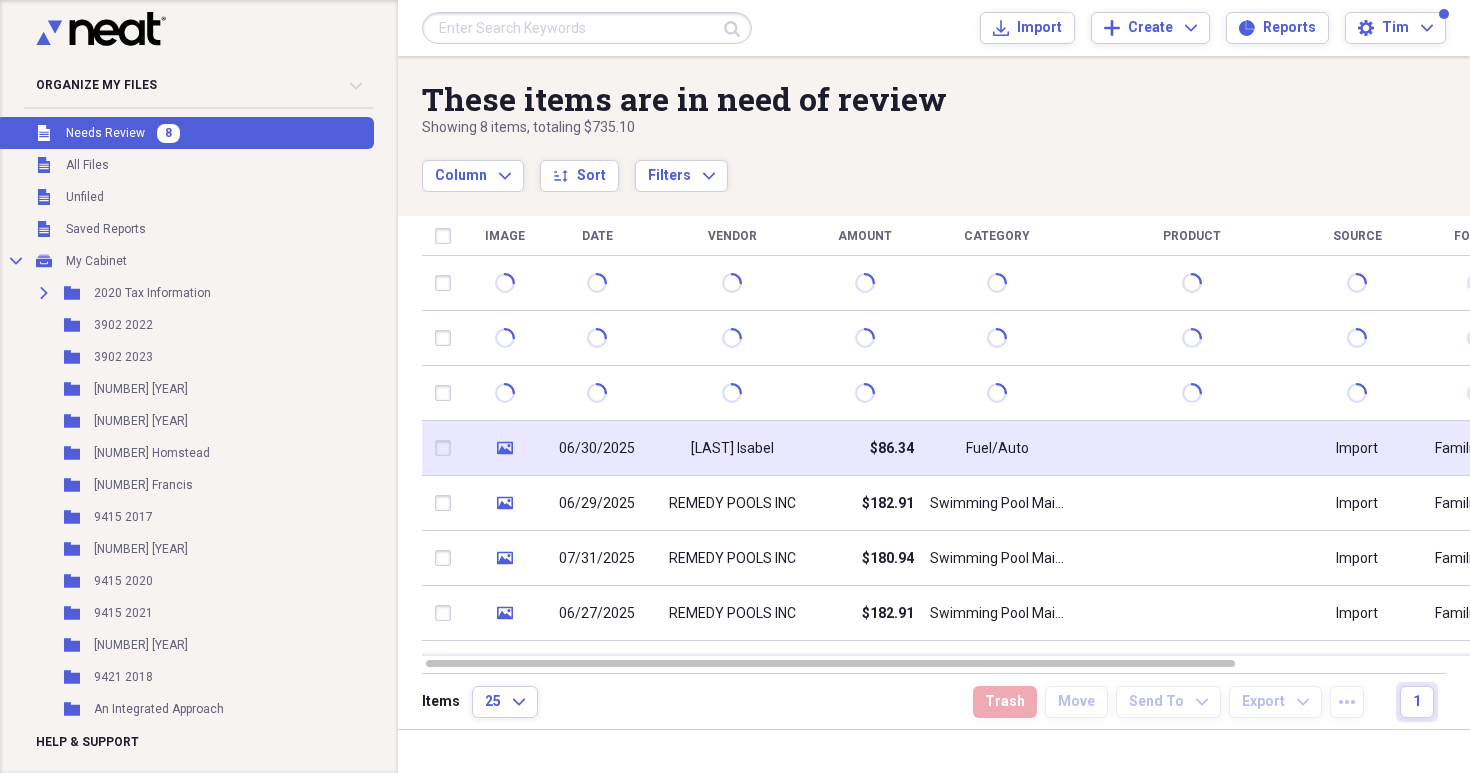click on "[LAST] Isabel" at bounding box center [732, 448] 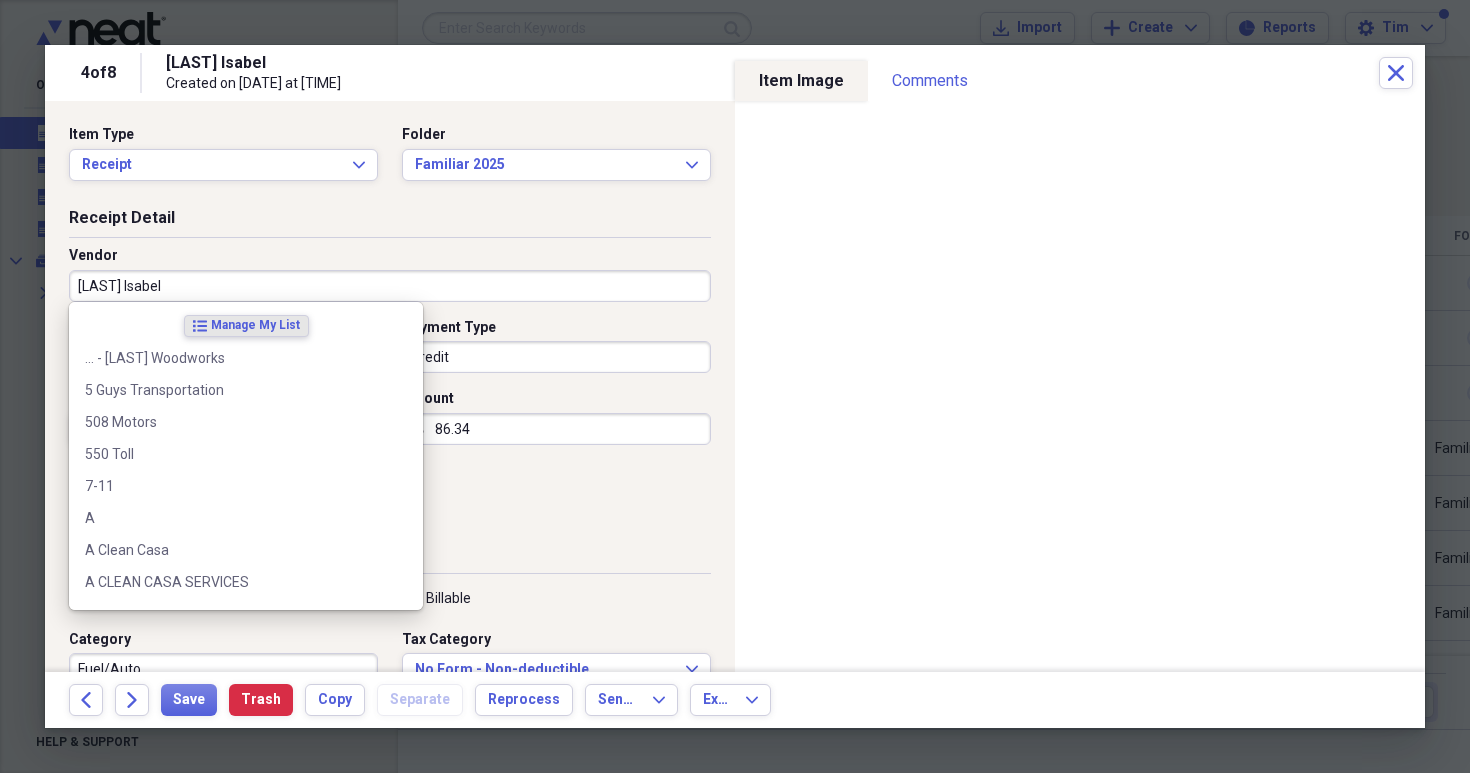 click on "[LAST] Isabel" at bounding box center [390, 286] 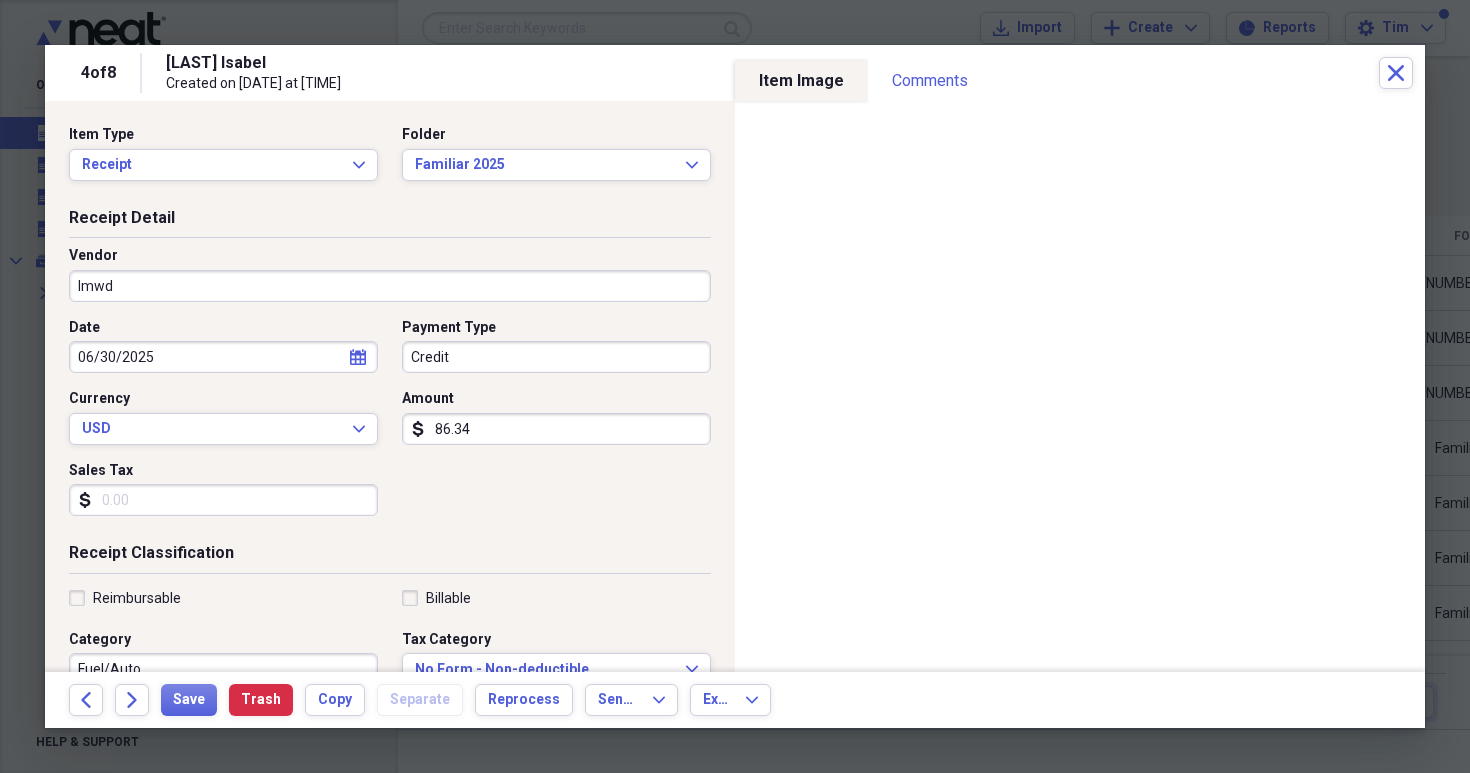 click on "lmwd" at bounding box center (390, 286) 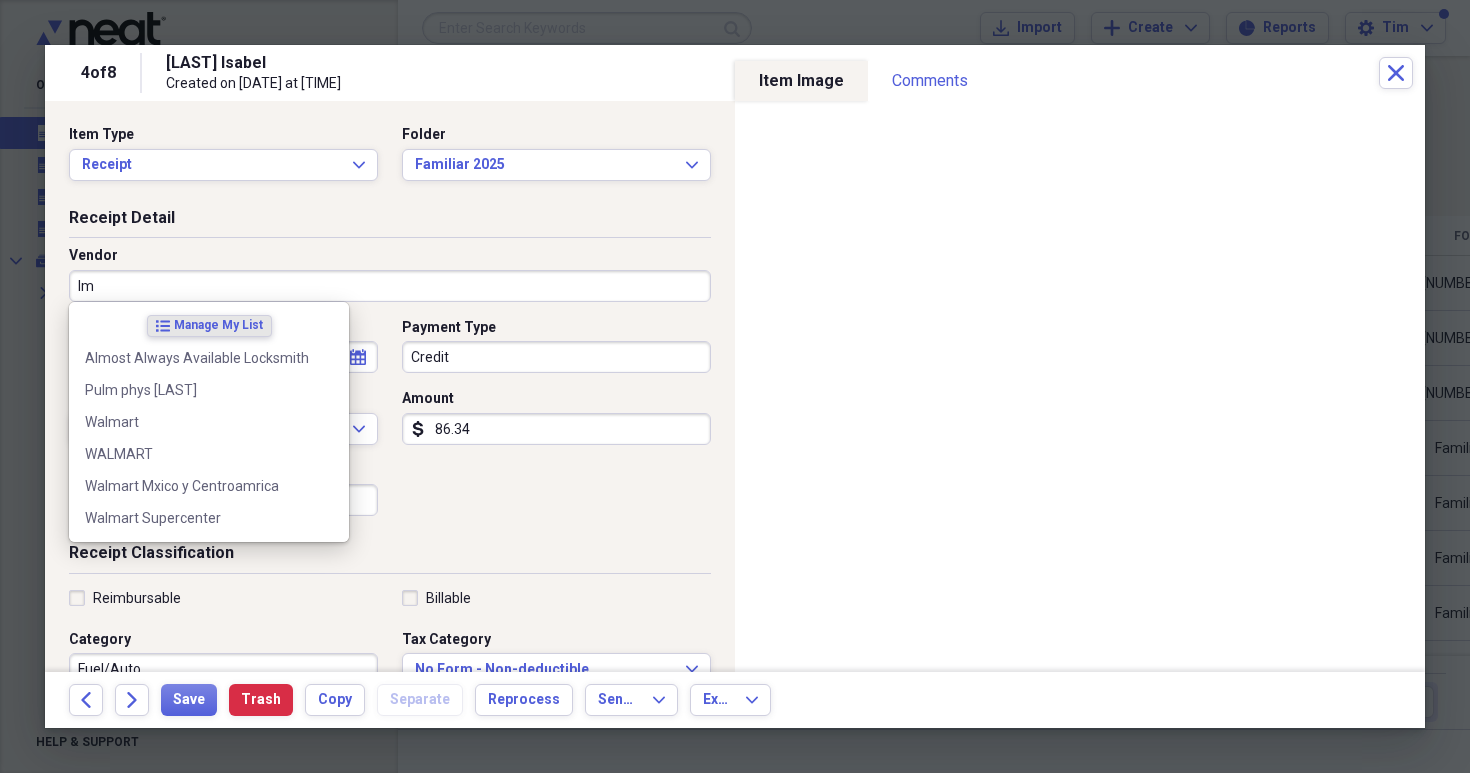 type on "l" 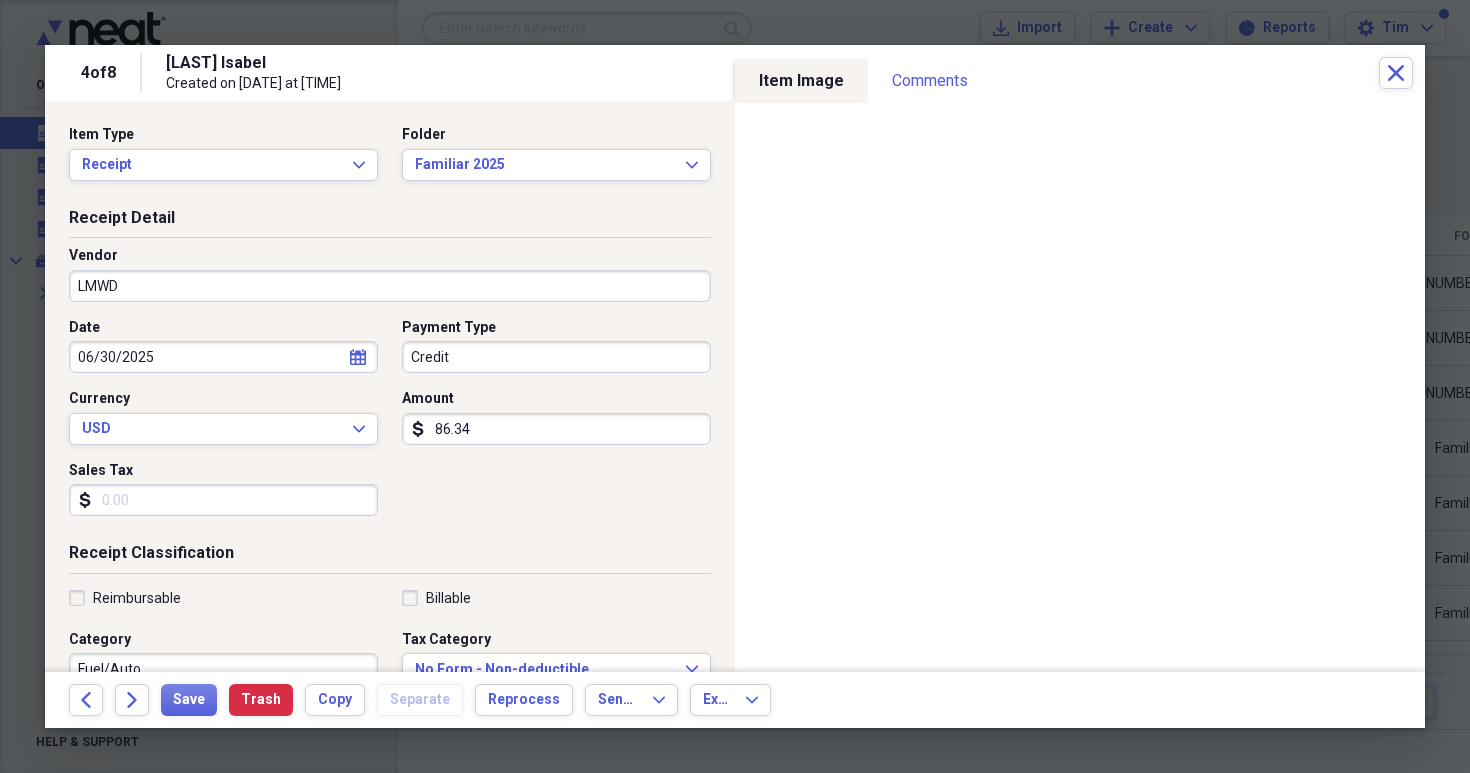 click on "LMWD" at bounding box center [390, 286] 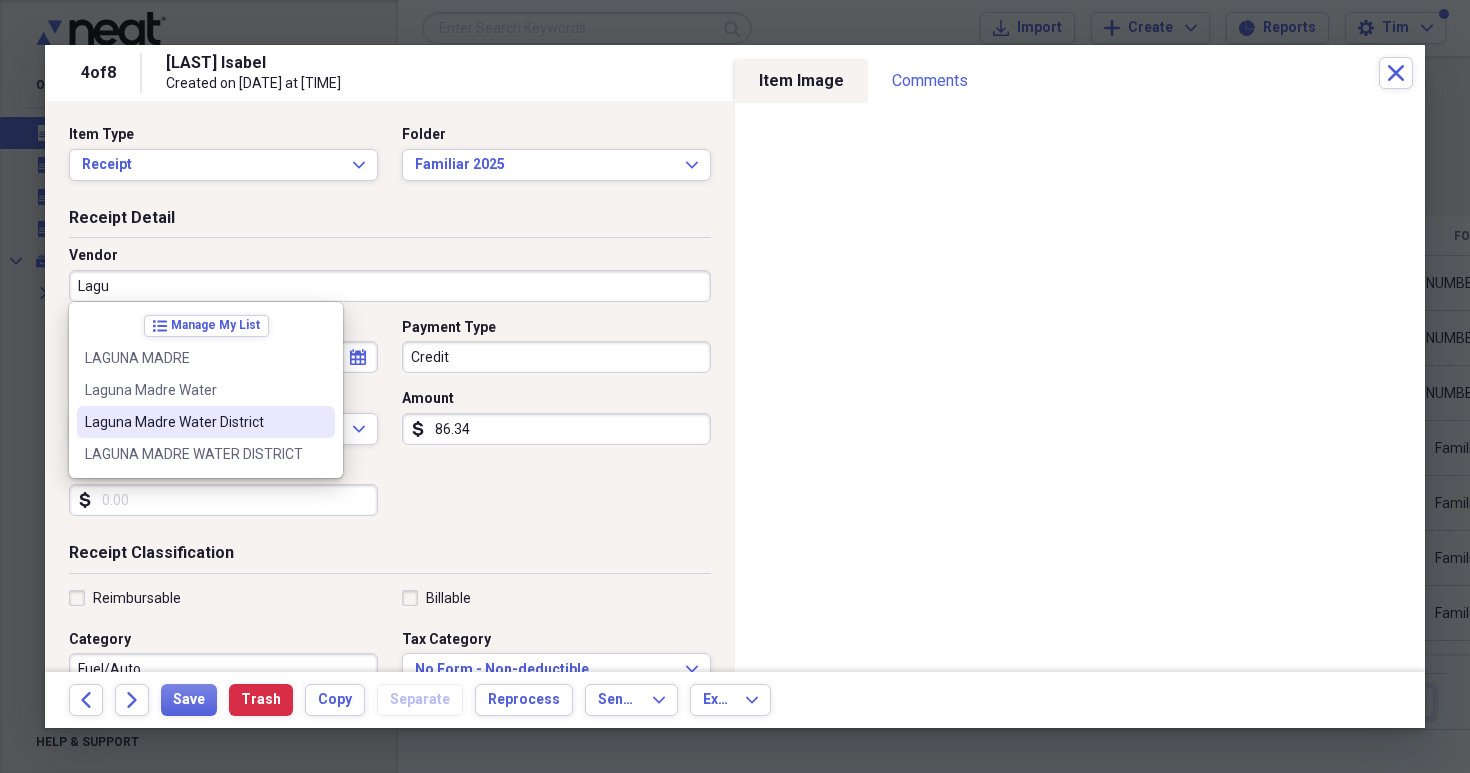 click on "Laguna Madre Water District" at bounding box center (194, 422) 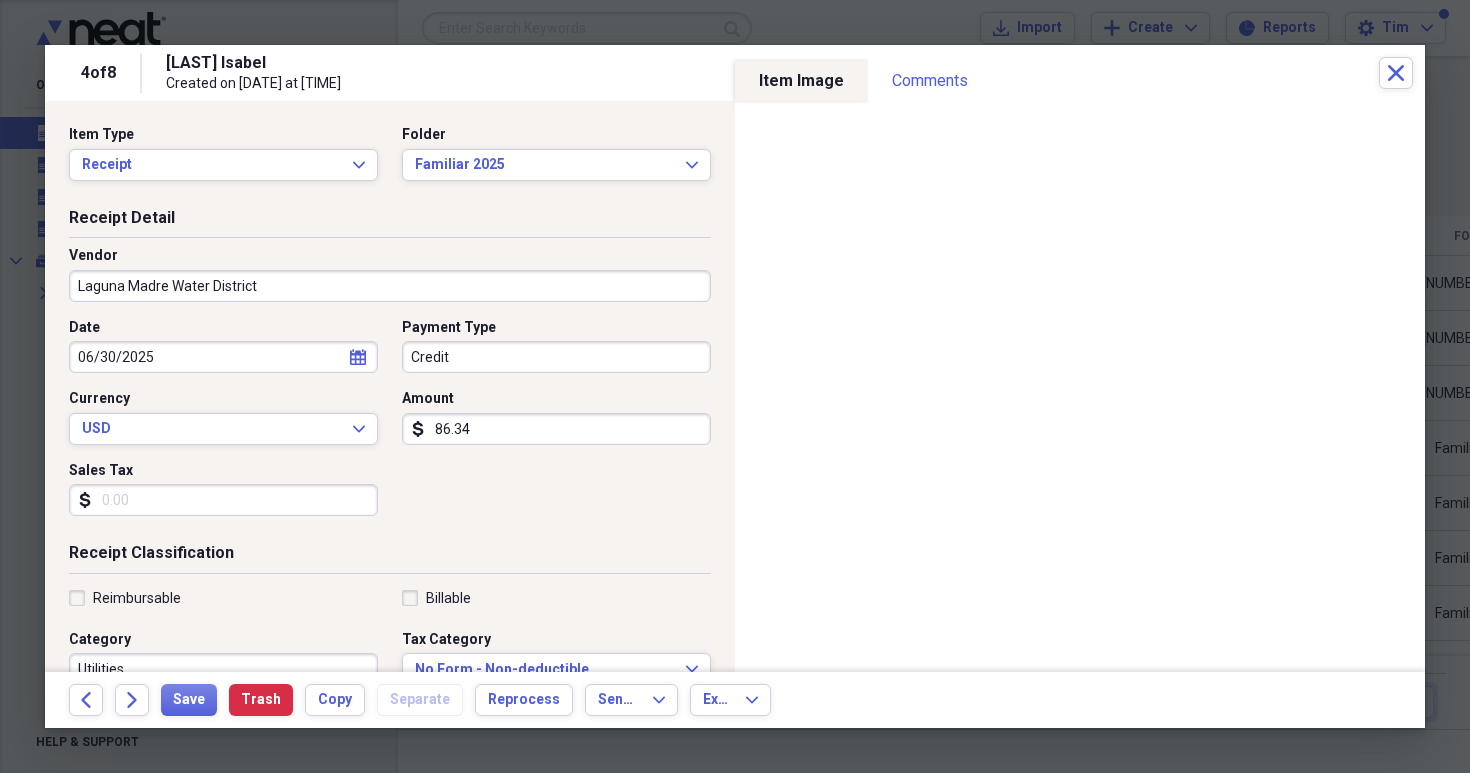 type on "Utilities" 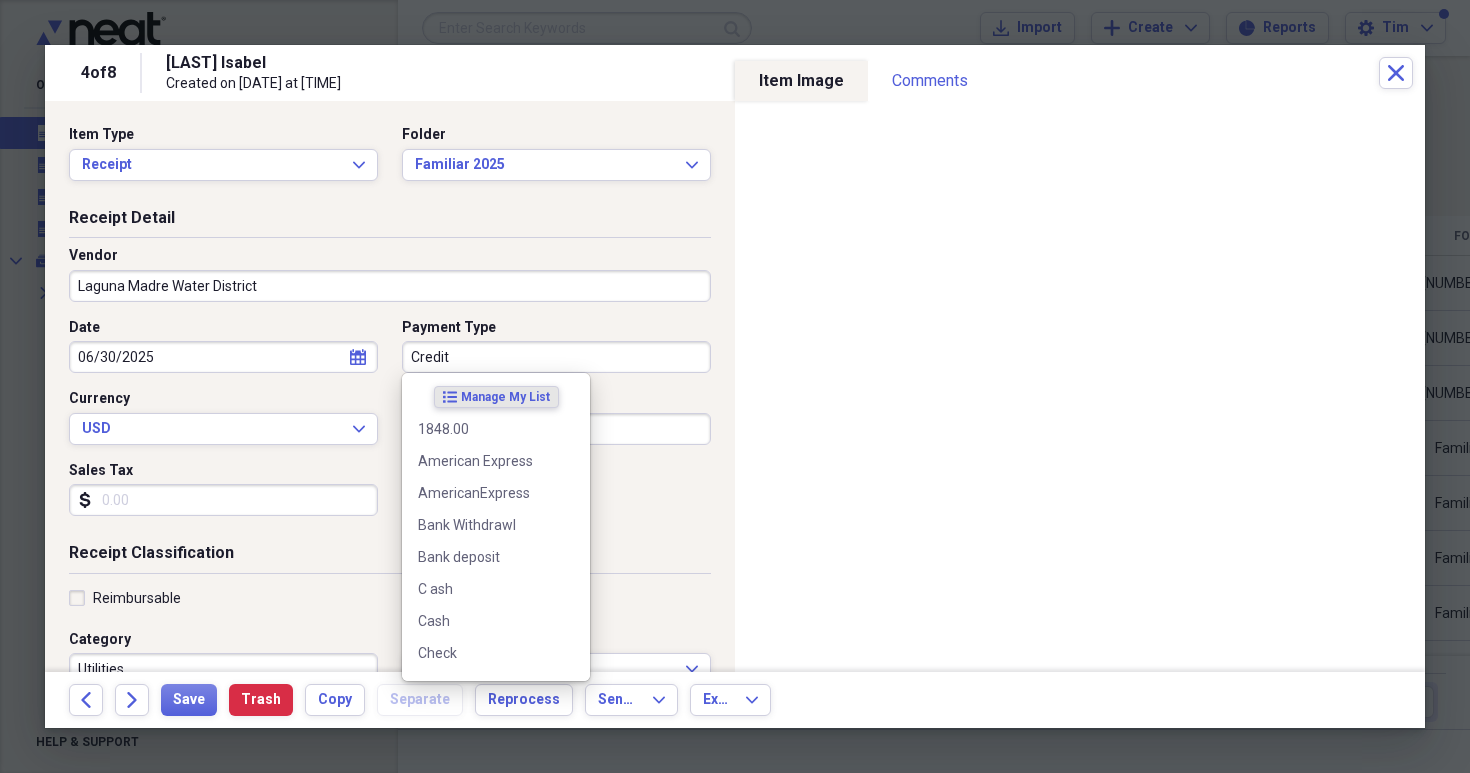 click on "Credit" at bounding box center (556, 357) 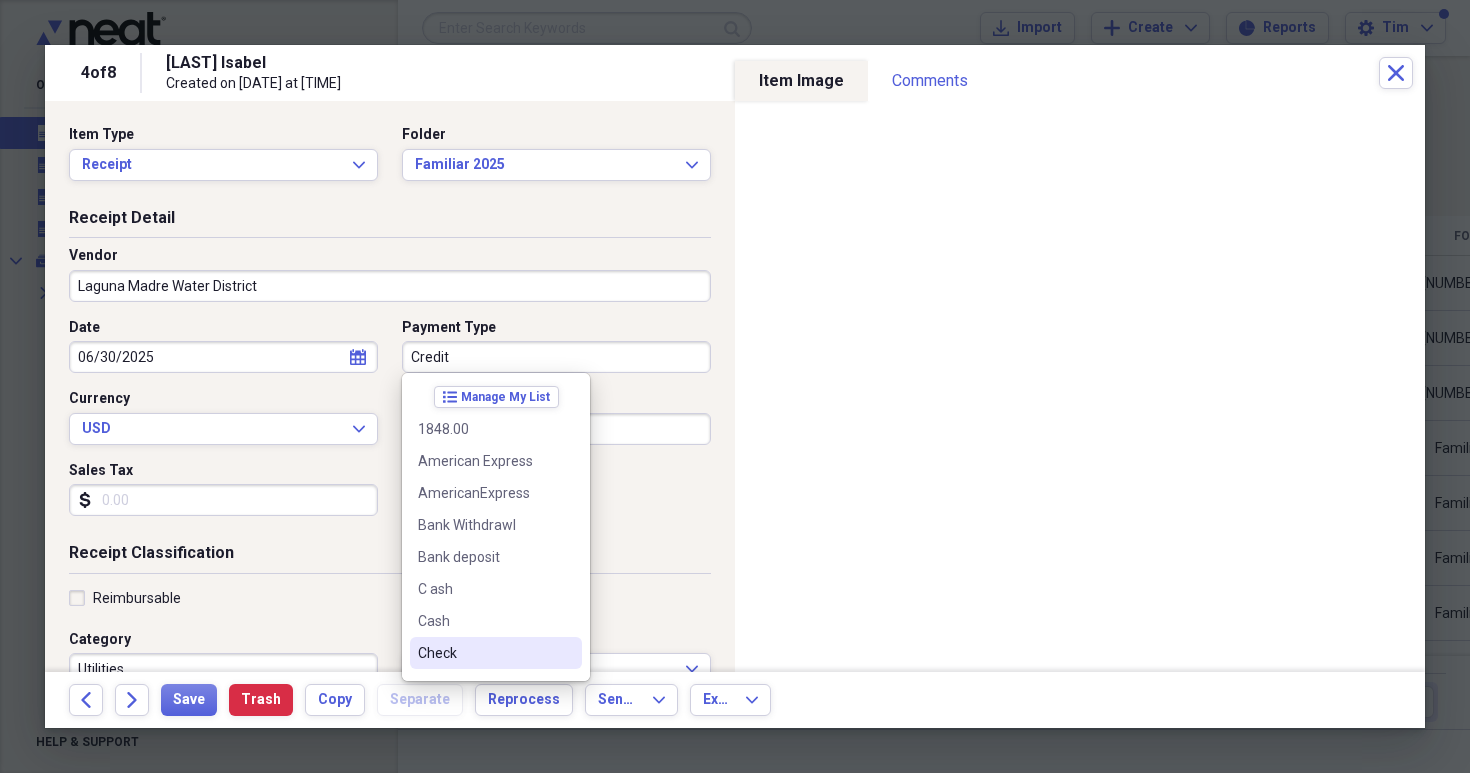 click on "Check" at bounding box center (484, 653) 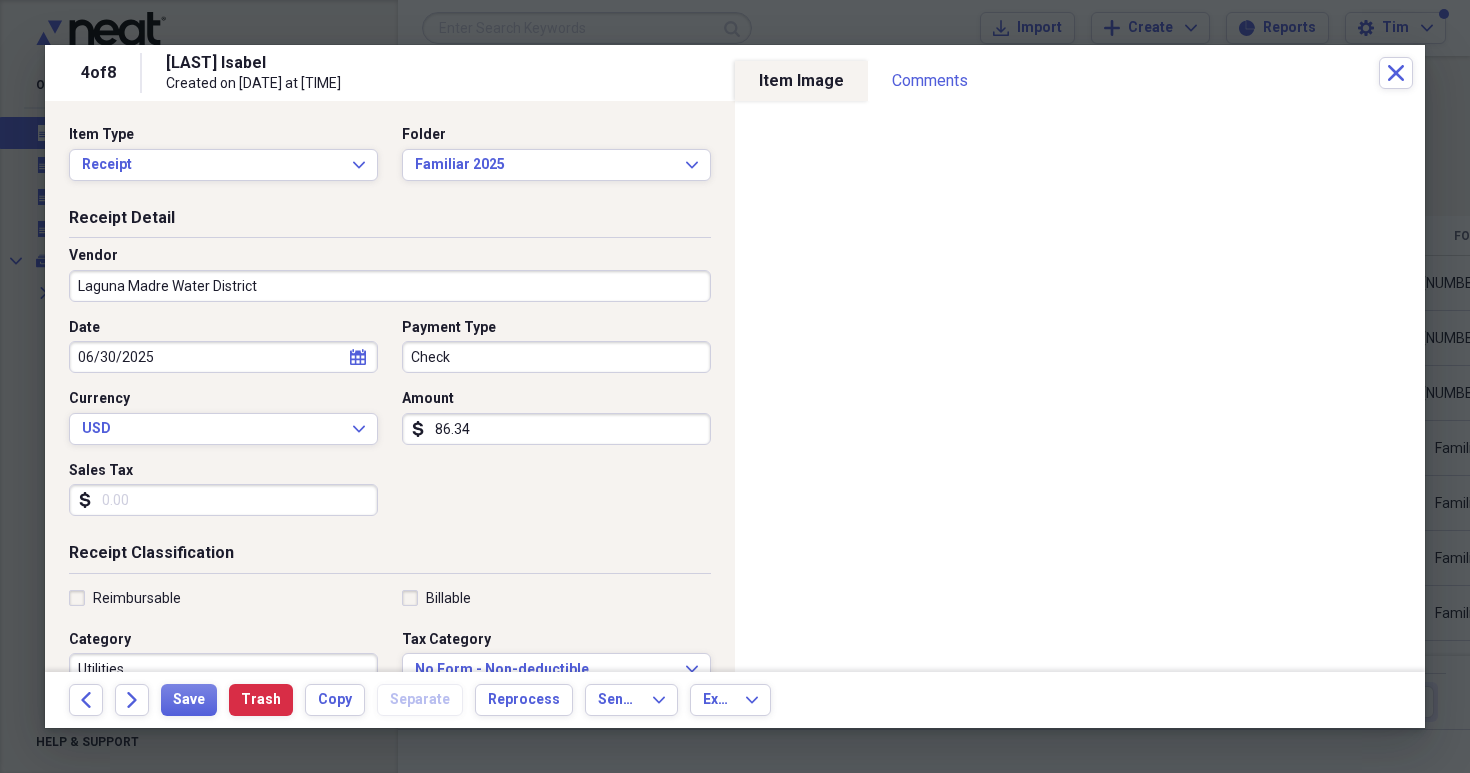 click on "86.34" at bounding box center (556, 429) 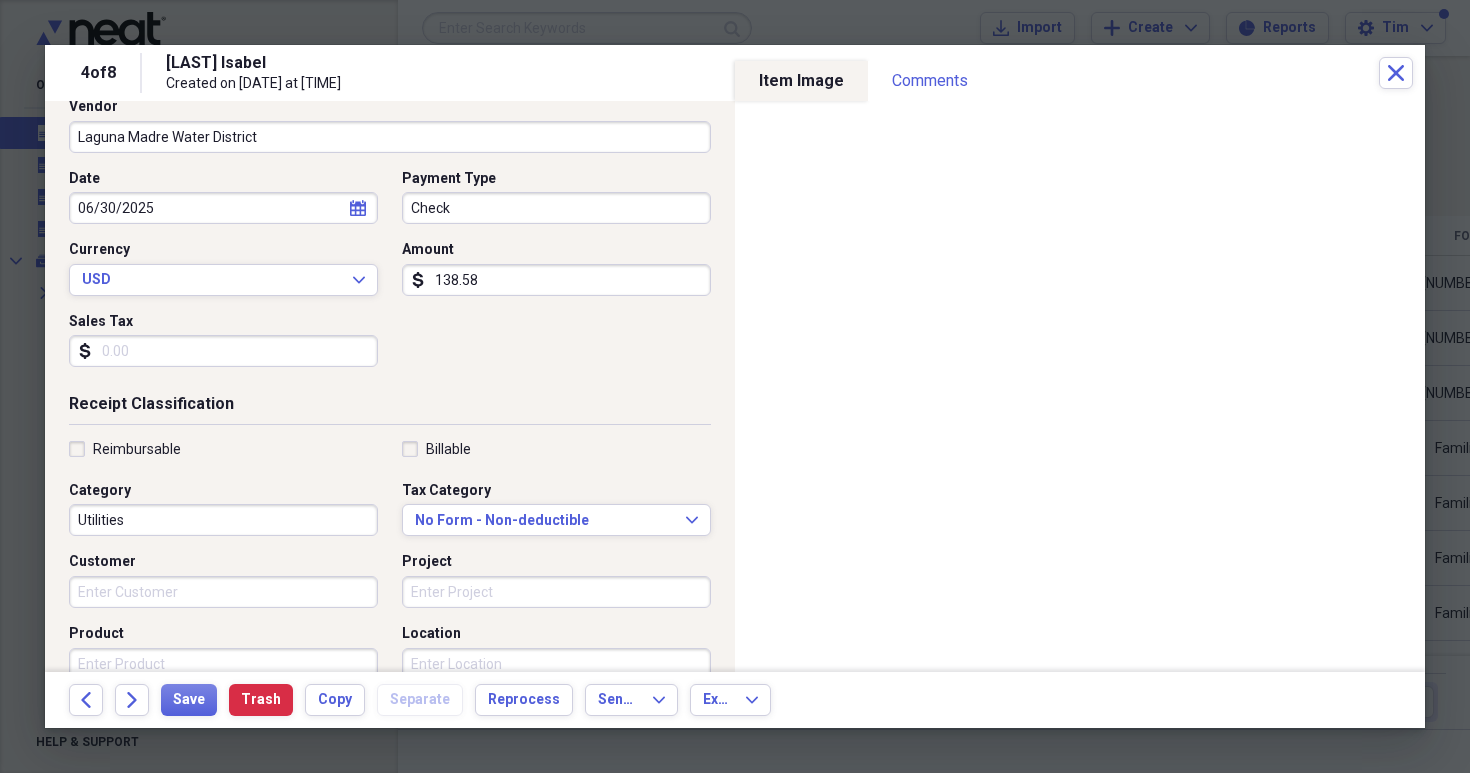 scroll, scrollTop: 170, scrollLeft: 0, axis: vertical 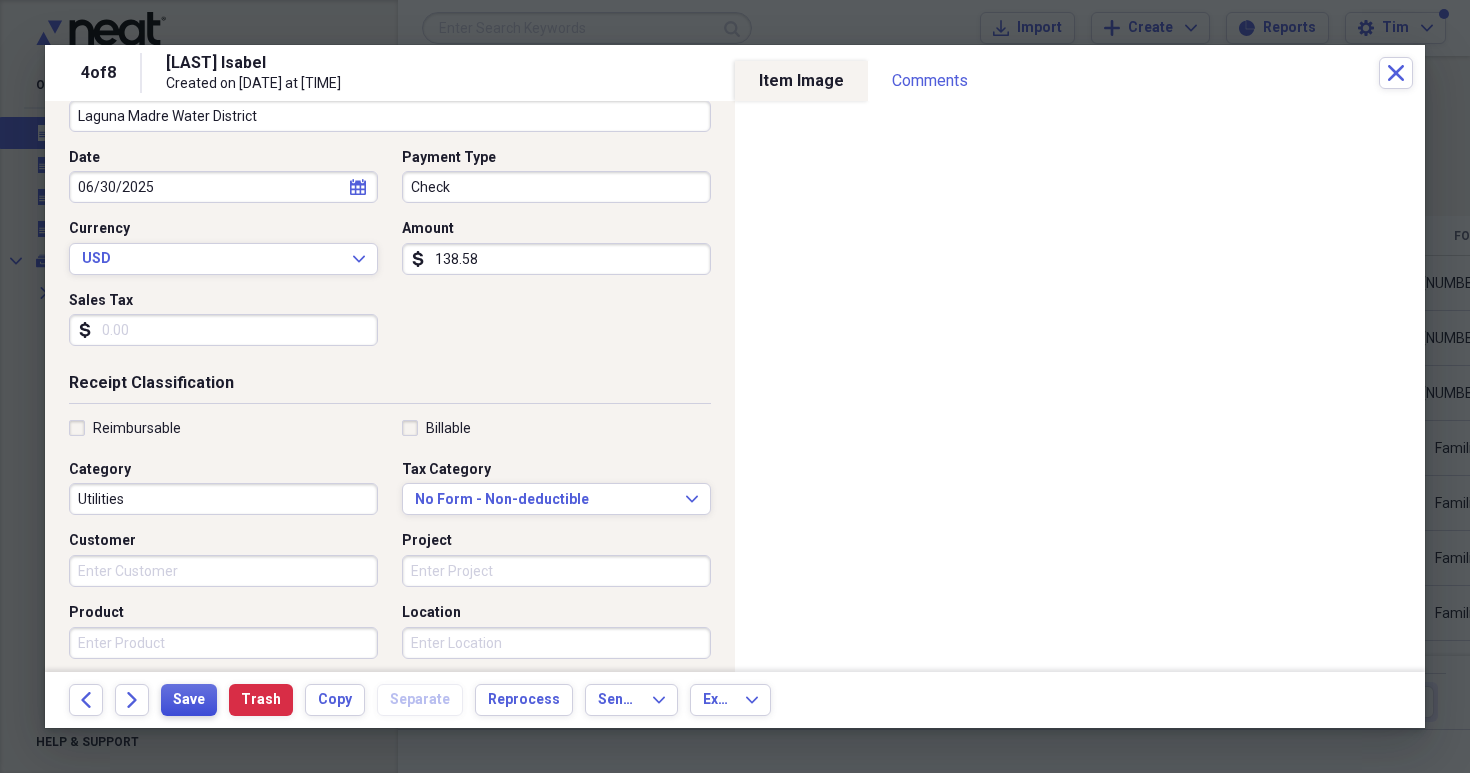 type on "138.58" 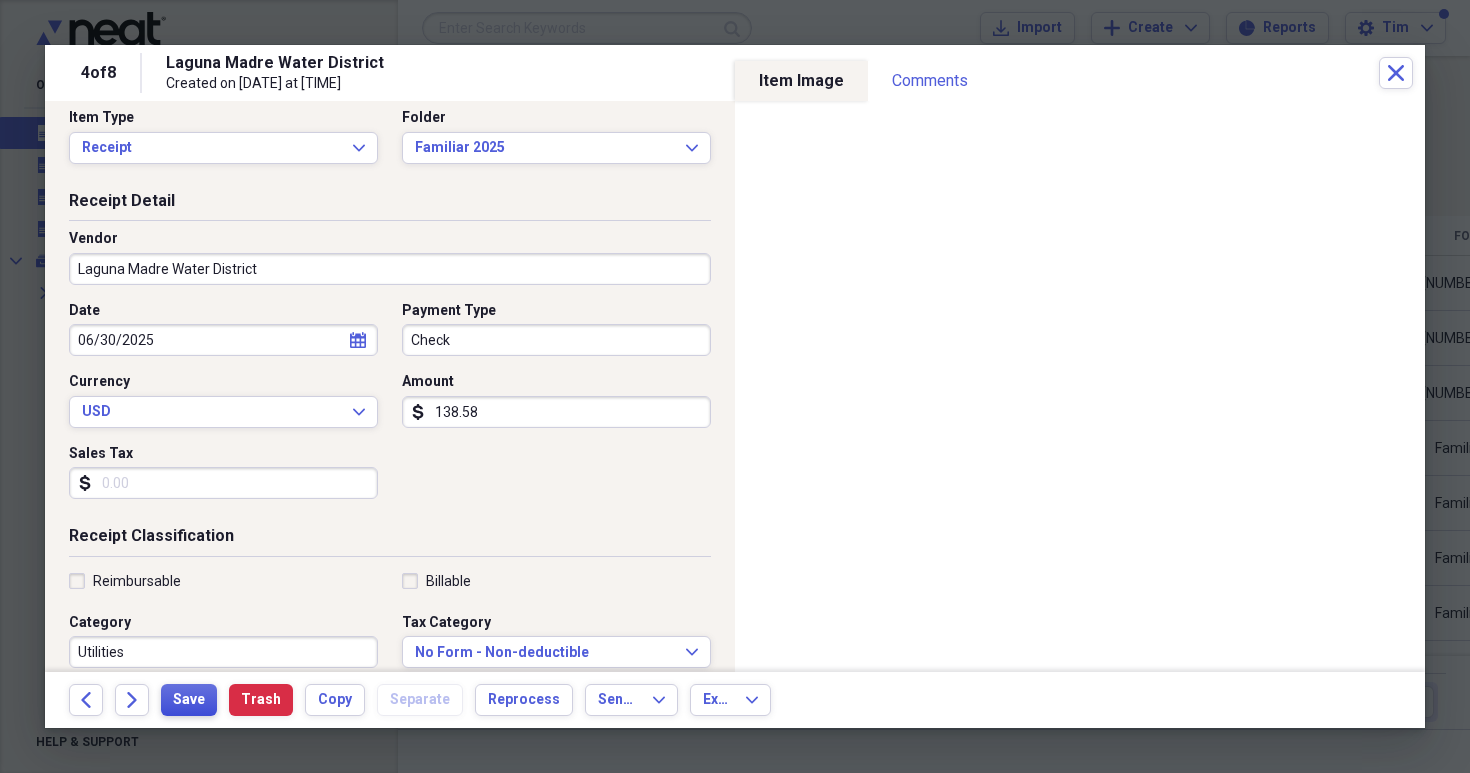 scroll, scrollTop: 0, scrollLeft: 0, axis: both 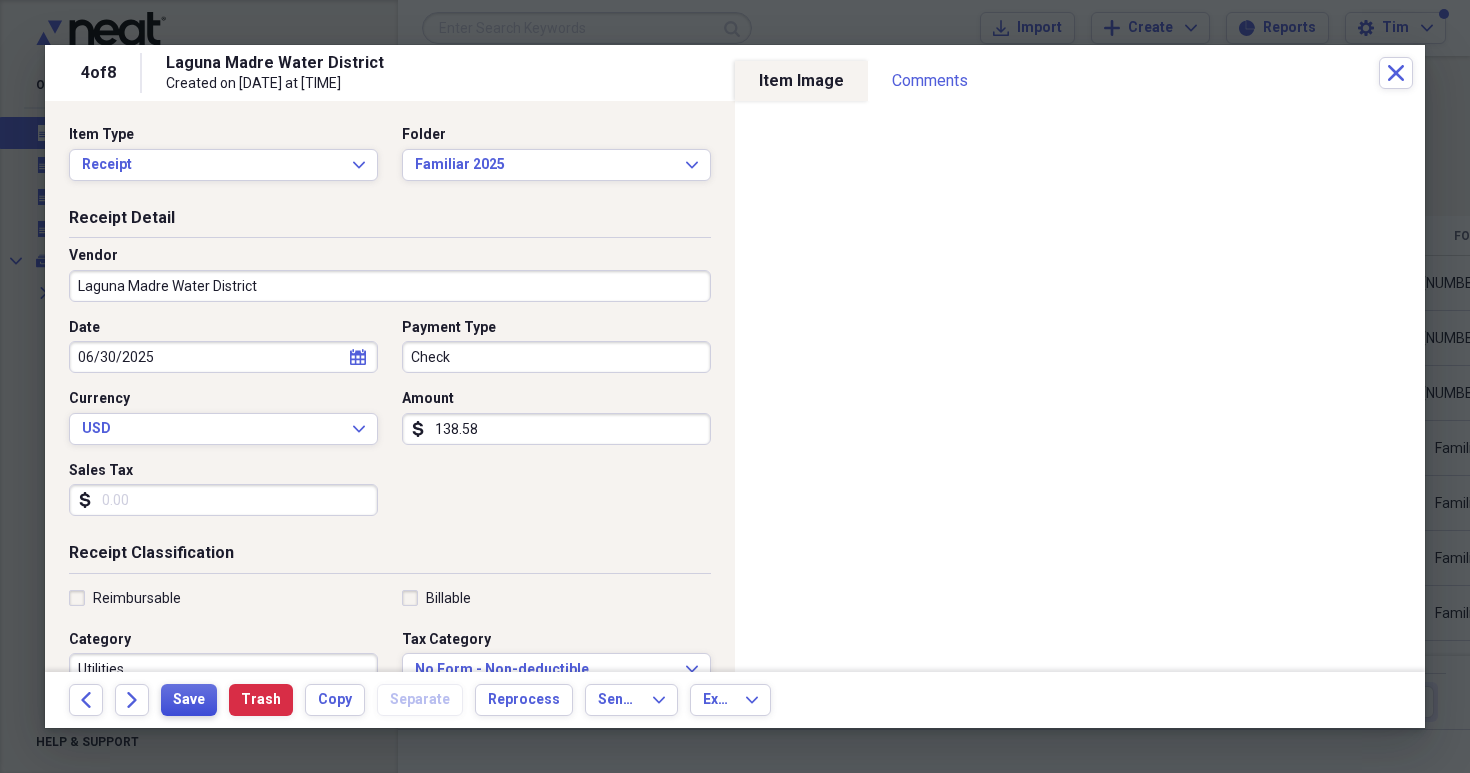 click on "Save" at bounding box center (189, 700) 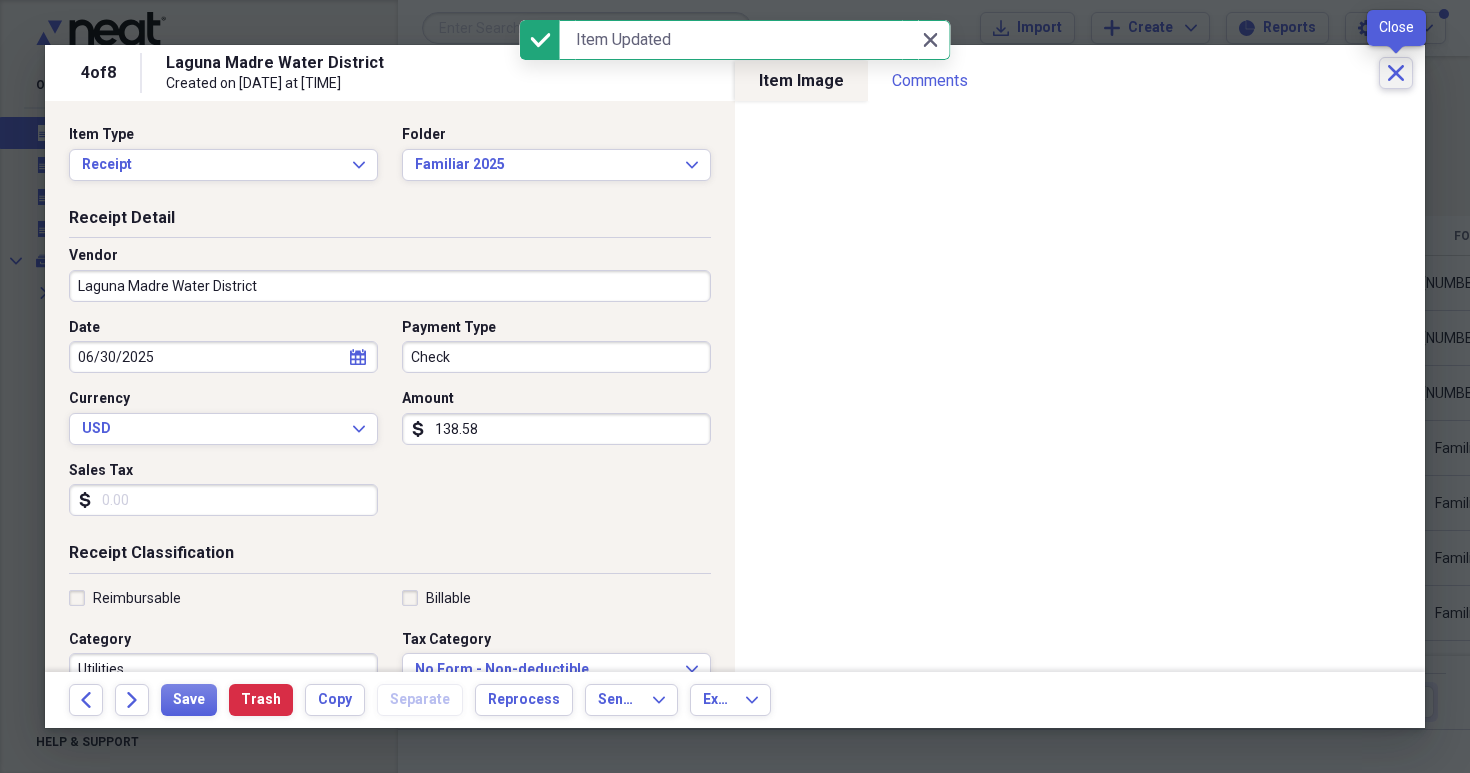 click 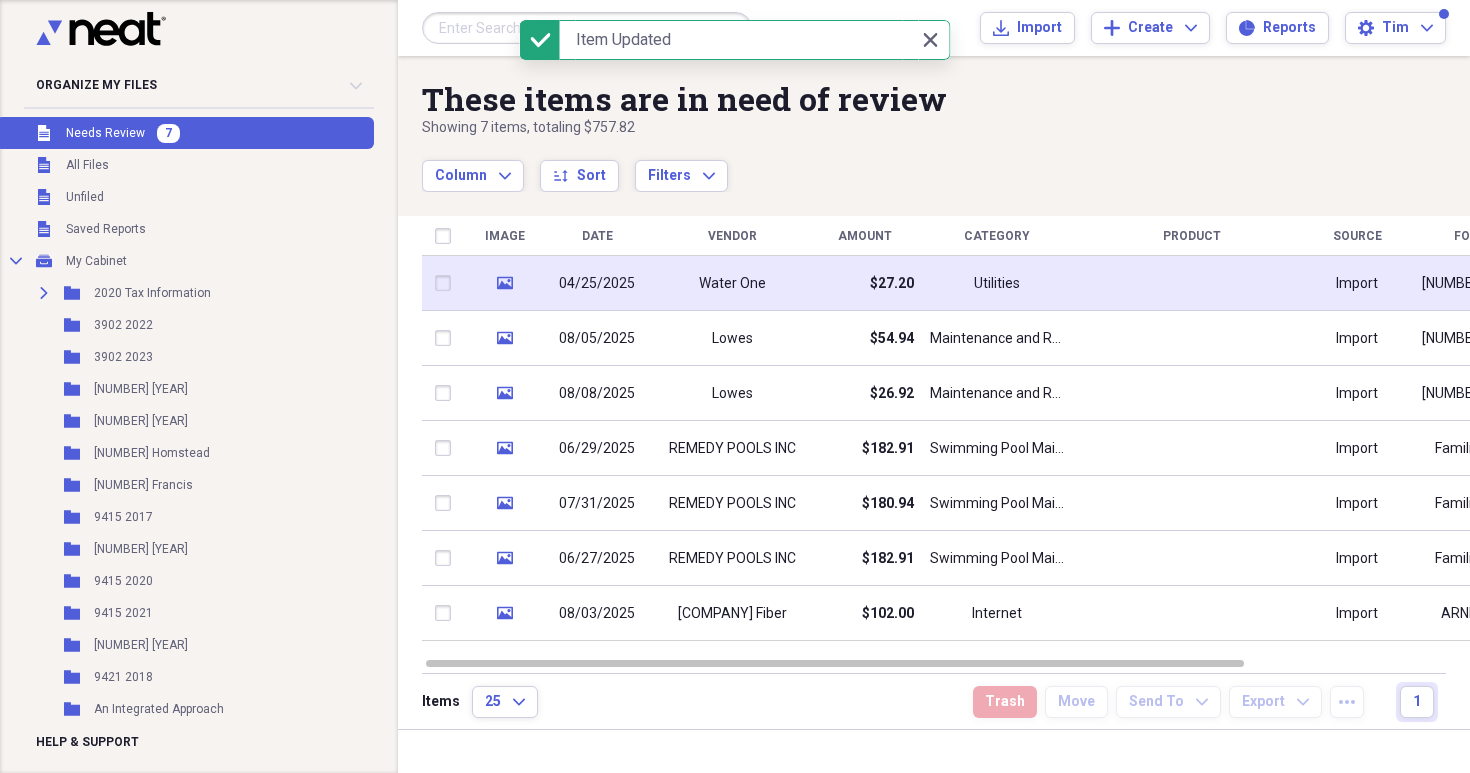 click on "Water One" at bounding box center [732, 284] 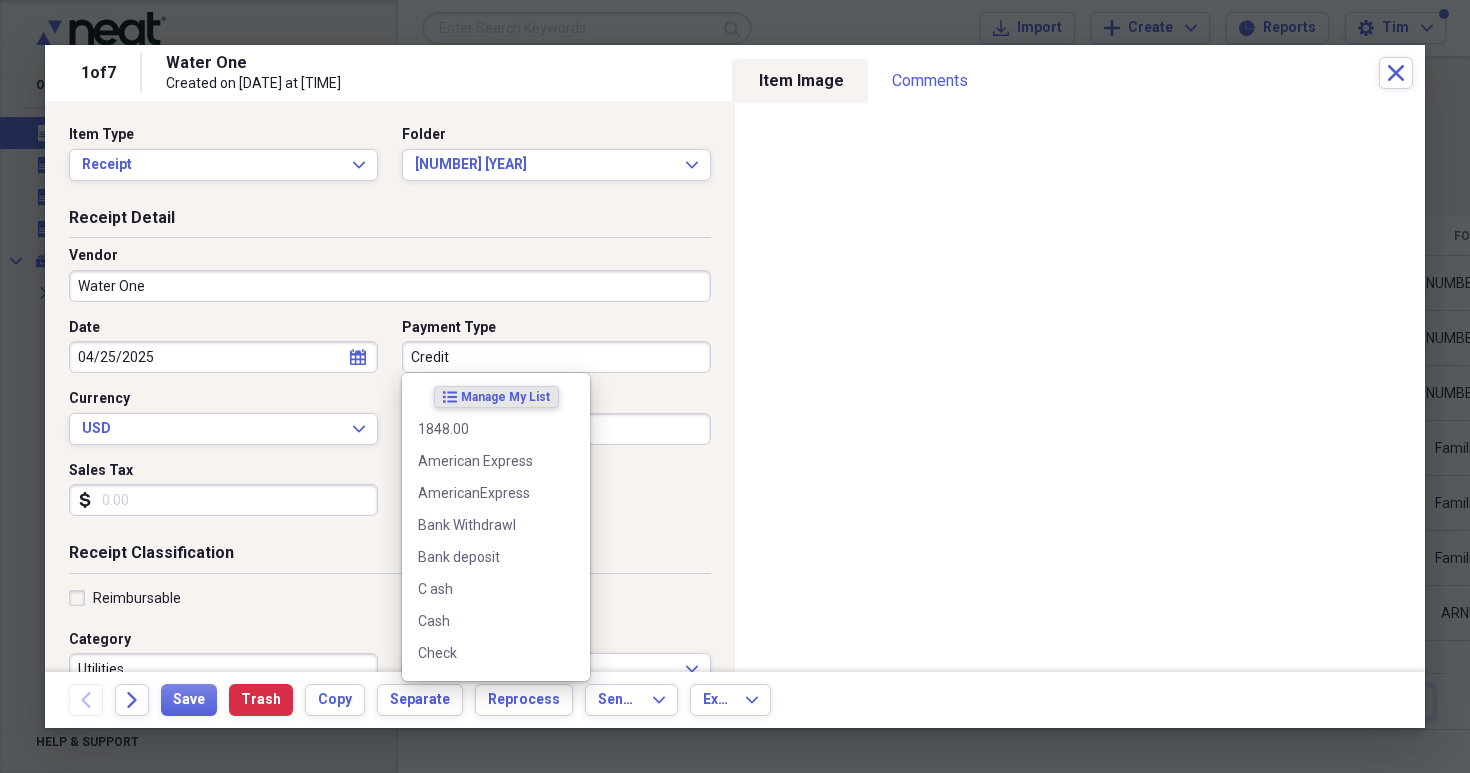 click on "Credit" at bounding box center [556, 357] 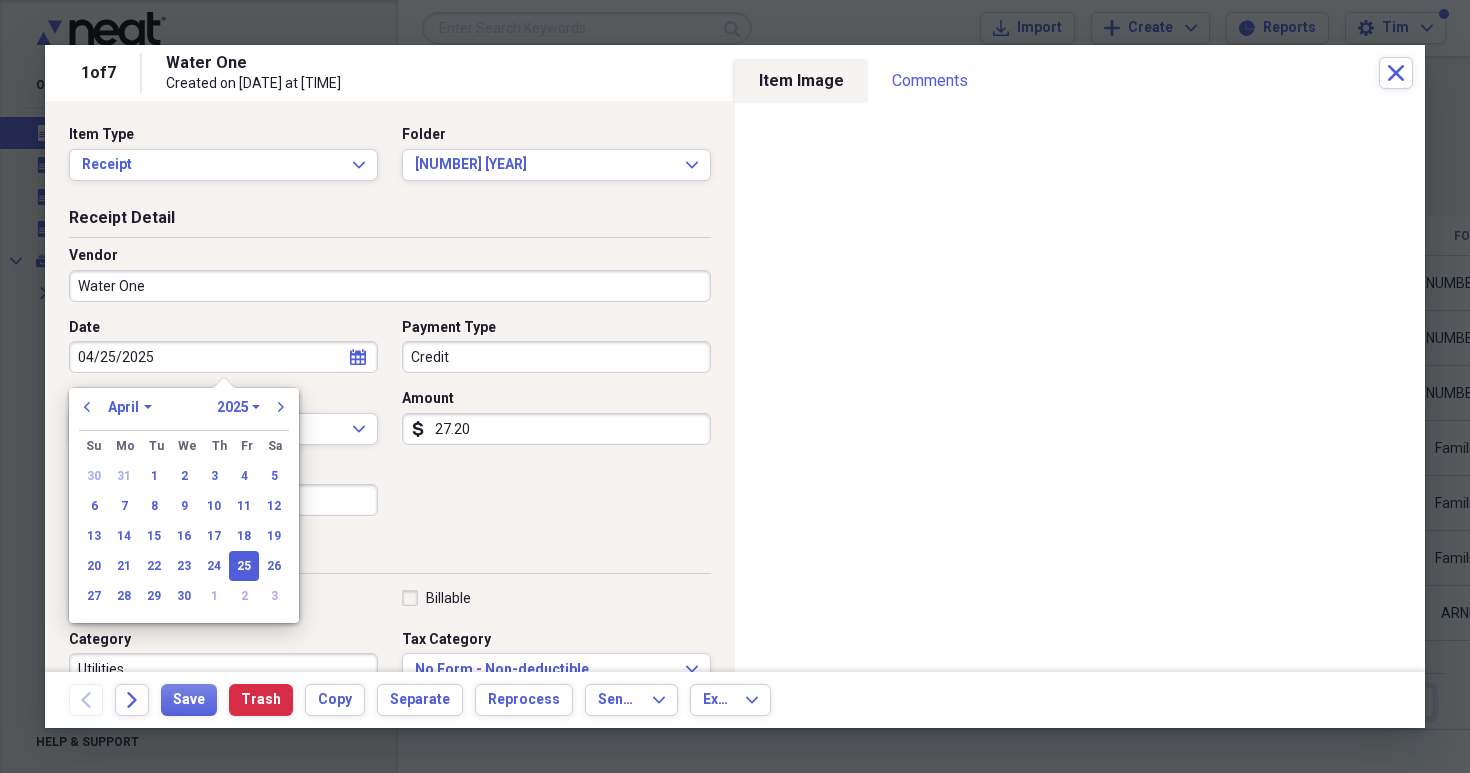 click on "04/25/2025" at bounding box center (223, 357) 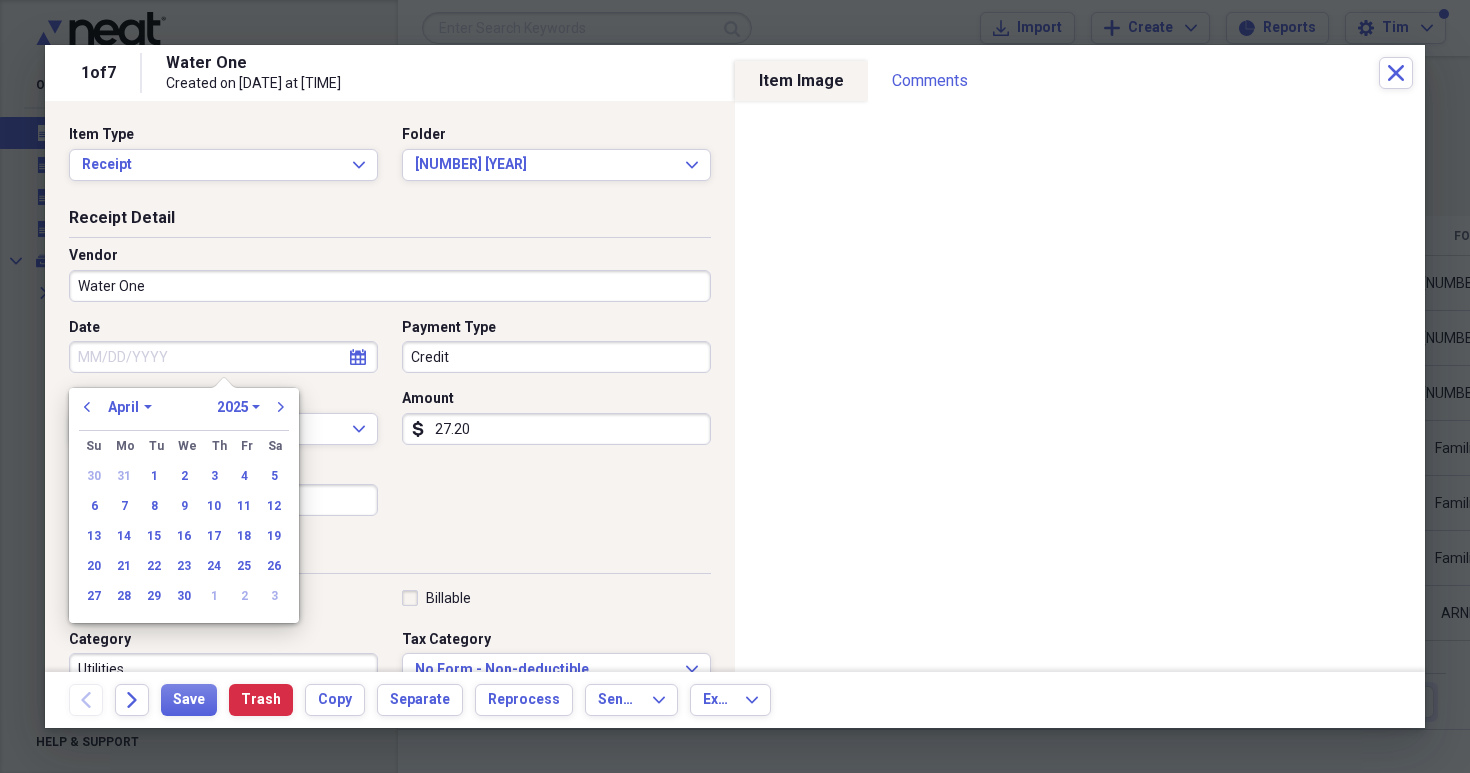 type 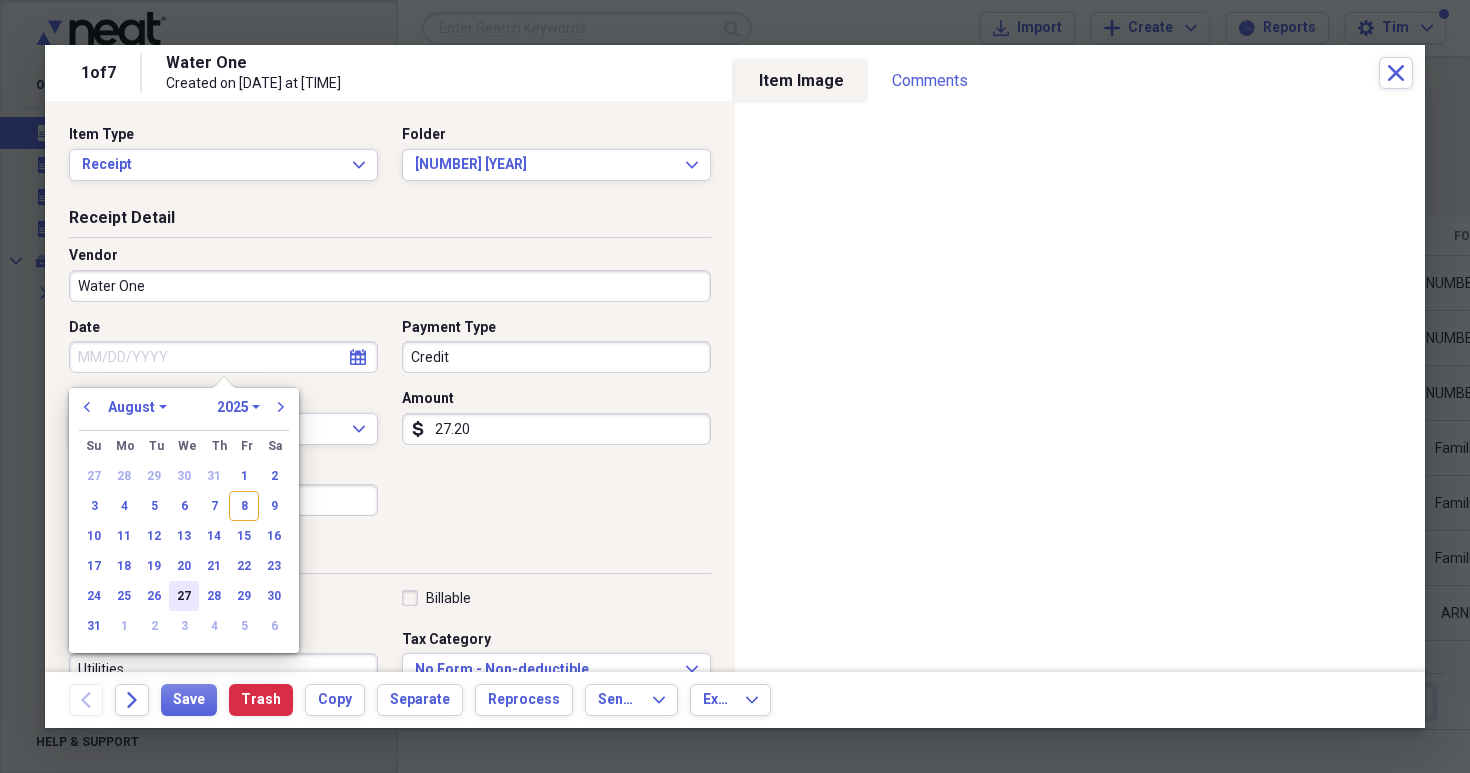 click on "27" at bounding box center [184, 596] 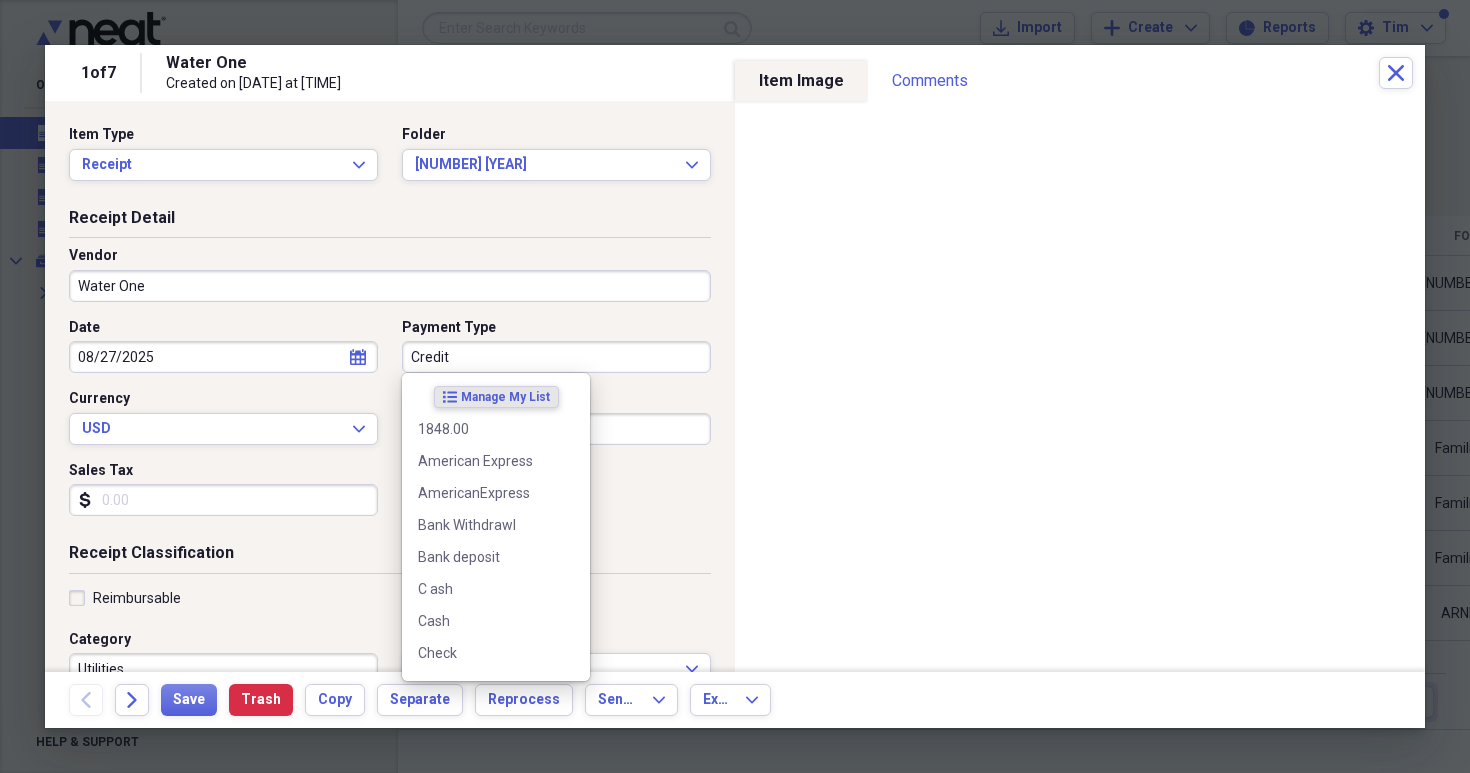 click on "Credit" at bounding box center (556, 357) 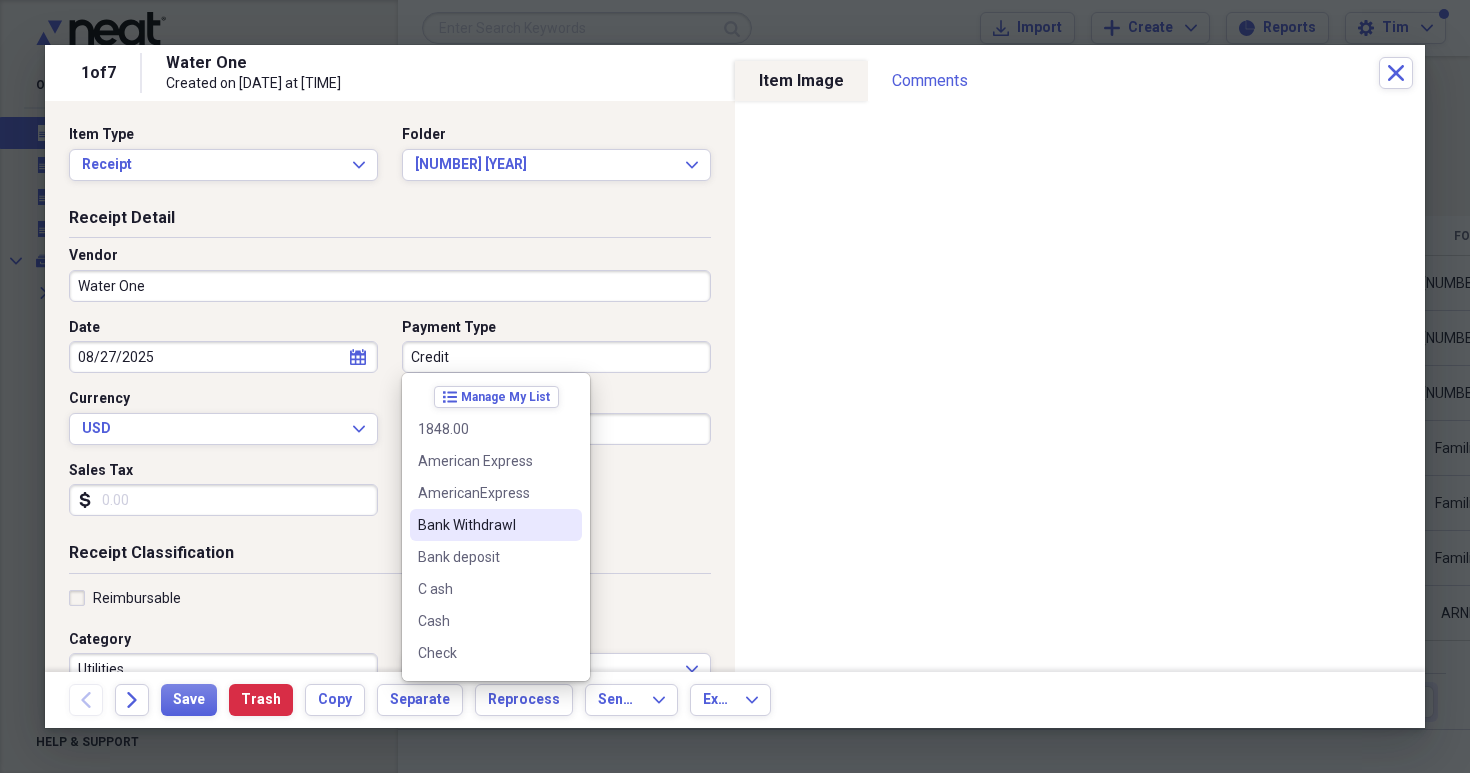 click on "Bank Withdrawl" at bounding box center [484, 525] 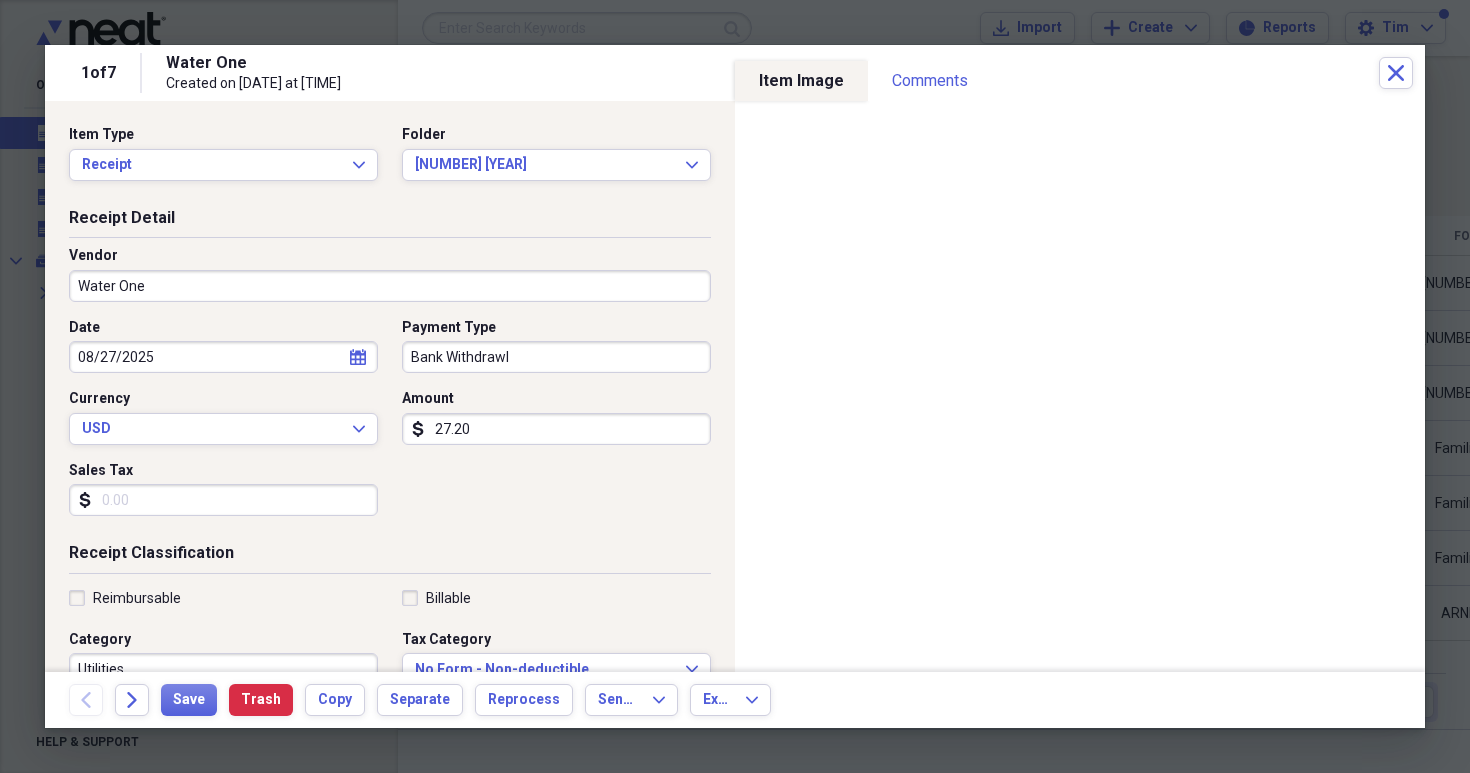 click on "27.20" at bounding box center (556, 429) 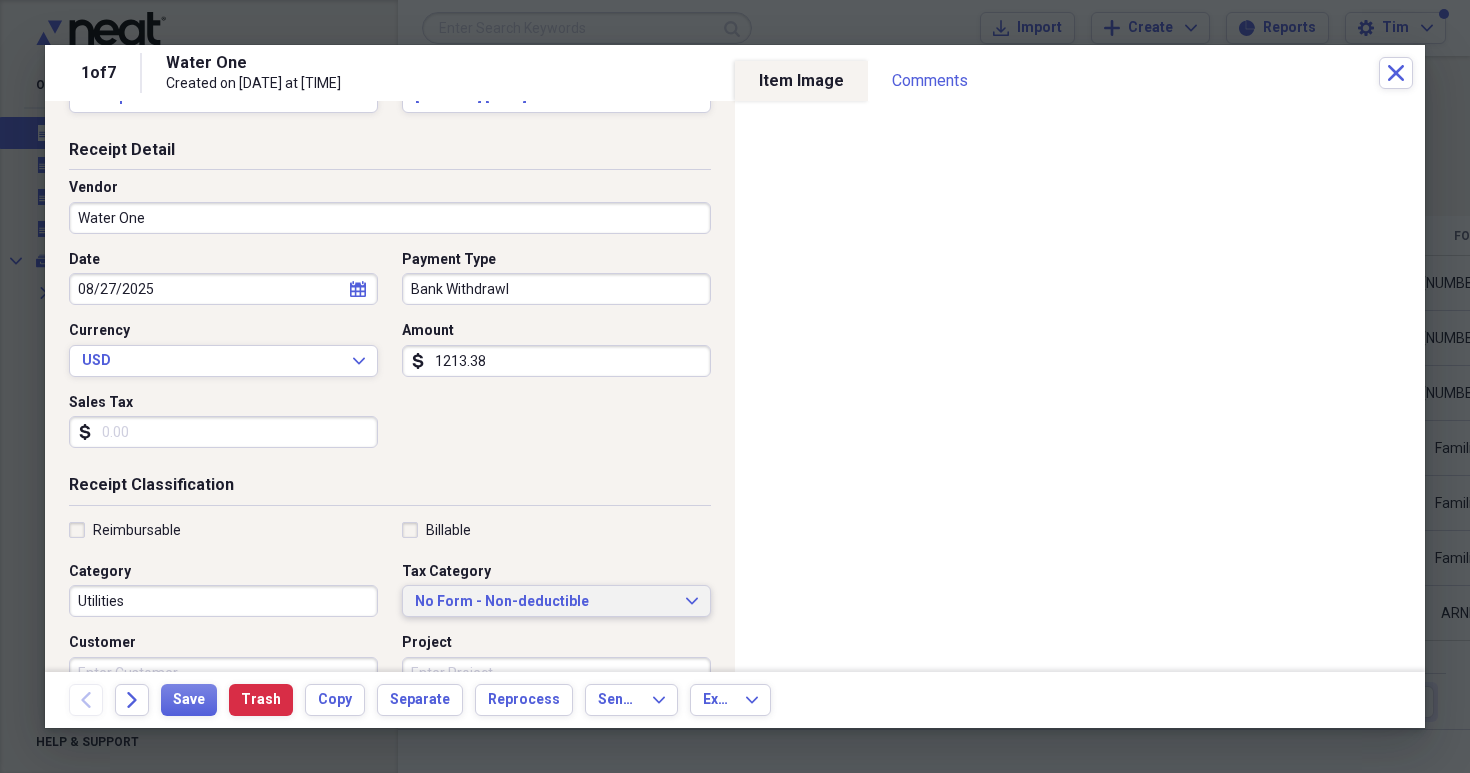 scroll, scrollTop: 0, scrollLeft: 0, axis: both 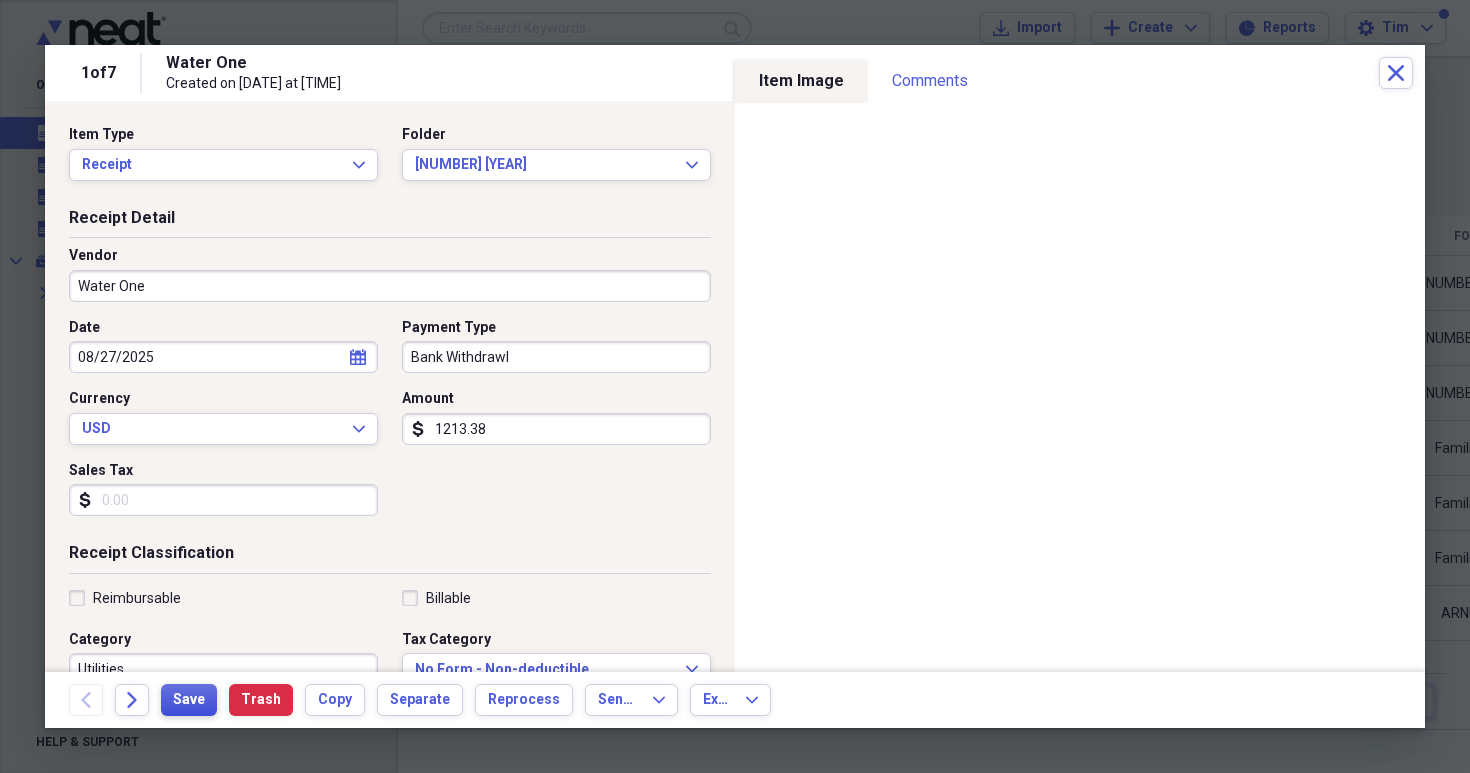 type on "1213.38" 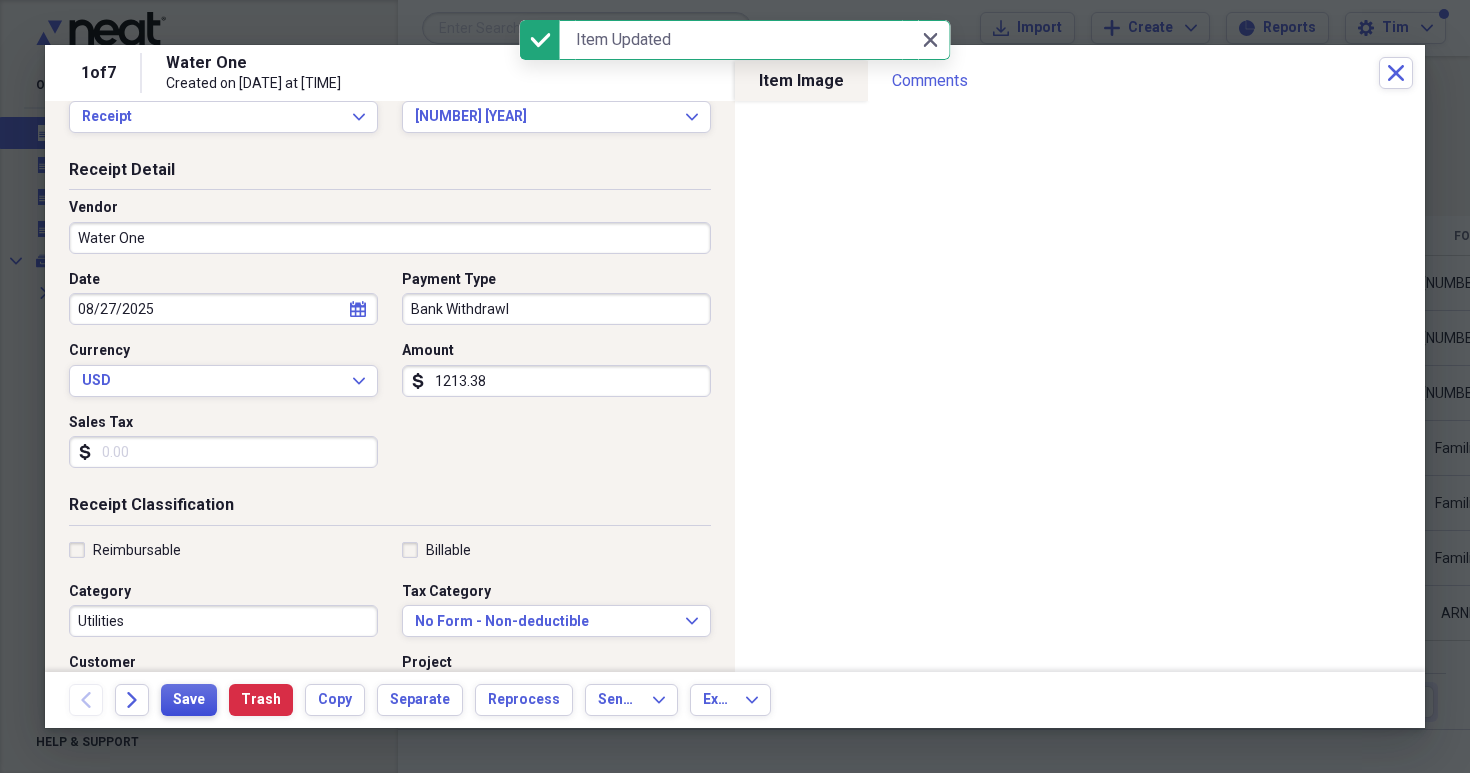 scroll, scrollTop: 0, scrollLeft: 0, axis: both 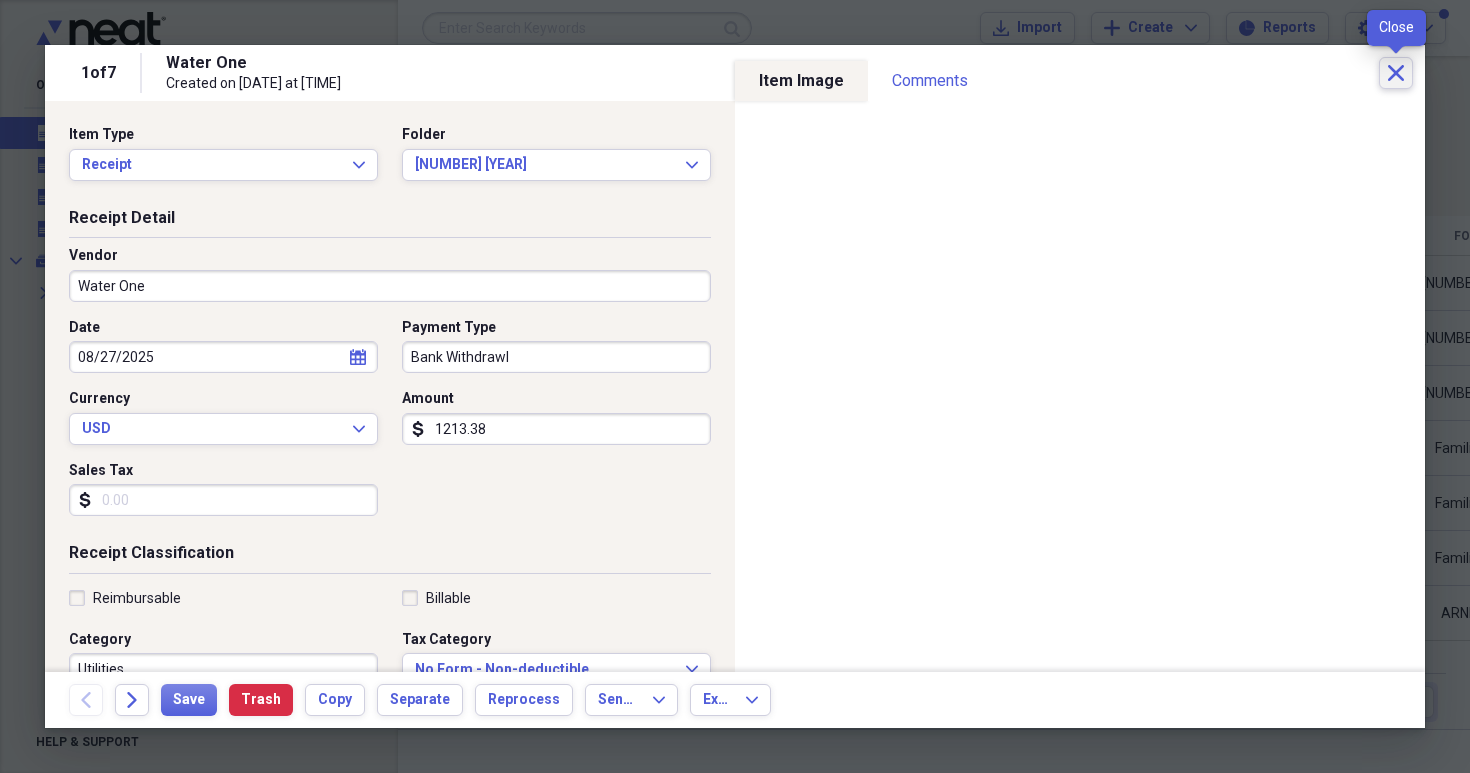 click on "Close" at bounding box center (1396, 73) 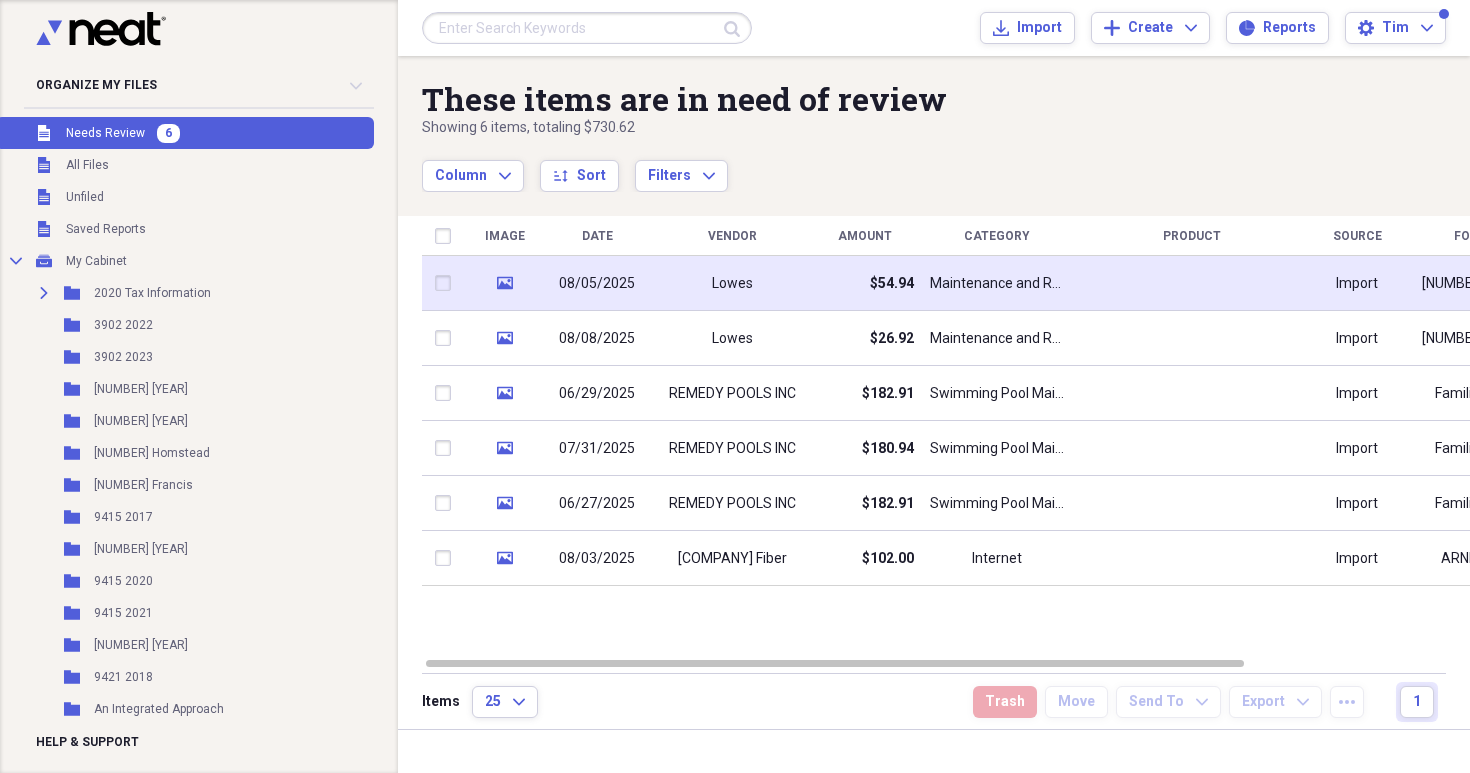 click on "Lowes" at bounding box center (732, 284) 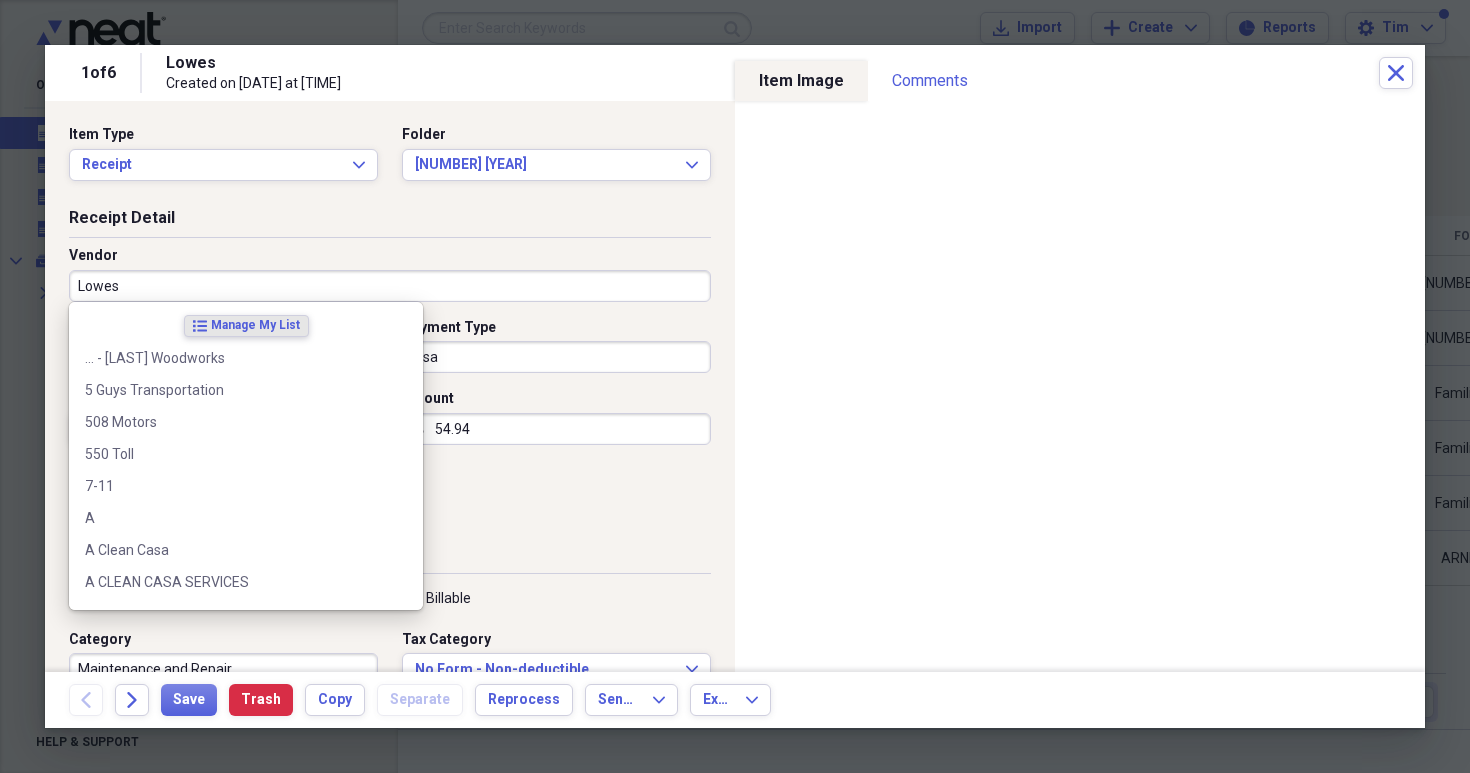 click on "Lowes" at bounding box center [390, 286] 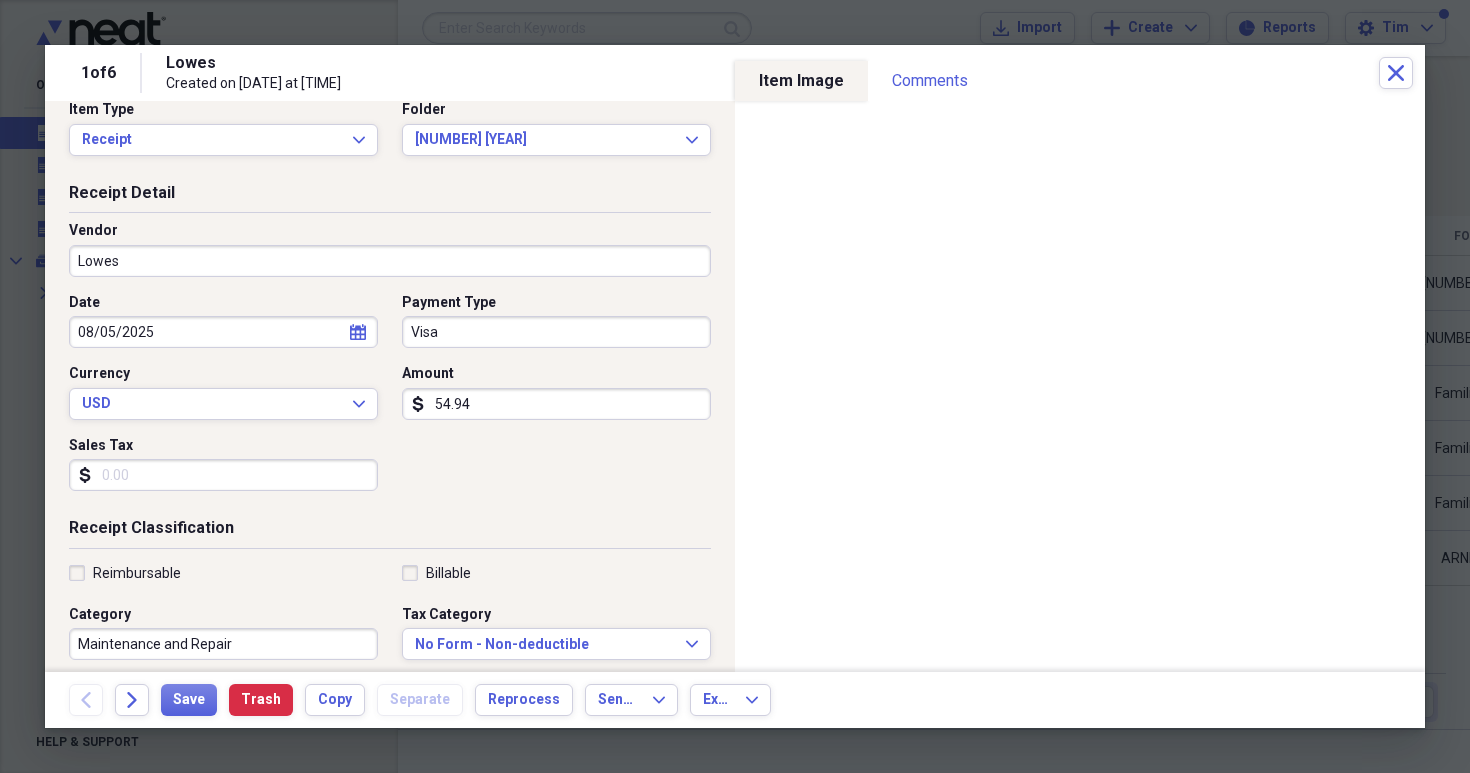 scroll, scrollTop: 23, scrollLeft: 0, axis: vertical 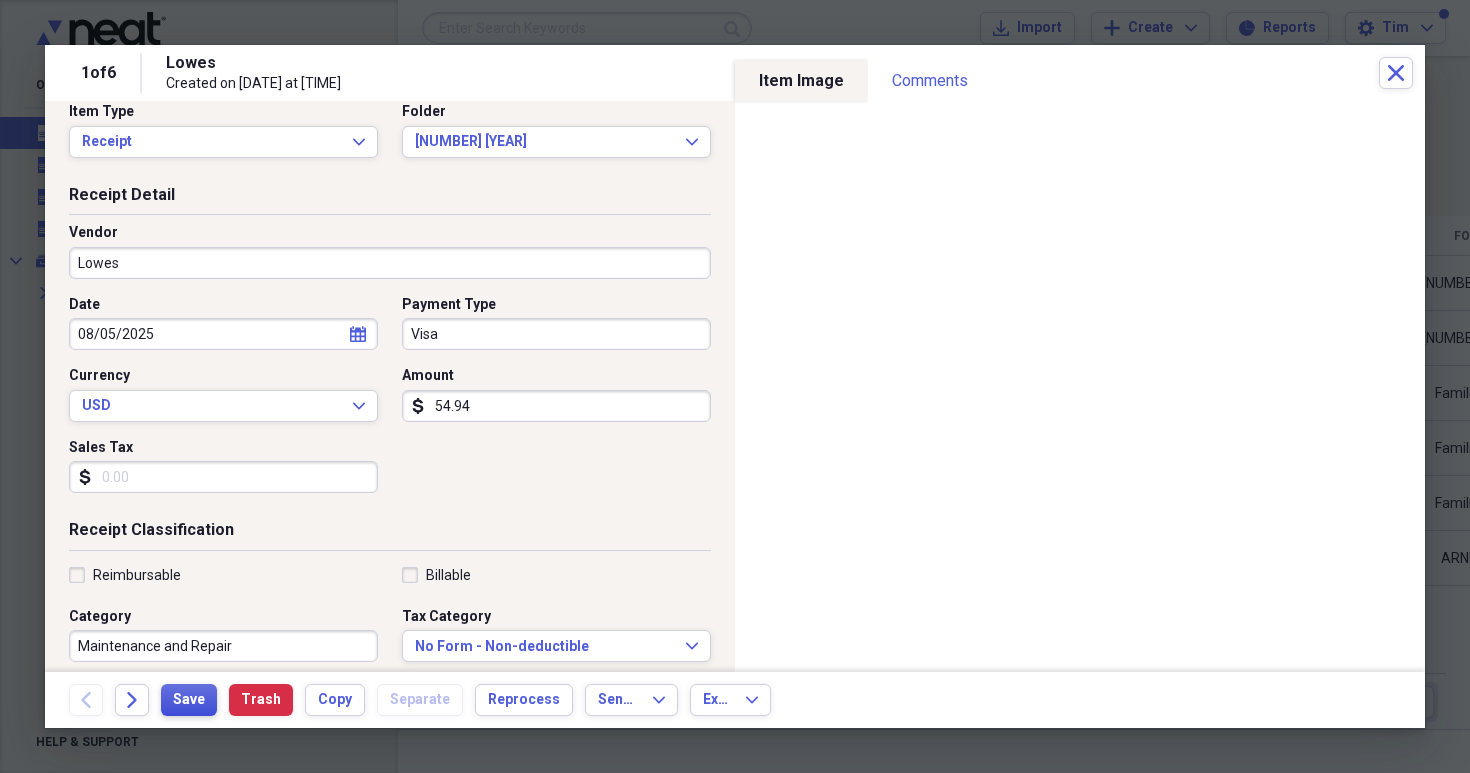 click on "Save" at bounding box center (189, 700) 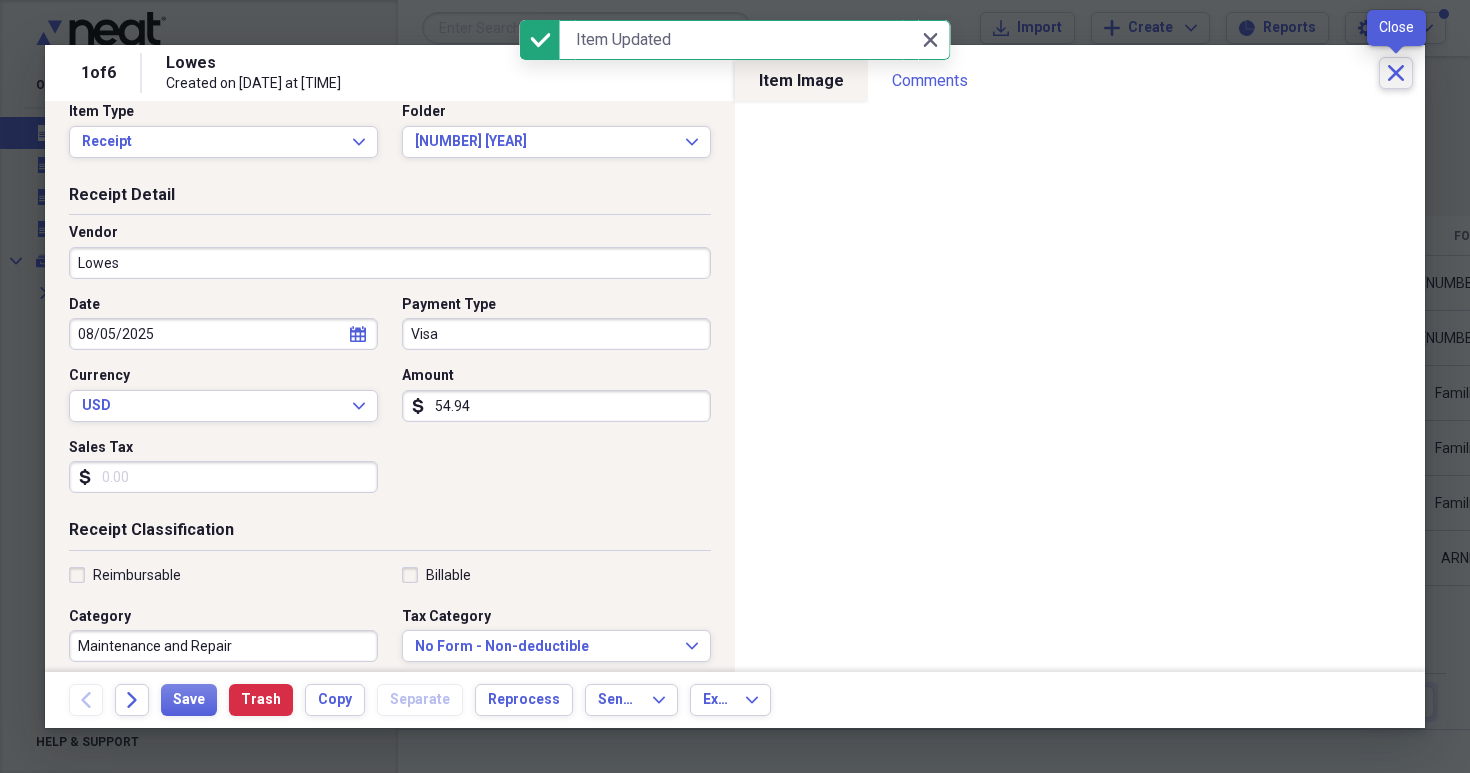 click on "Close" 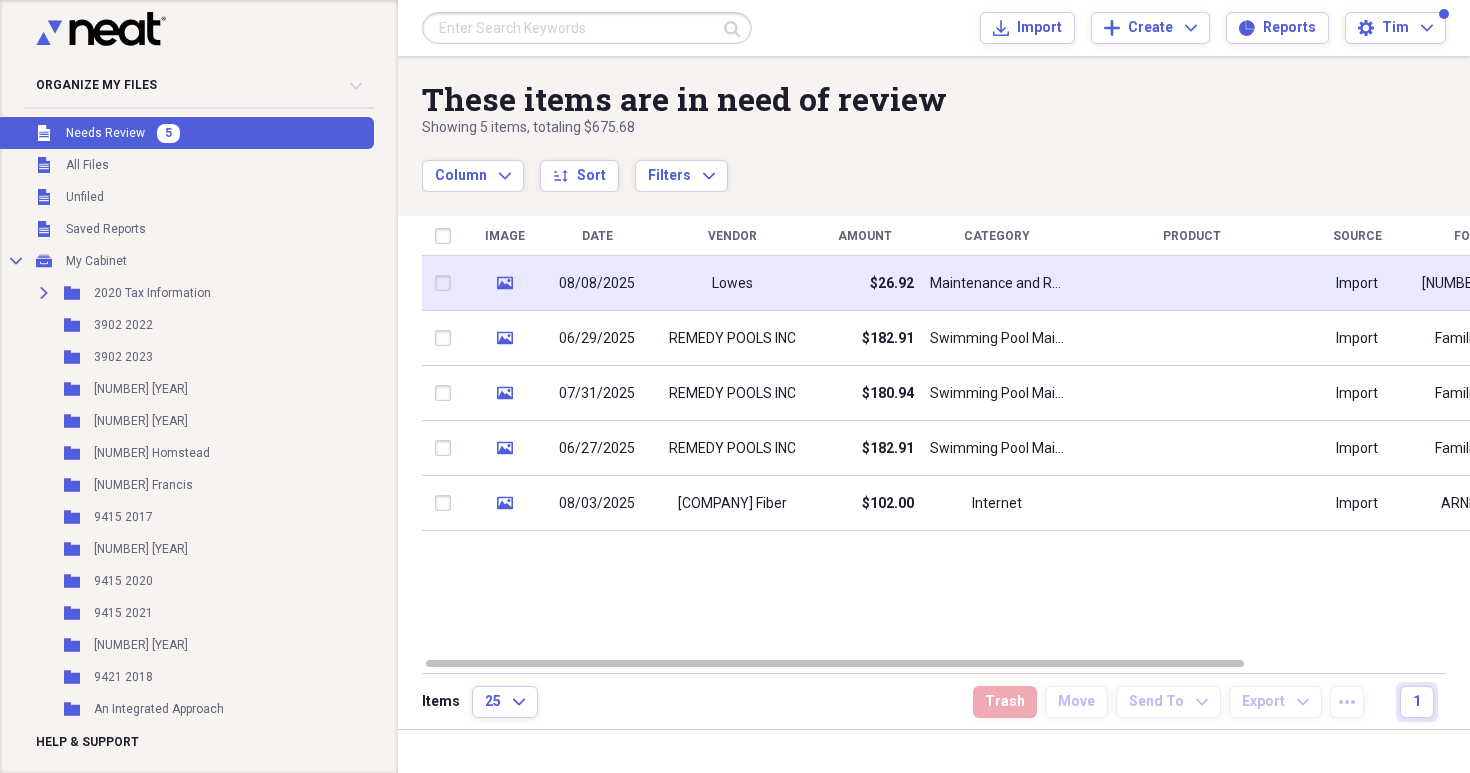 click on "Lowes" at bounding box center (732, 283) 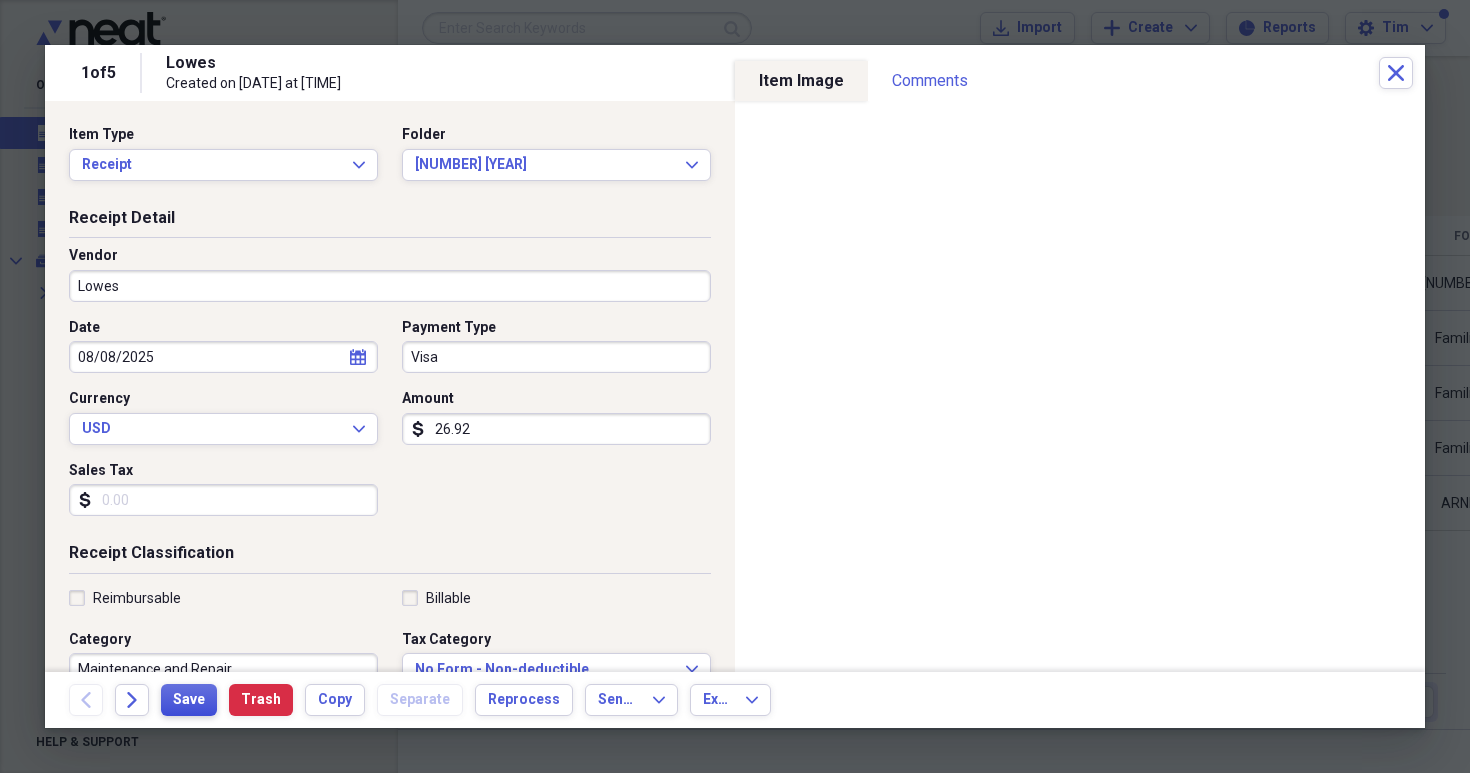 click on "Save" at bounding box center [189, 700] 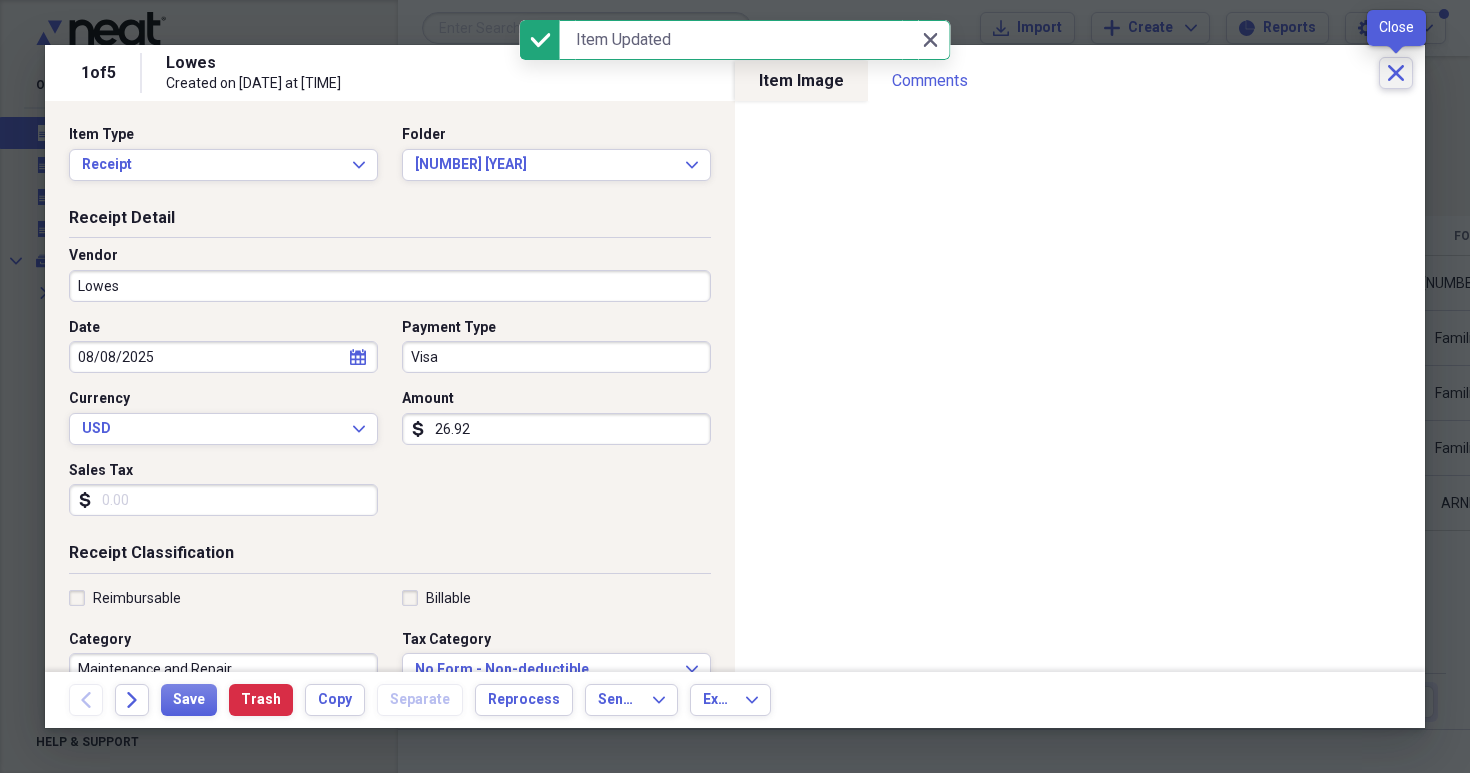 click on "Close" 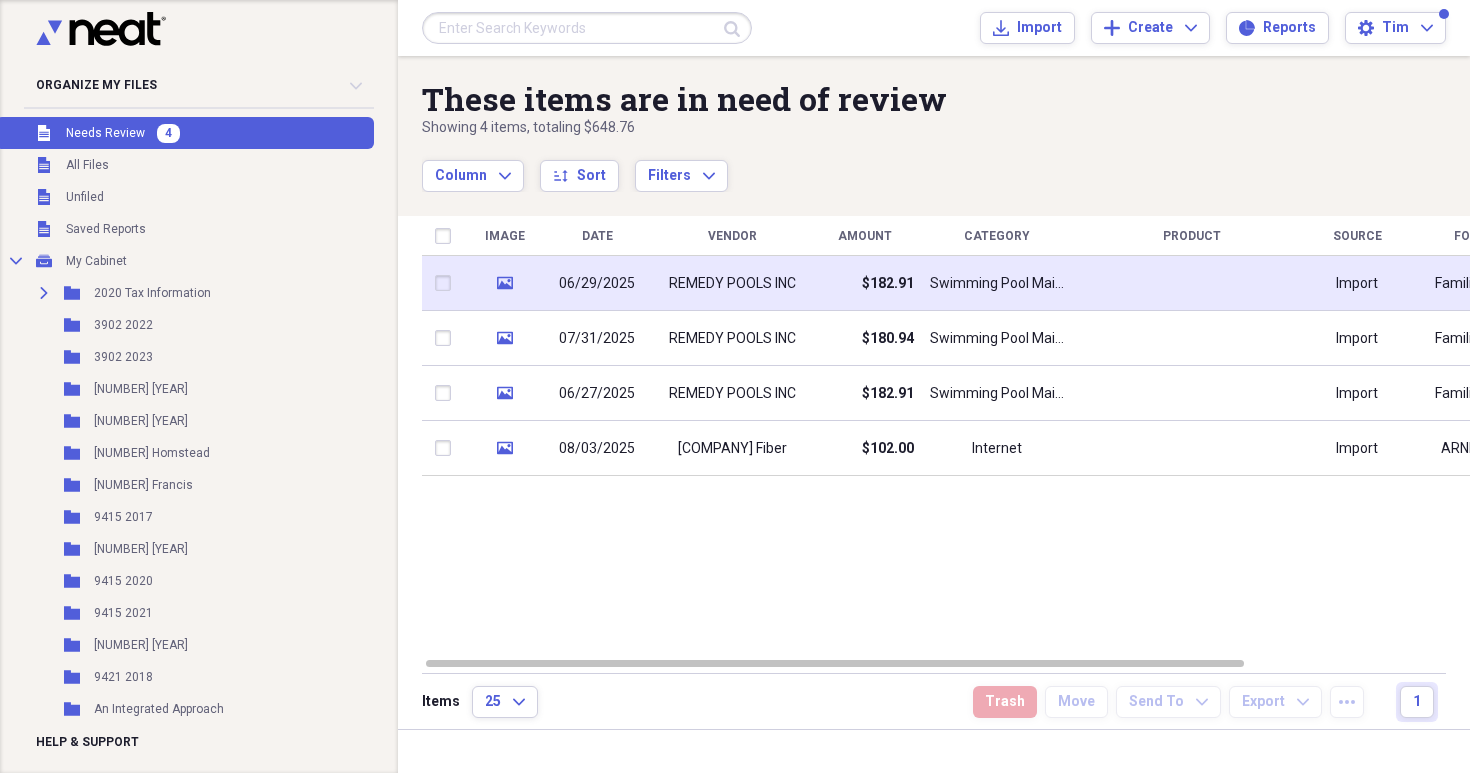 click on "$182.91" at bounding box center [888, 284] 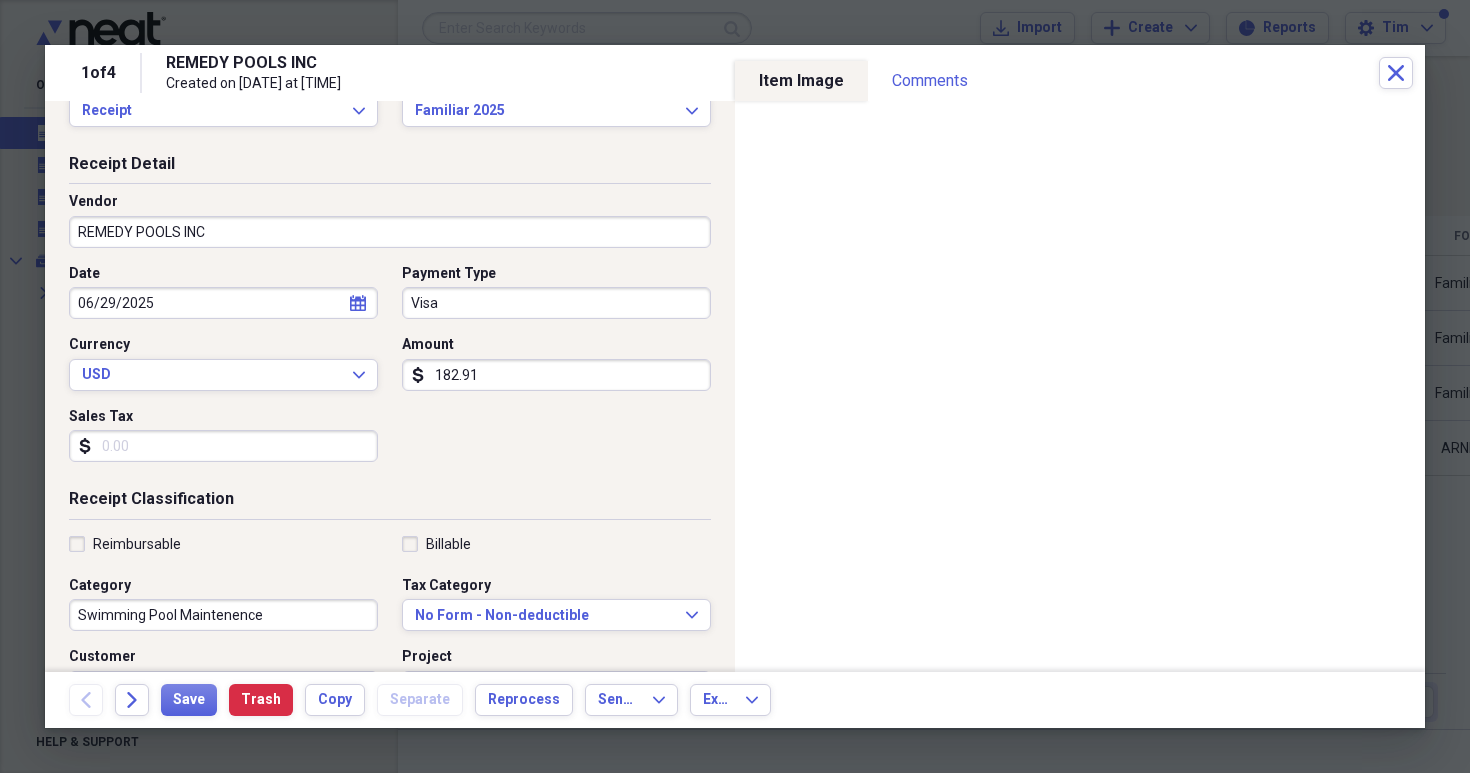 scroll, scrollTop: 53, scrollLeft: 0, axis: vertical 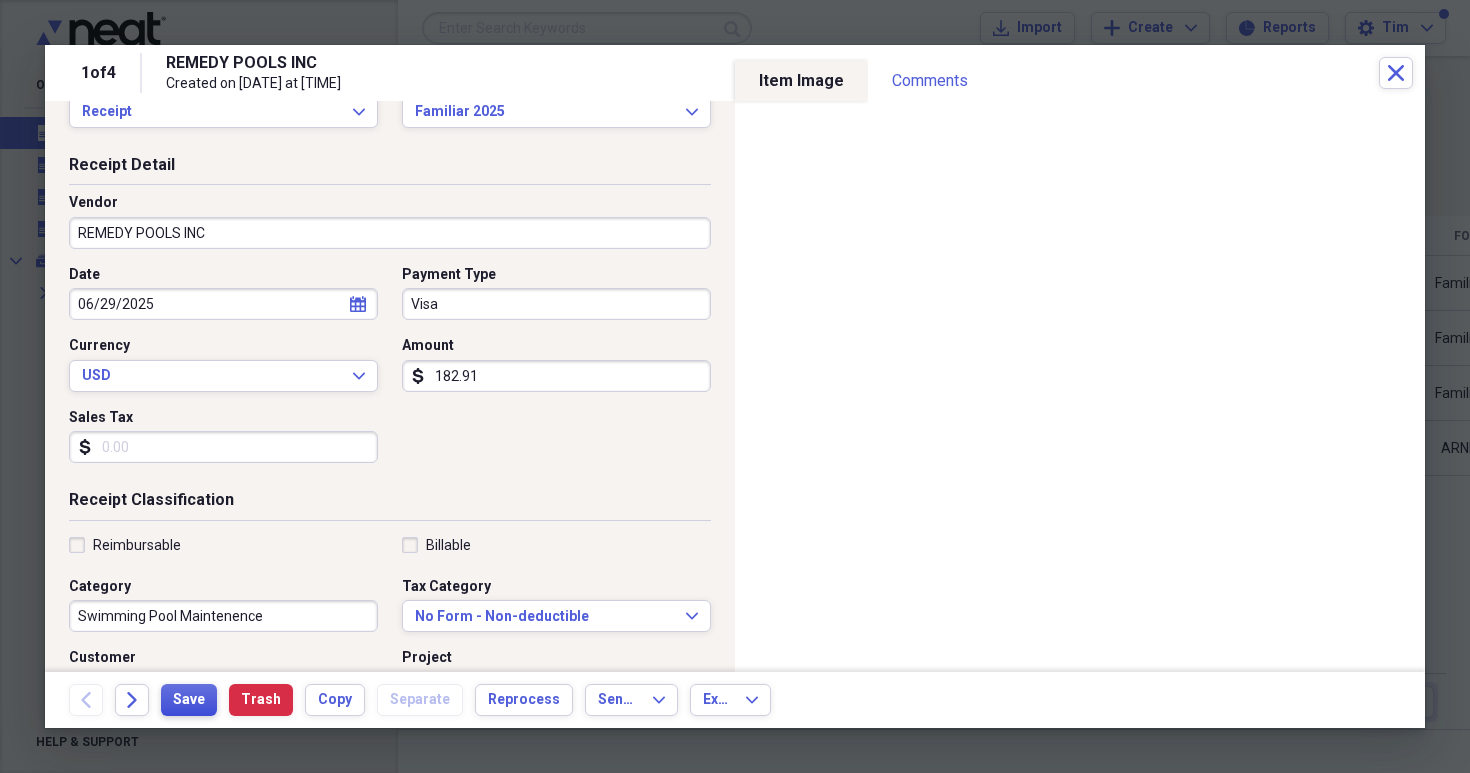 click on "Save" at bounding box center [189, 700] 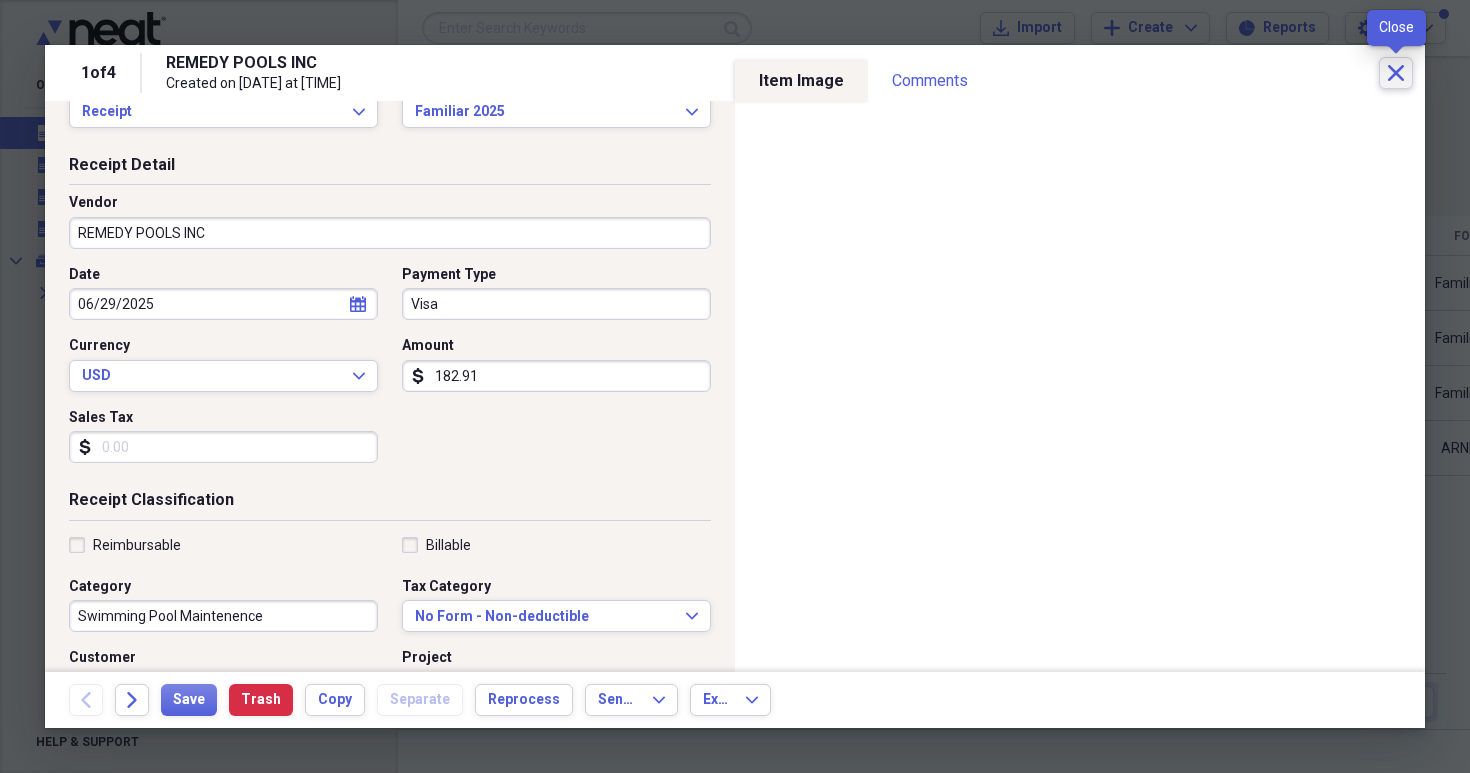 click on "Close" 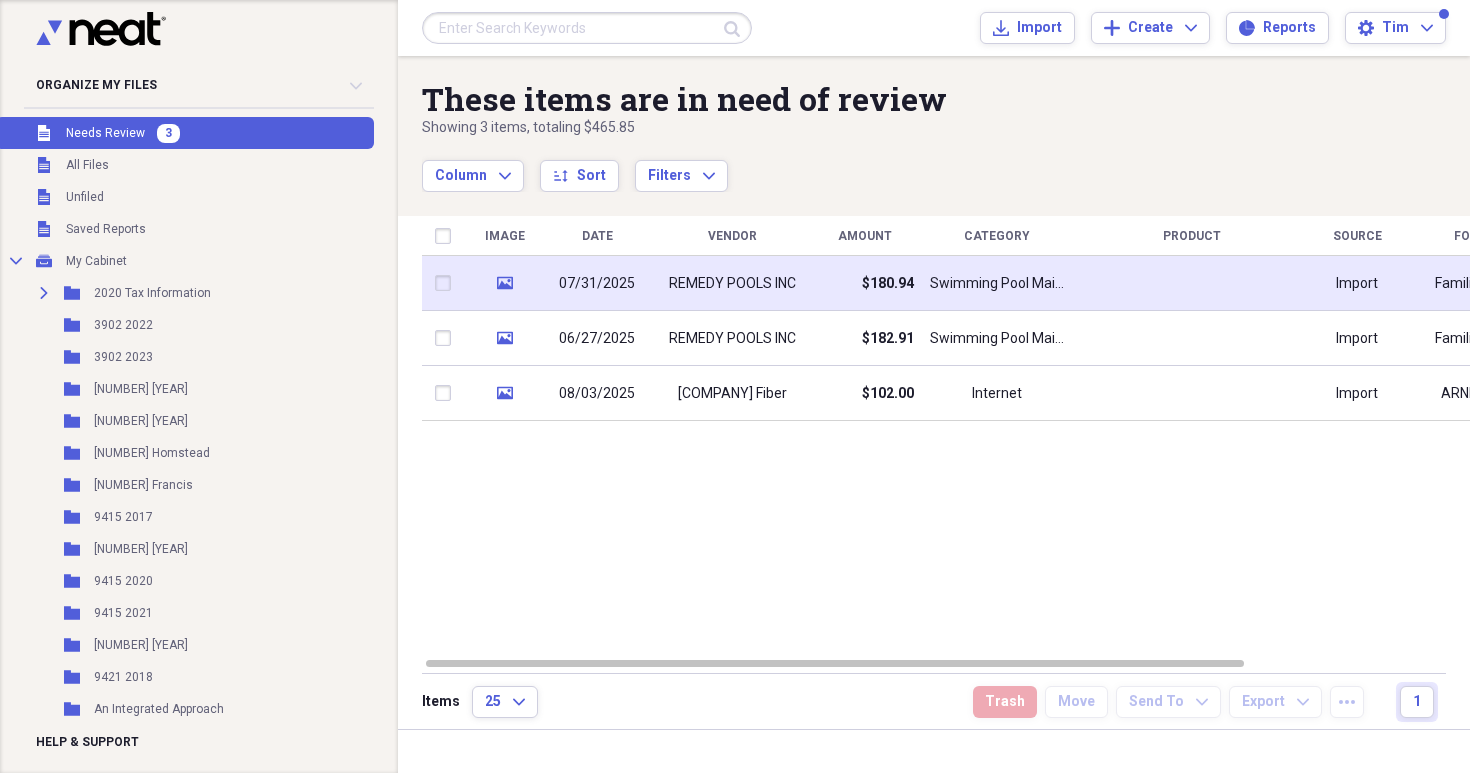 click on "$180.94" at bounding box center [864, 283] 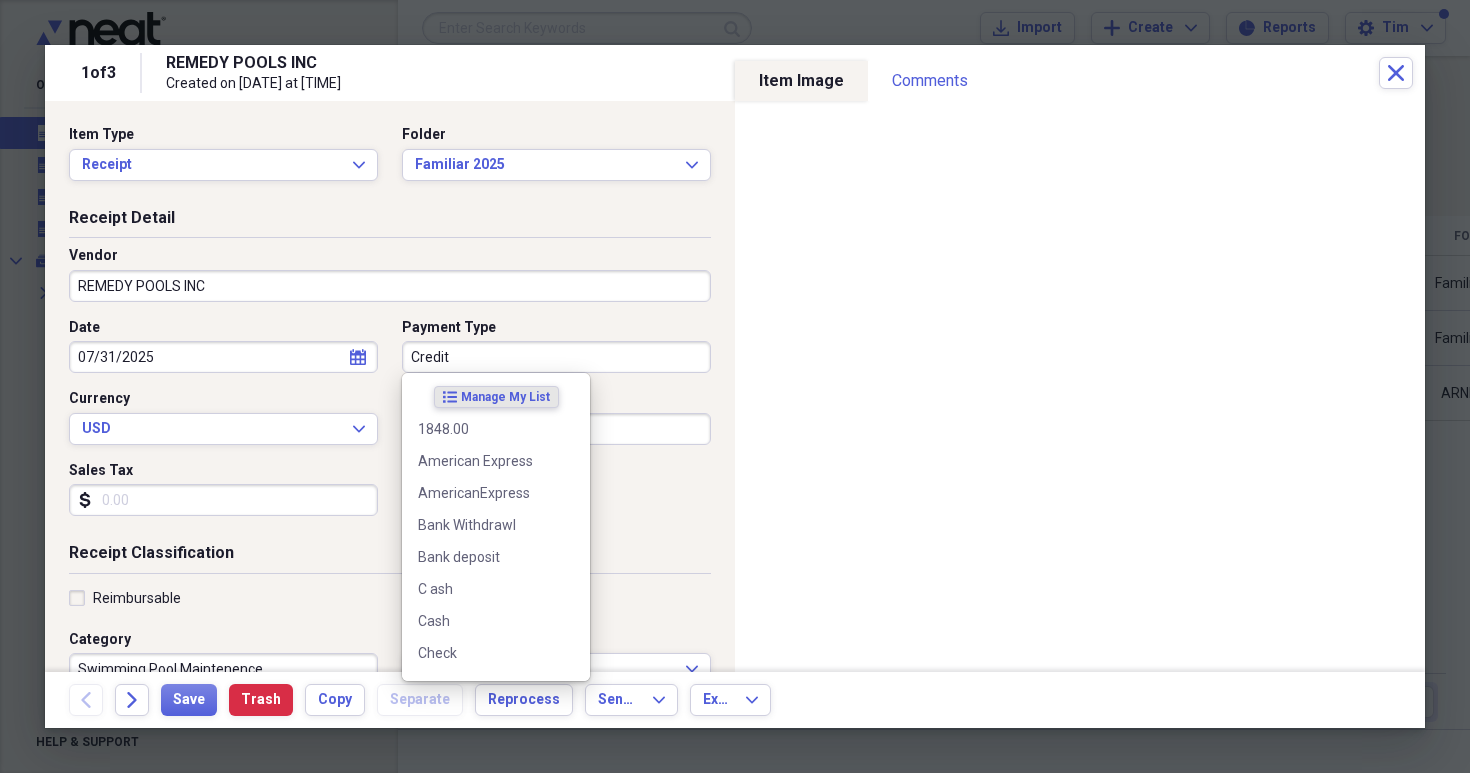 click on "Credit" at bounding box center [556, 357] 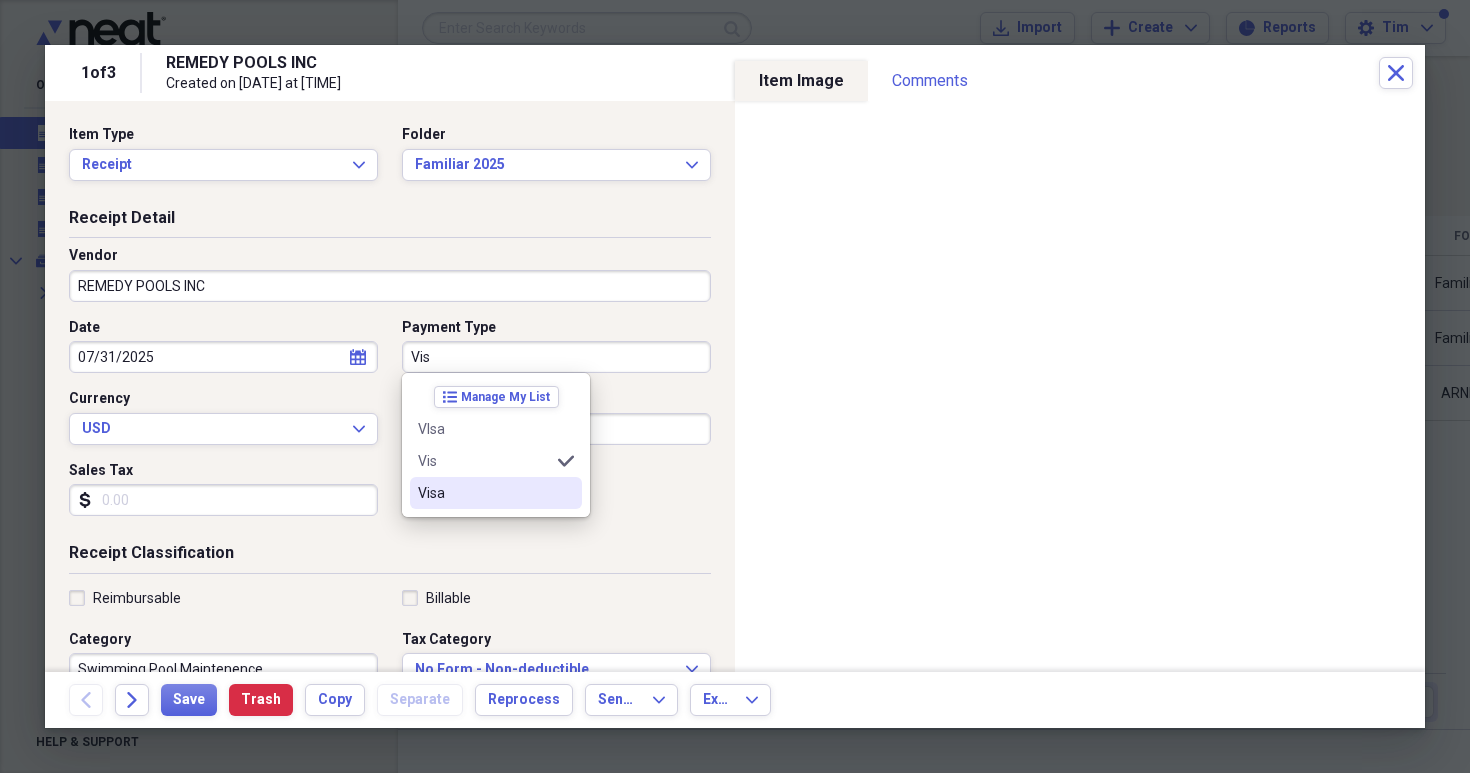 click on "Visa" at bounding box center (484, 493) 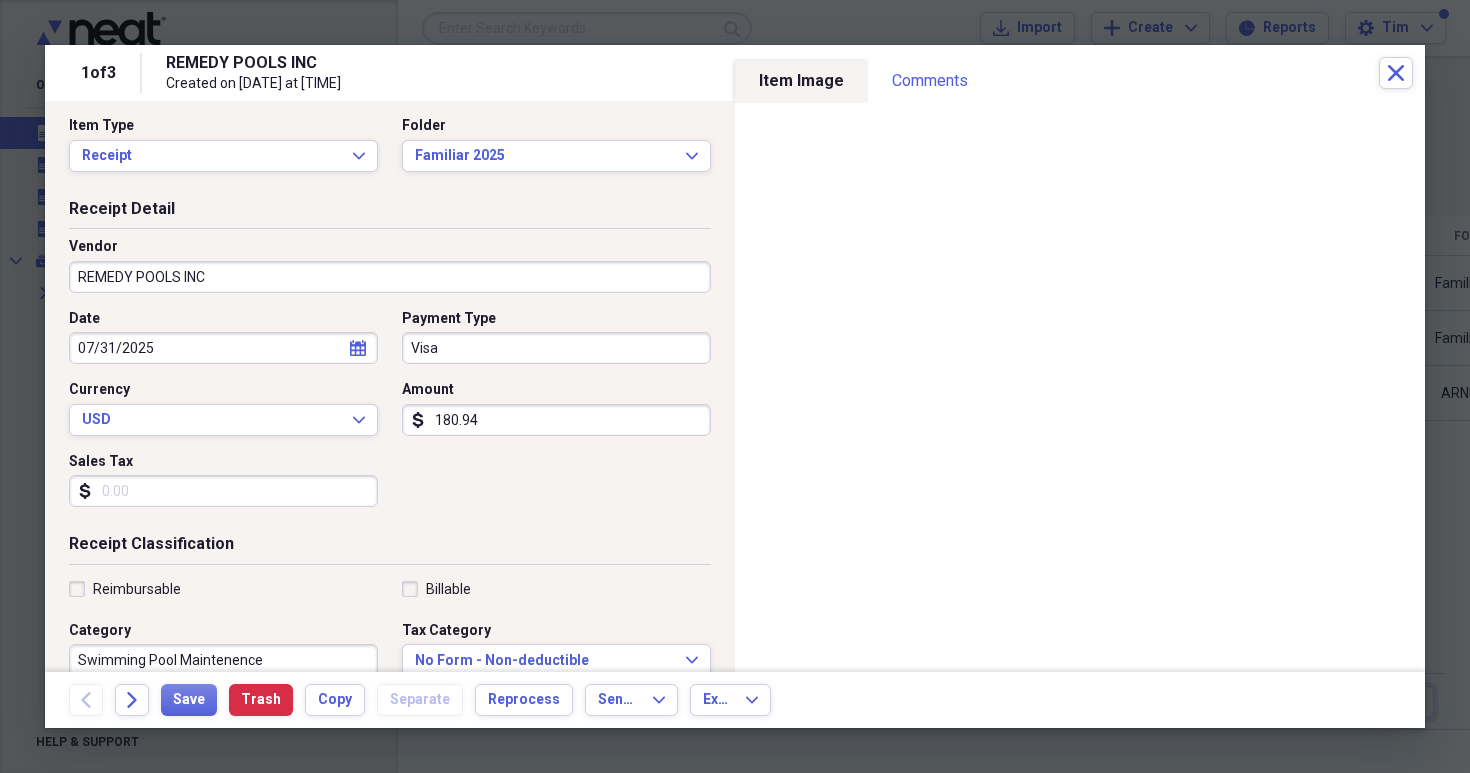 scroll, scrollTop: 20, scrollLeft: 0, axis: vertical 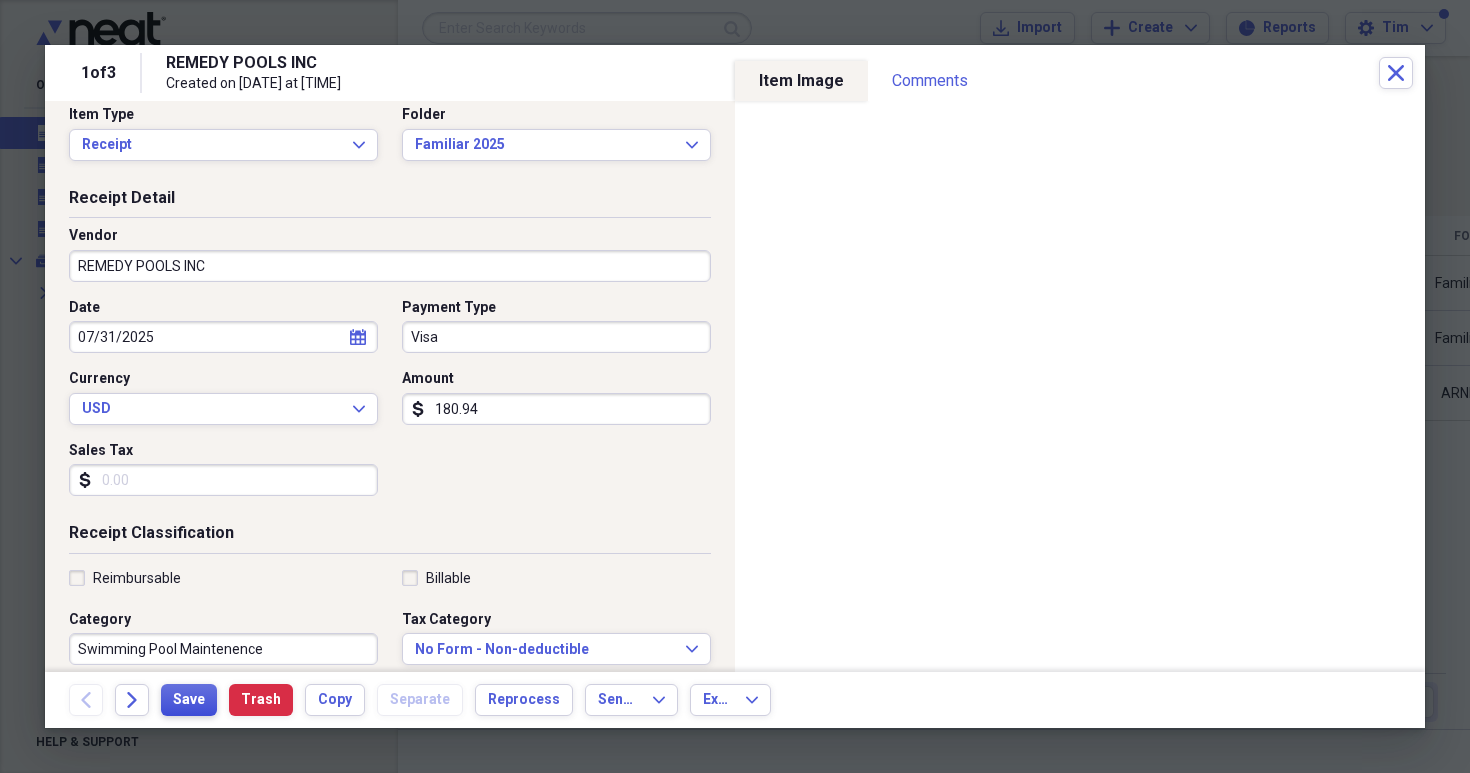click on "Save" at bounding box center (189, 700) 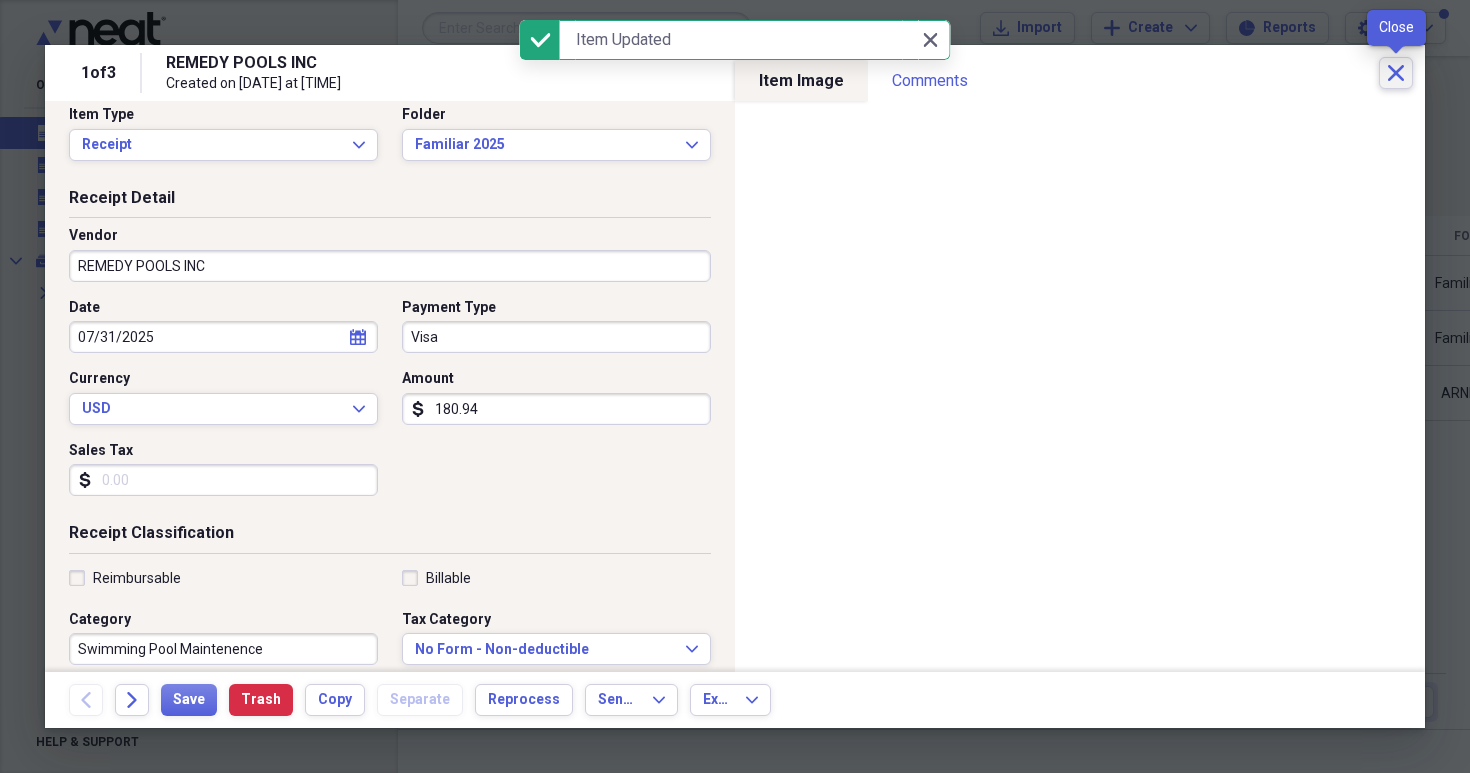 click on "Close" 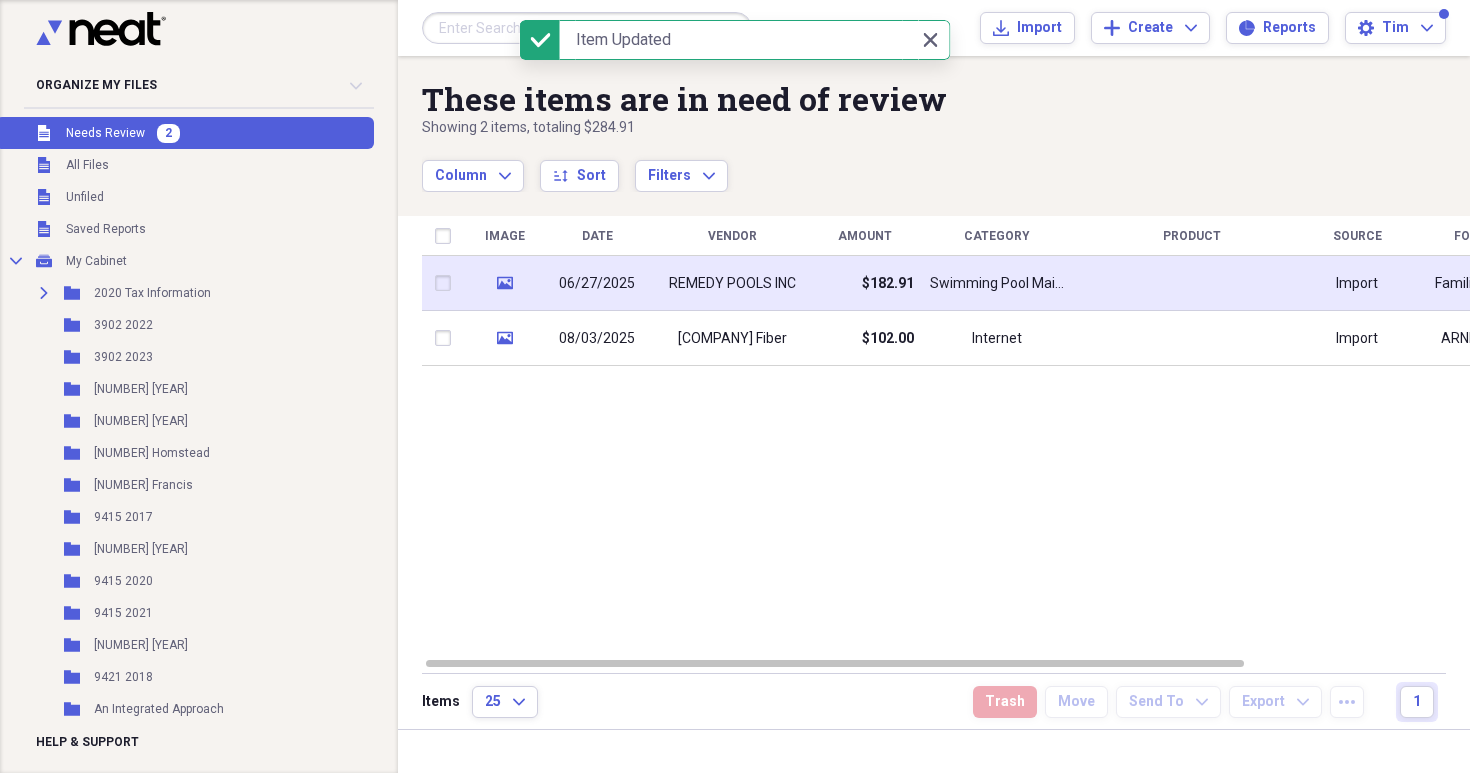 click on "$182.91" at bounding box center [888, 284] 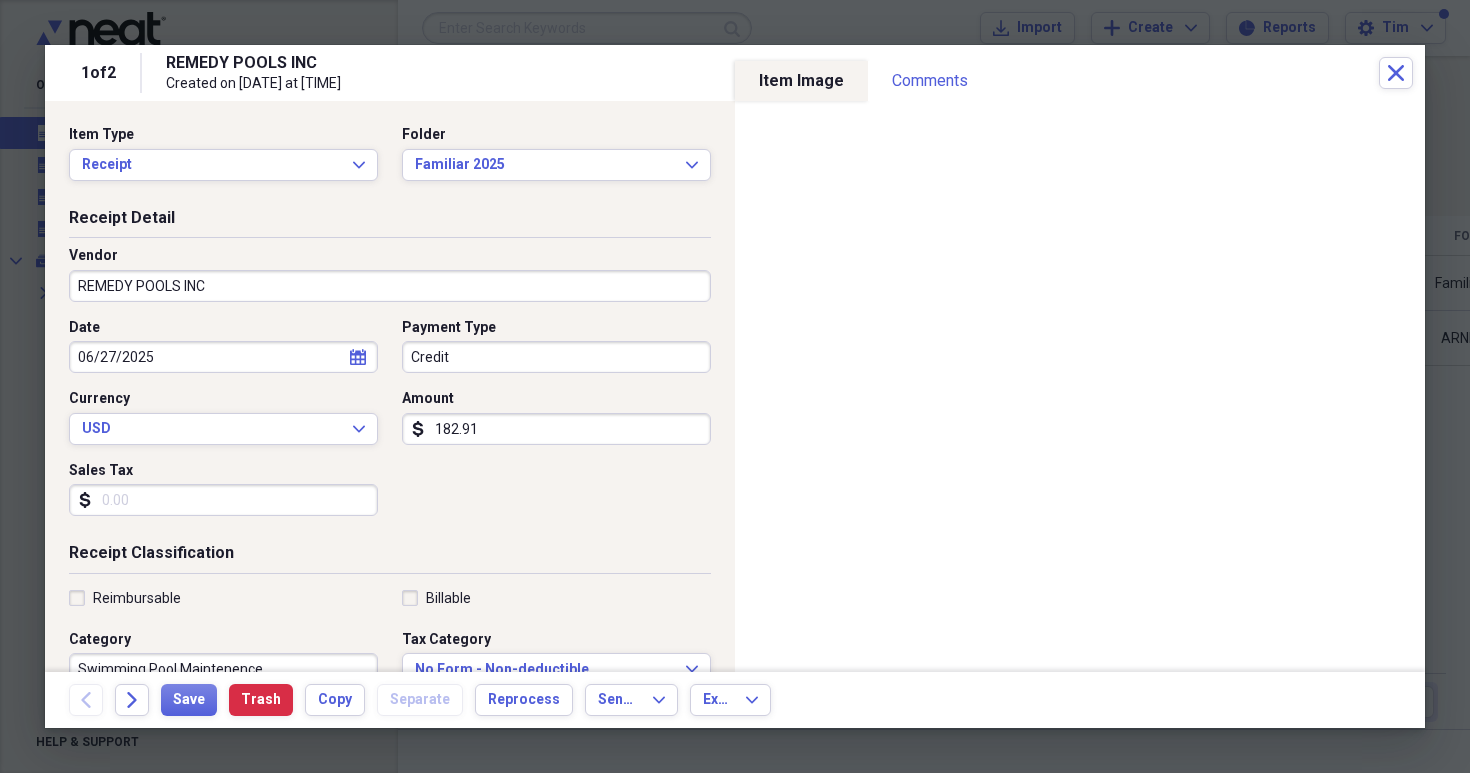click on "182.91" at bounding box center (556, 429) 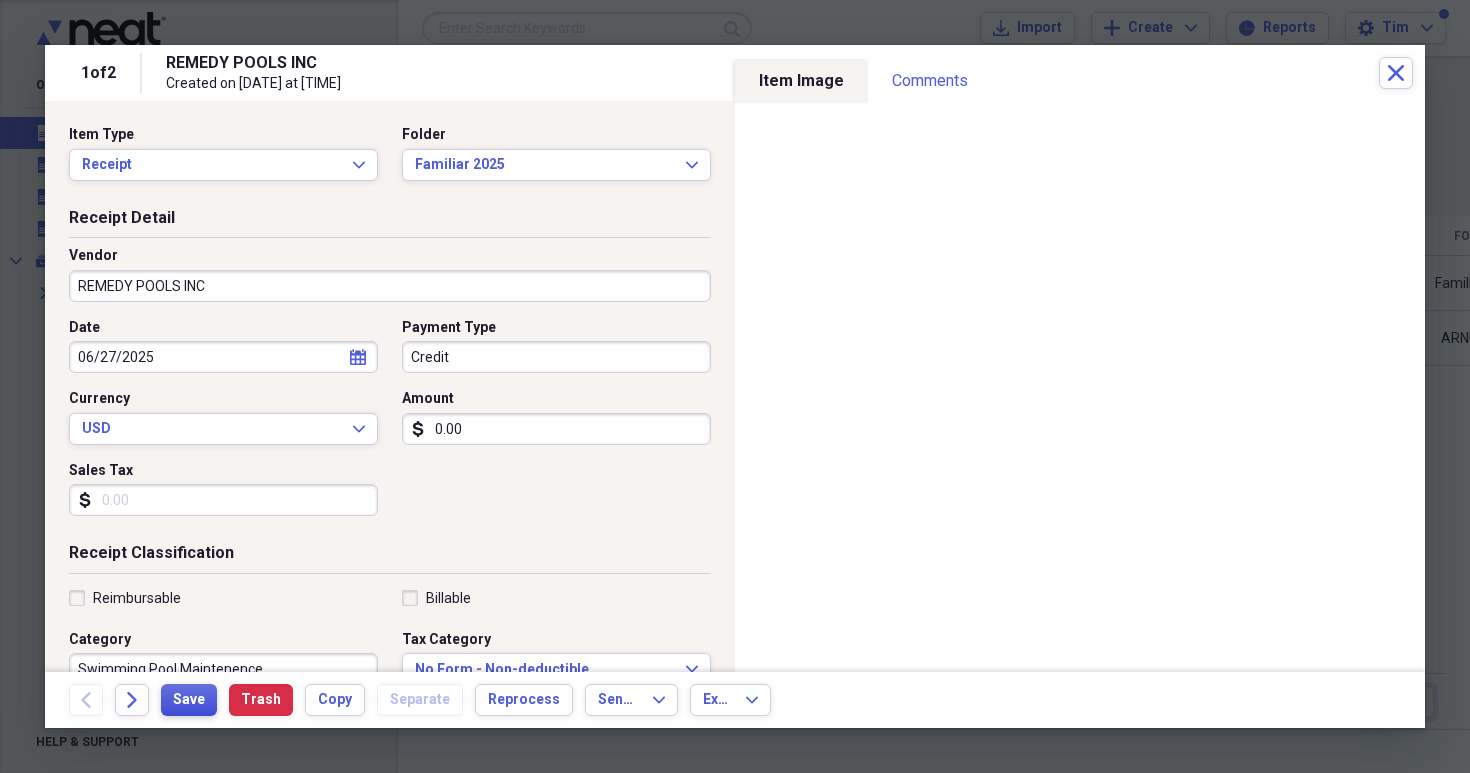 type on "0.00" 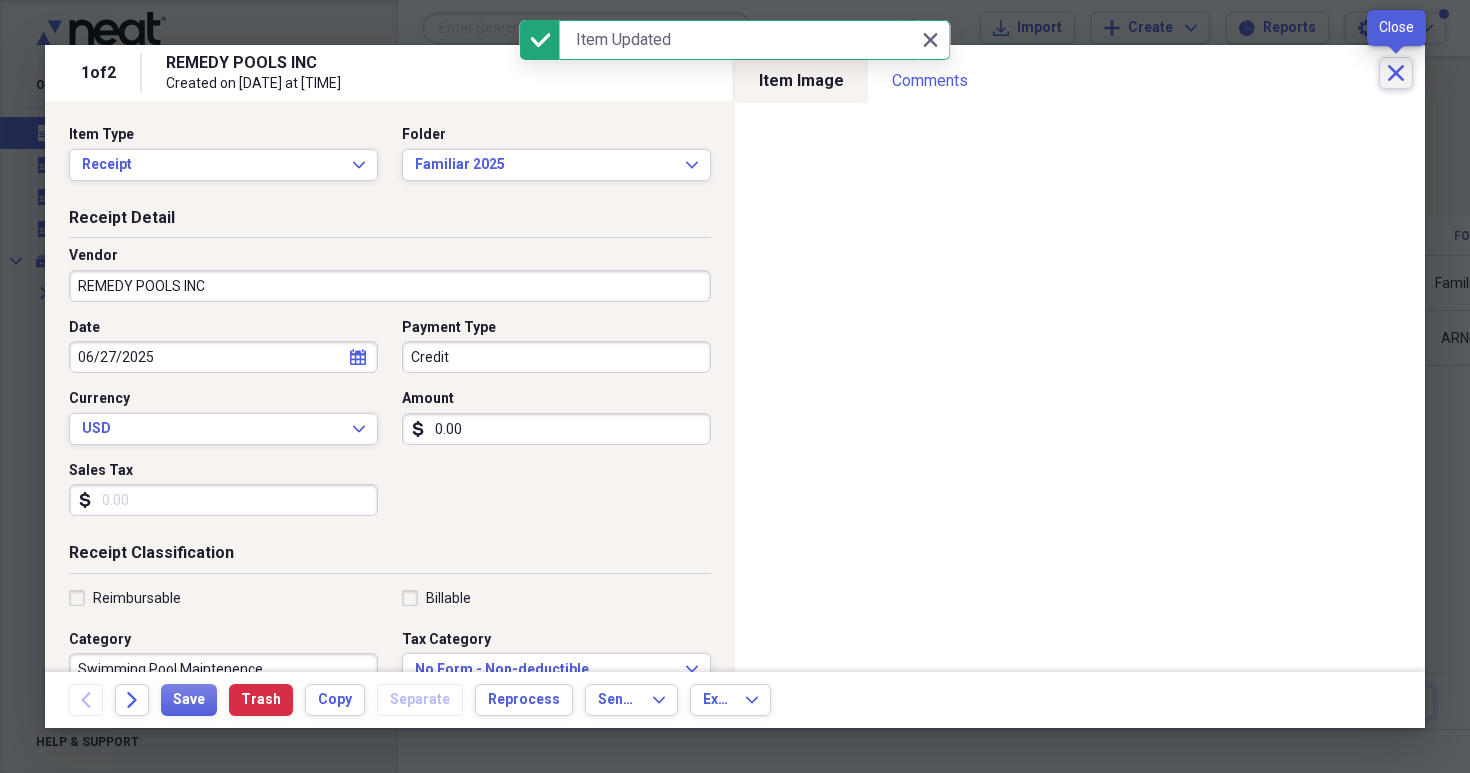 click on "Close" 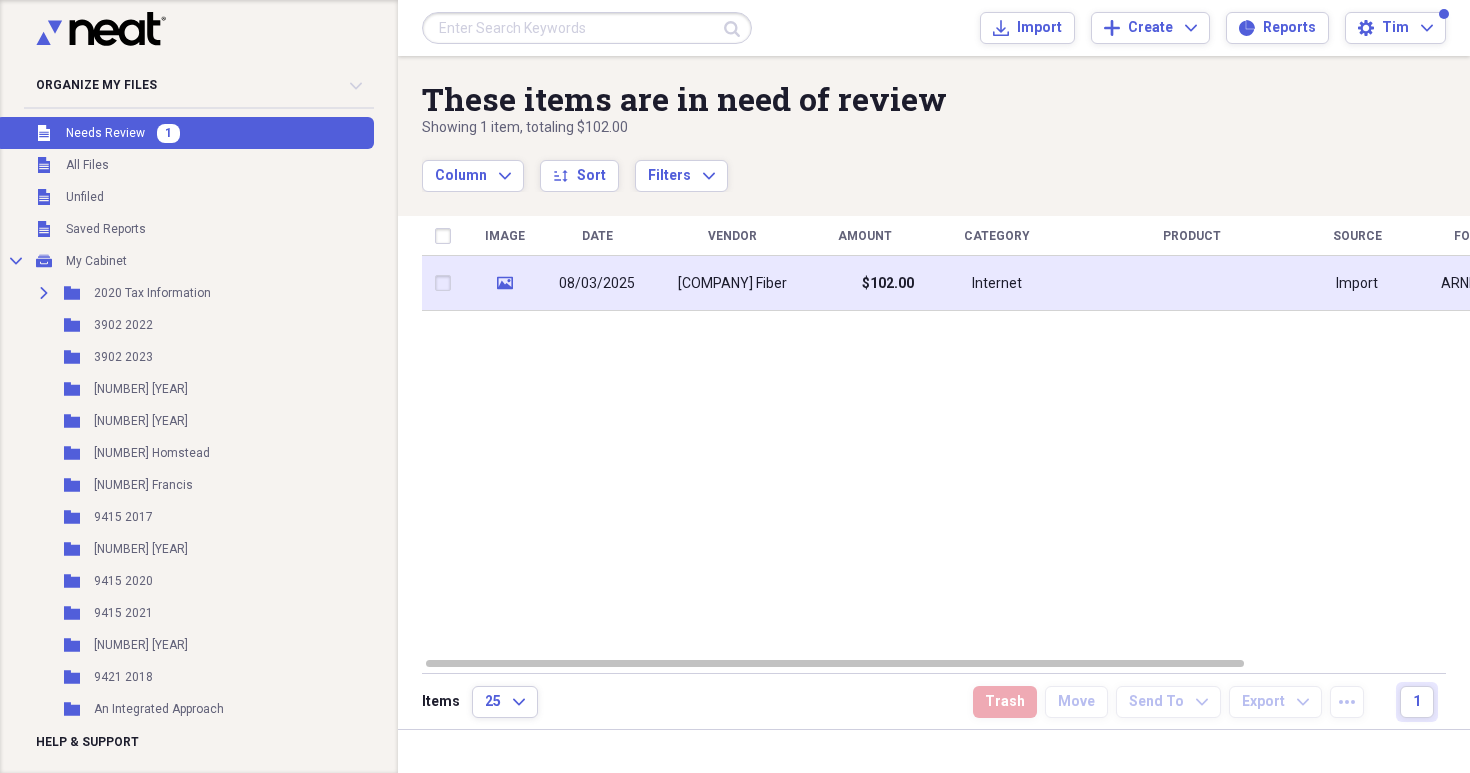 click on "$102.00" at bounding box center [864, 283] 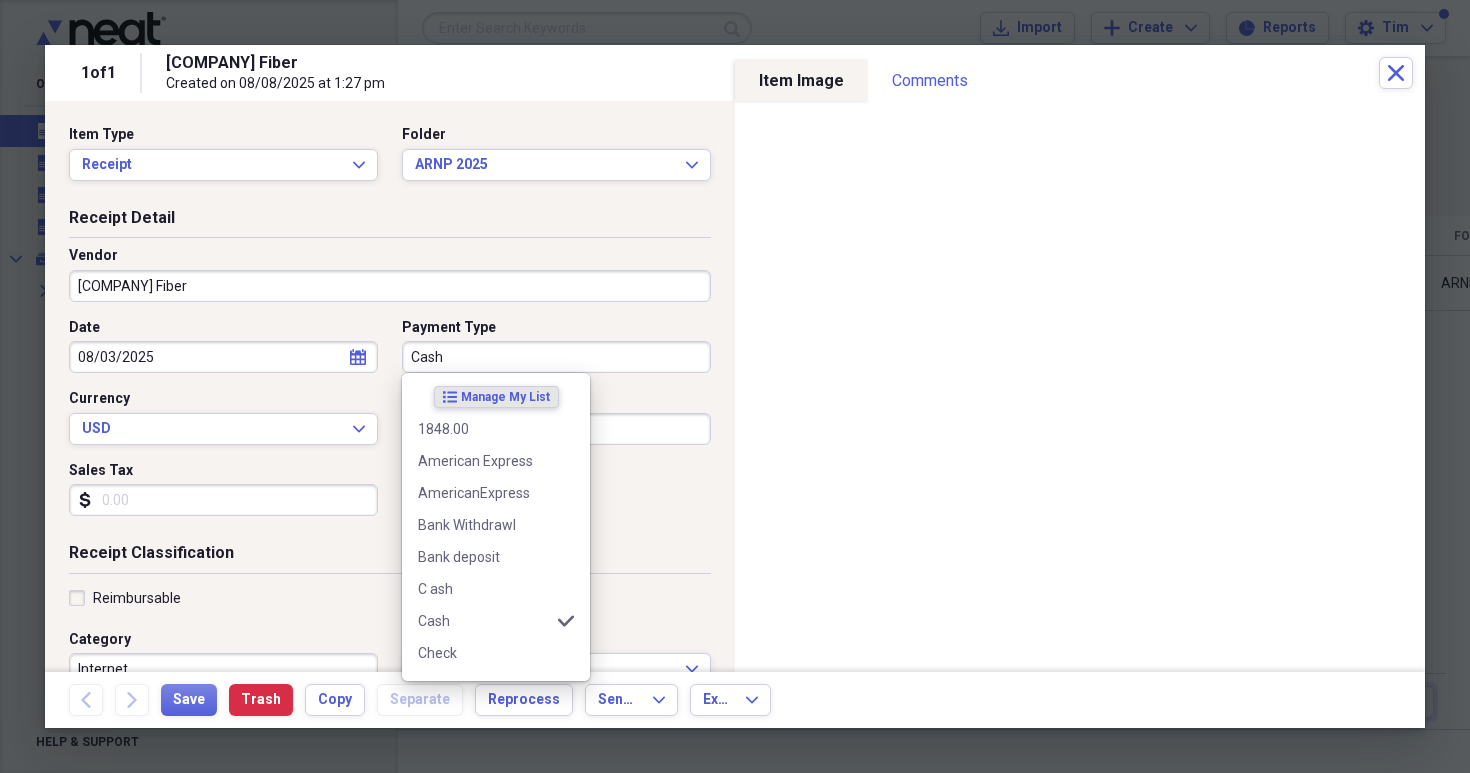 click on "Cash" at bounding box center (556, 357) 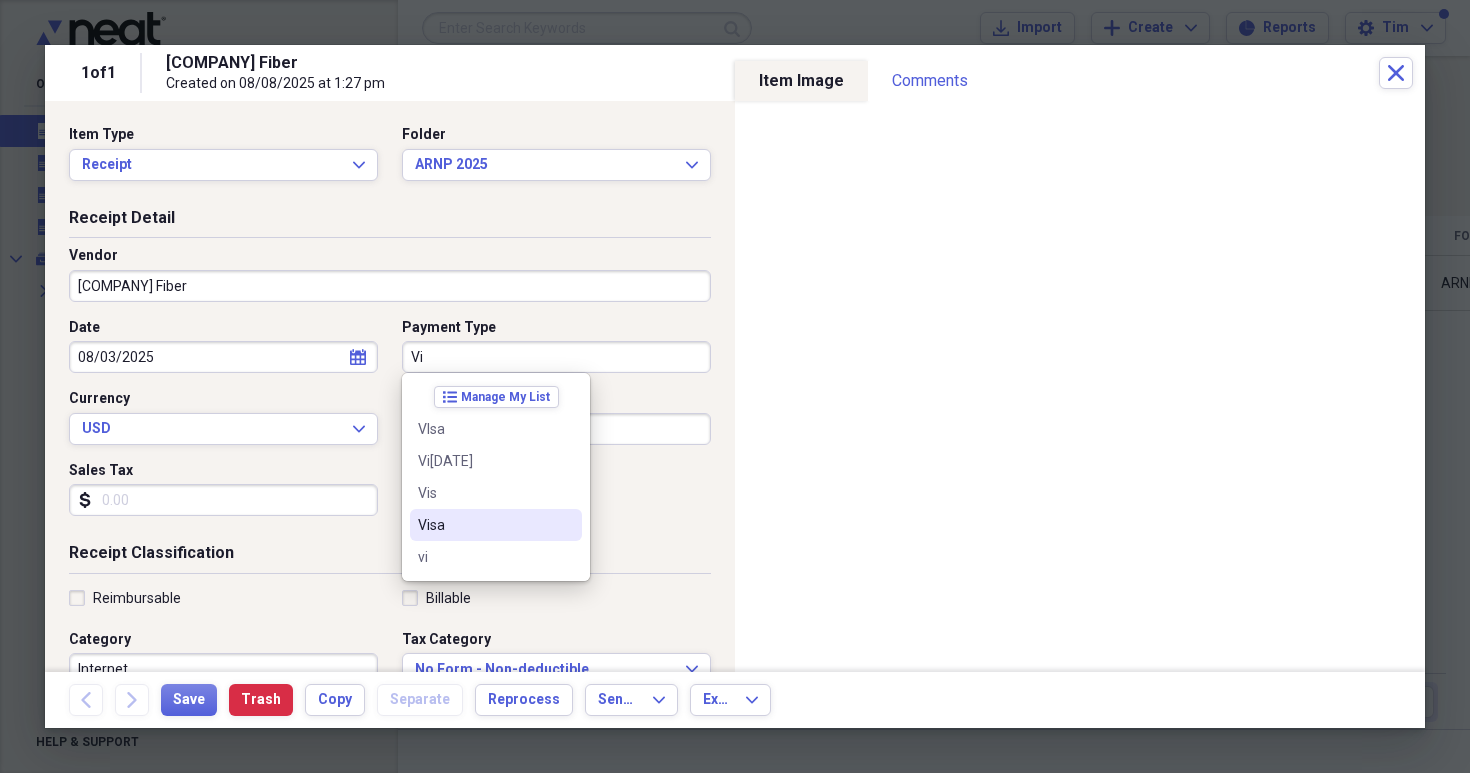 click on "Visa" at bounding box center [484, 525] 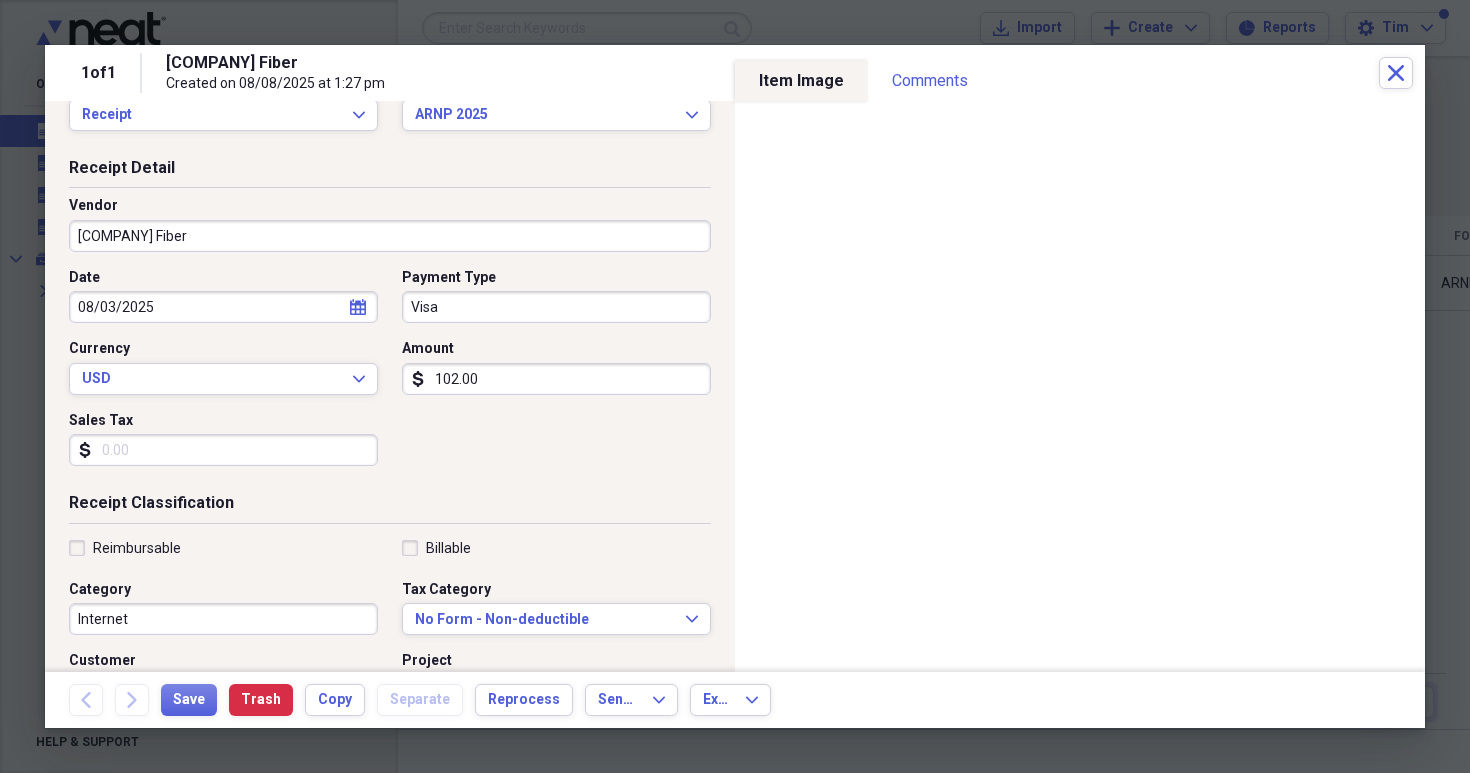 scroll, scrollTop: 49, scrollLeft: 0, axis: vertical 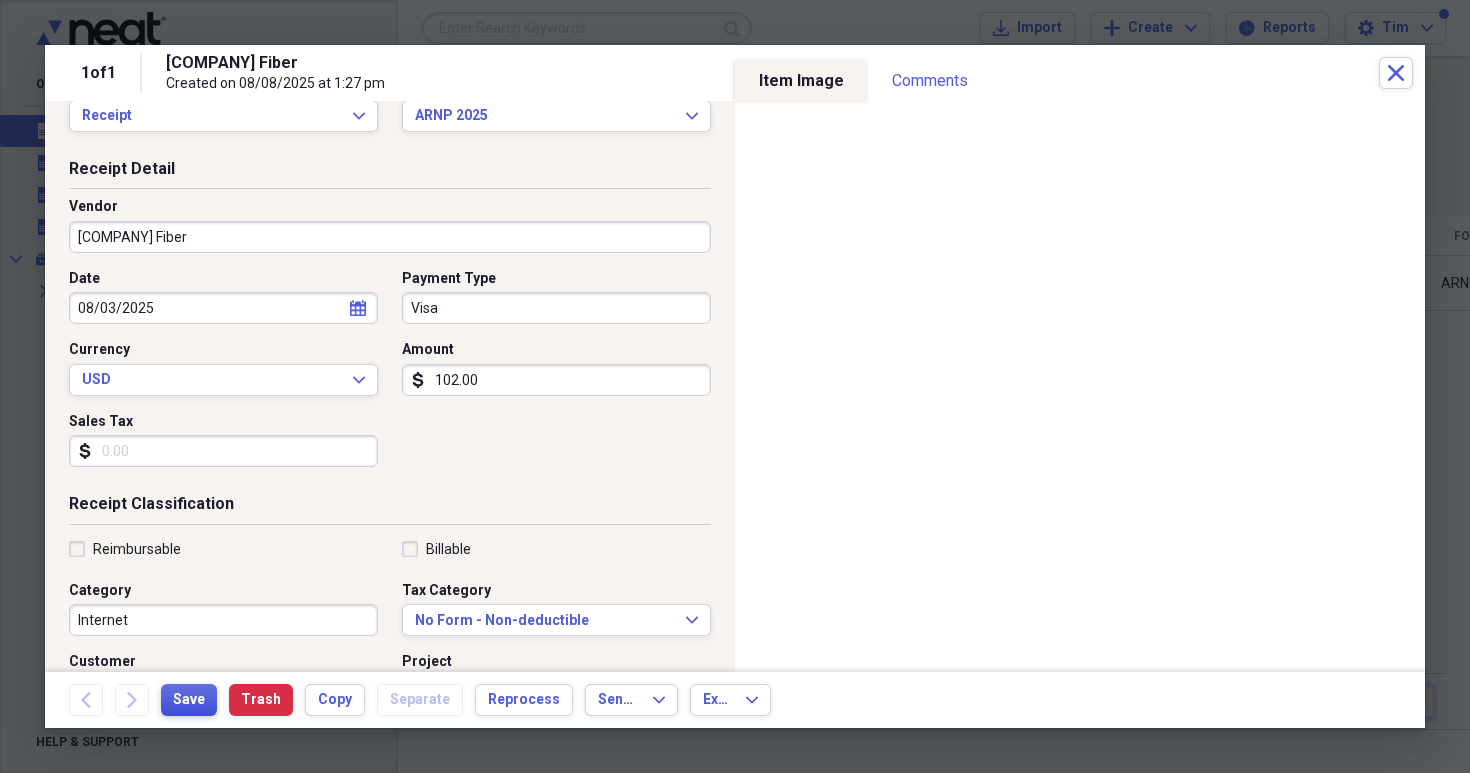 click on "Save" at bounding box center [189, 700] 